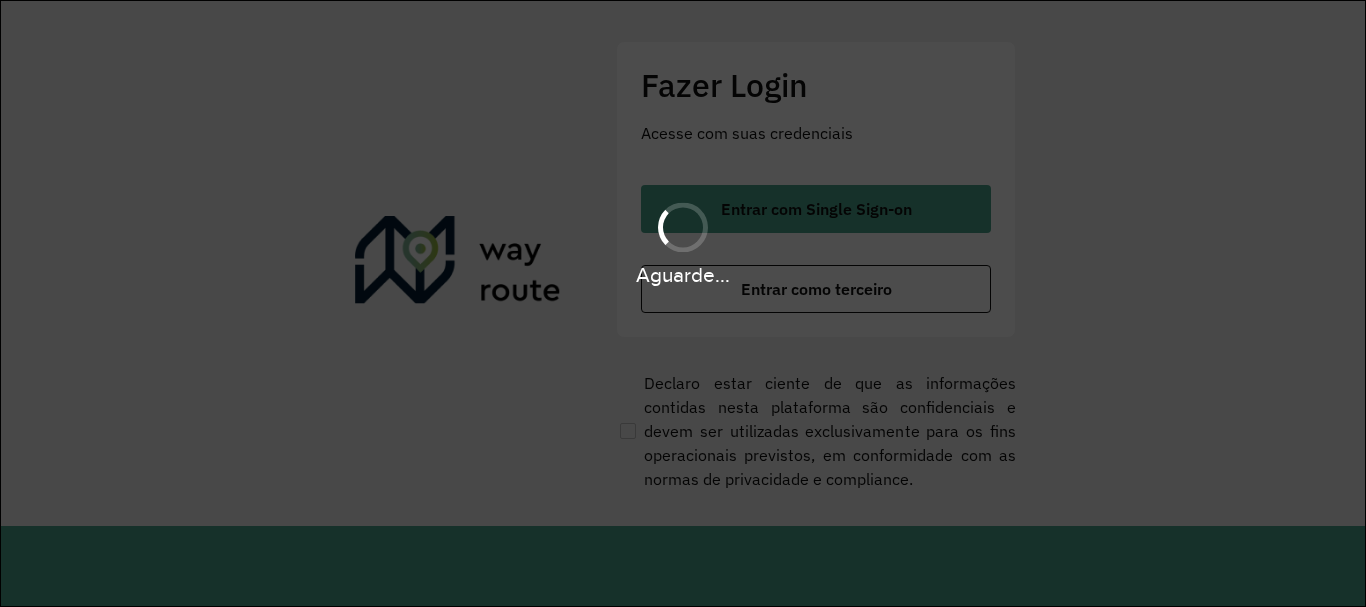 scroll, scrollTop: 0, scrollLeft: 0, axis: both 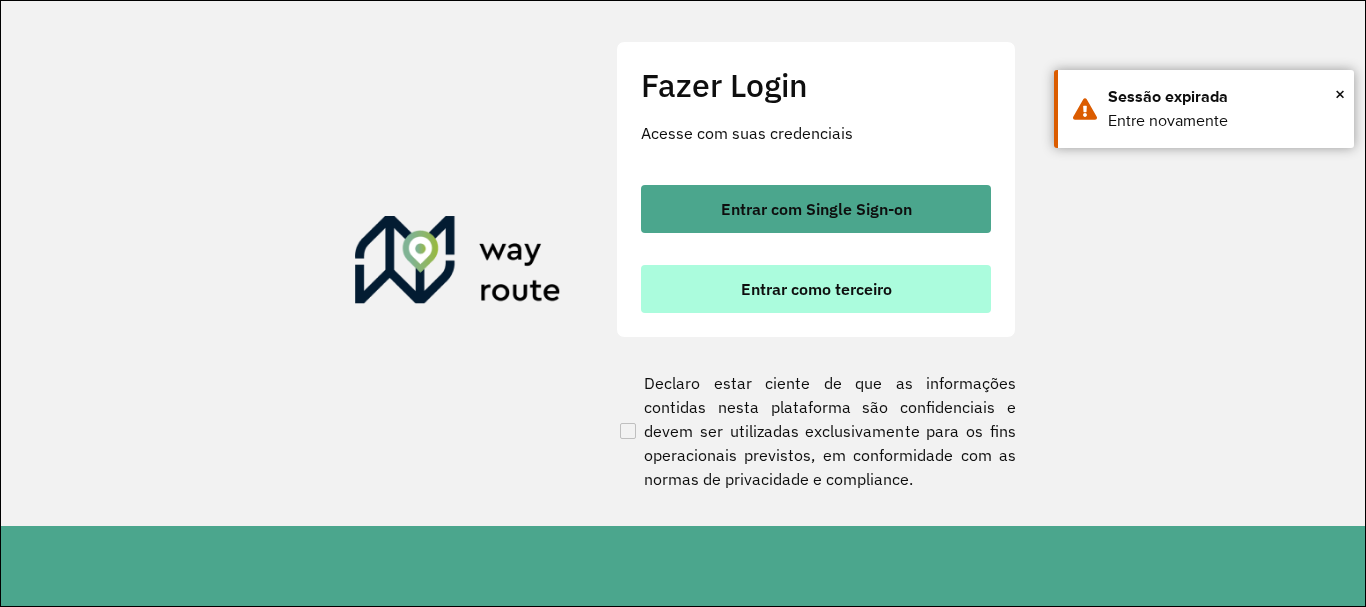 click on "Entrar como terceiro" at bounding box center [816, 289] 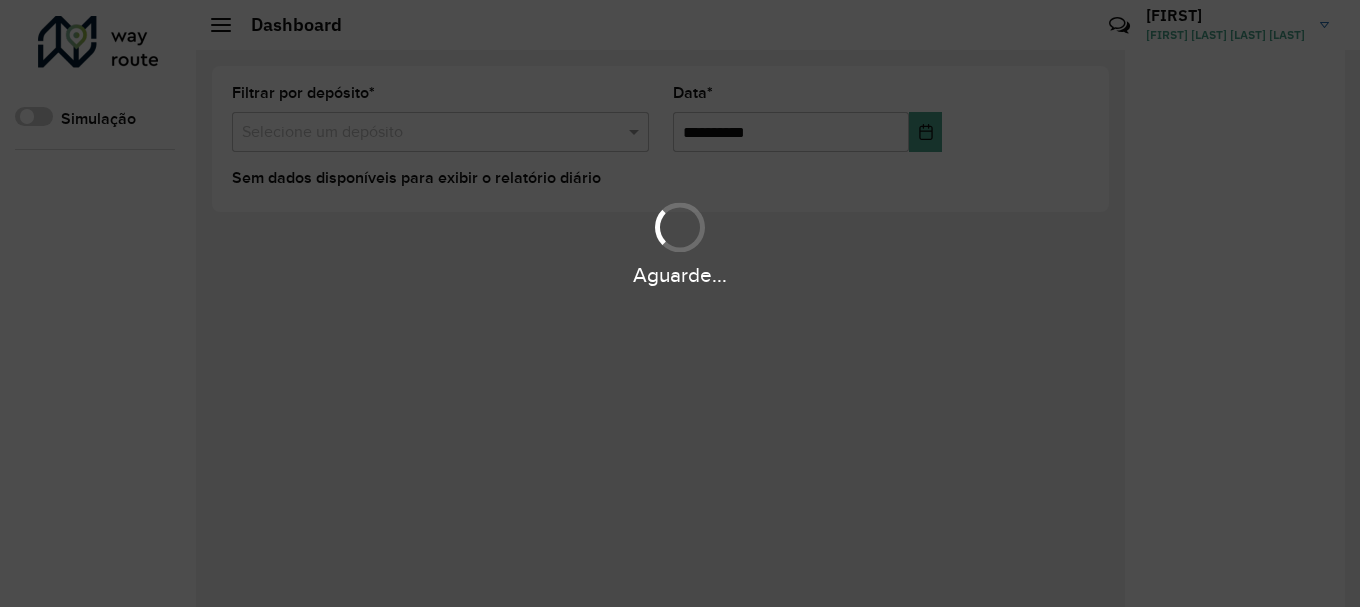 scroll, scrollTop: 0, scrollLeft: 0, axis: both 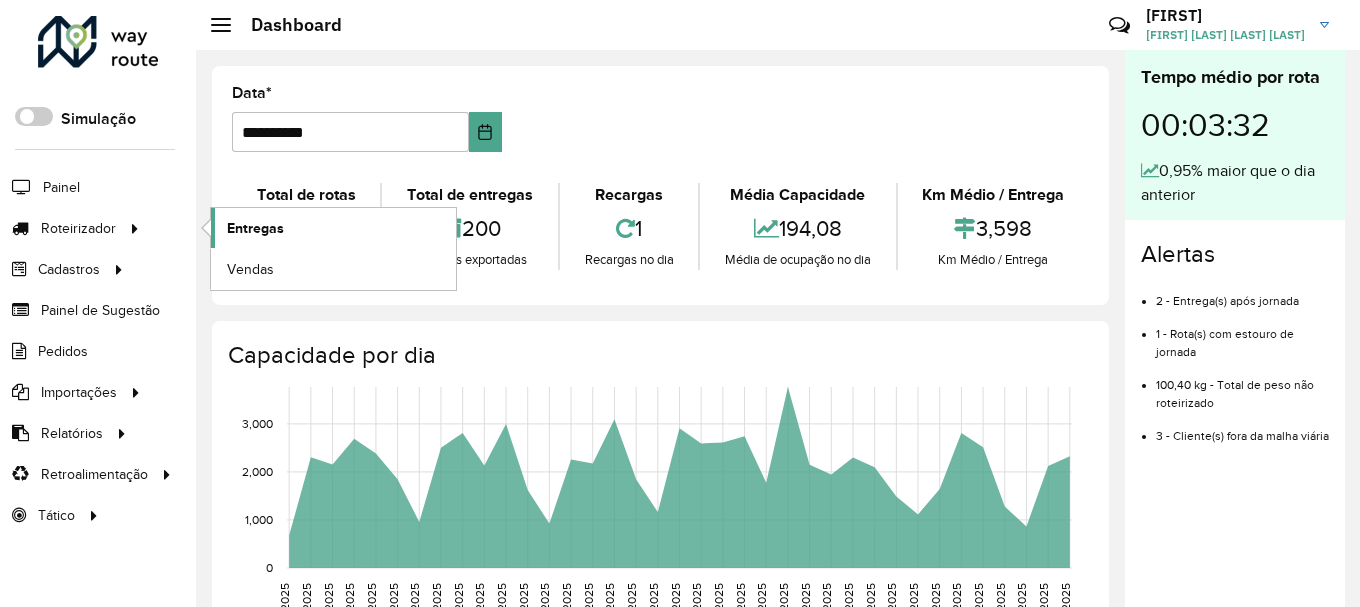 click on "Entregas" 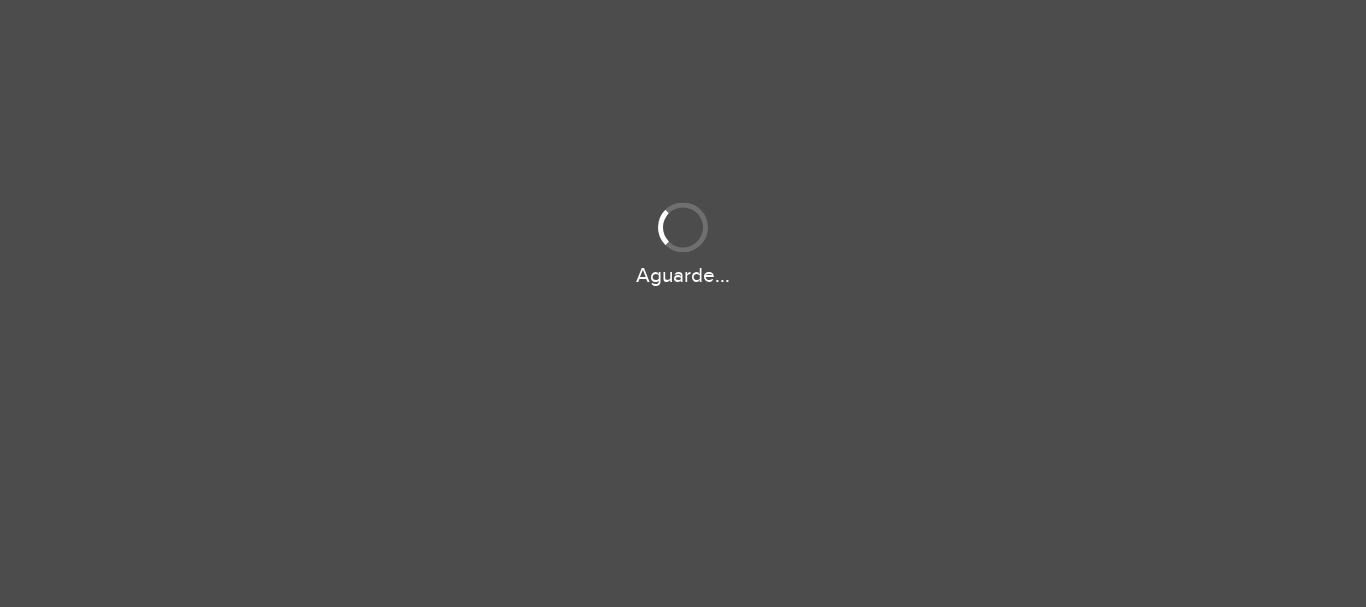 scroll, scrollTop: 0, scrollLeft: 0, axis: both 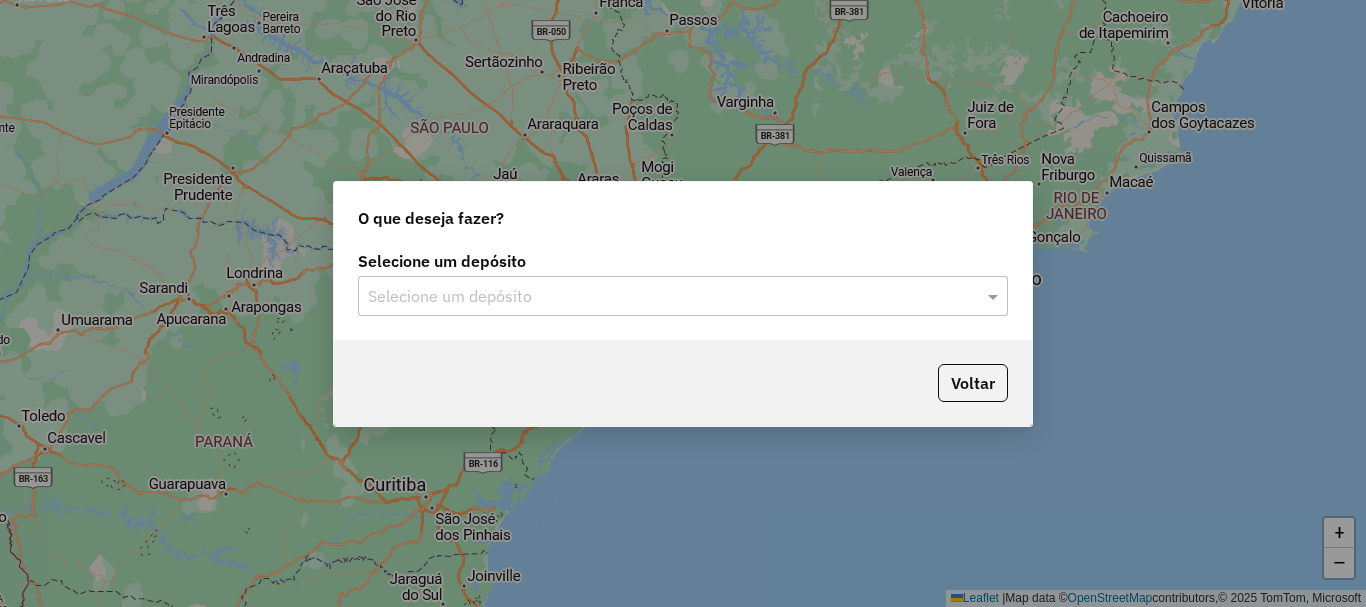 click 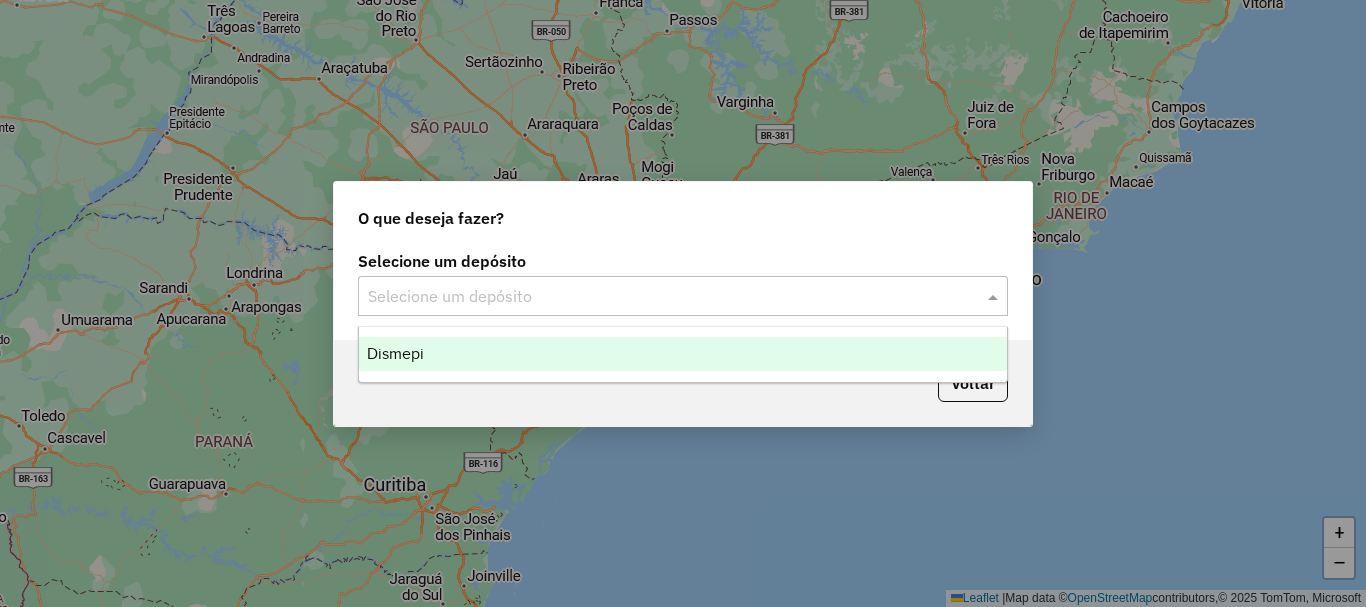 click on "Dismepi" at bounding box center [683, 354] 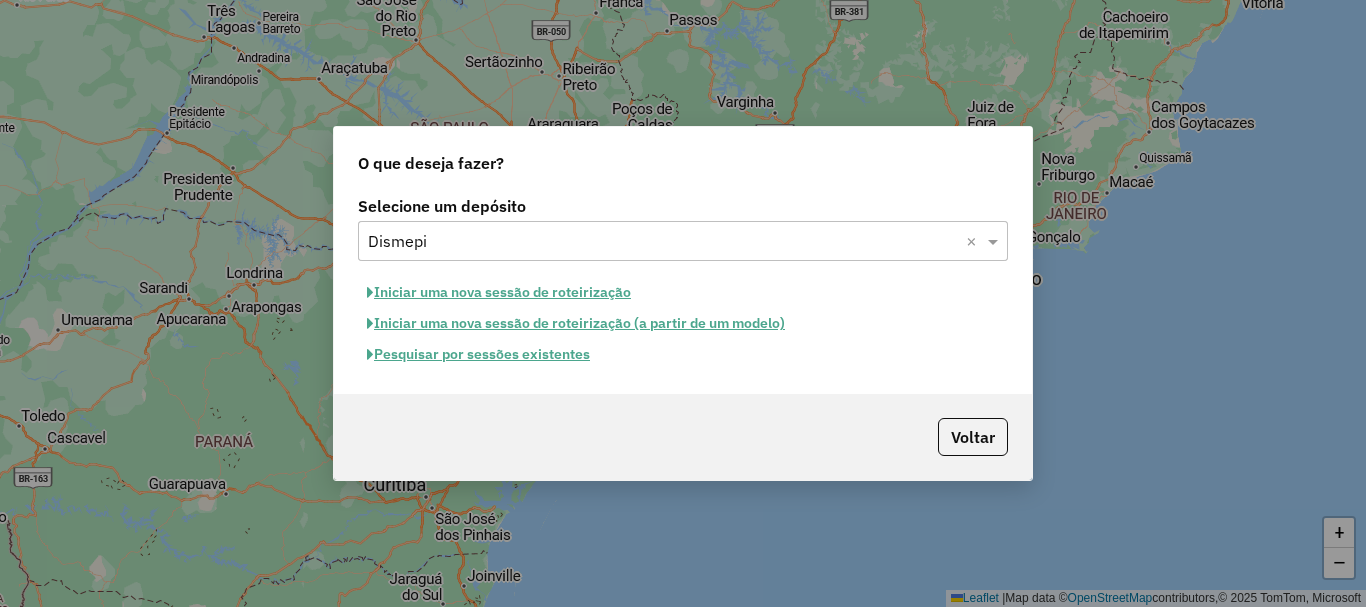 click on "Pesquisar por sessões existentes" 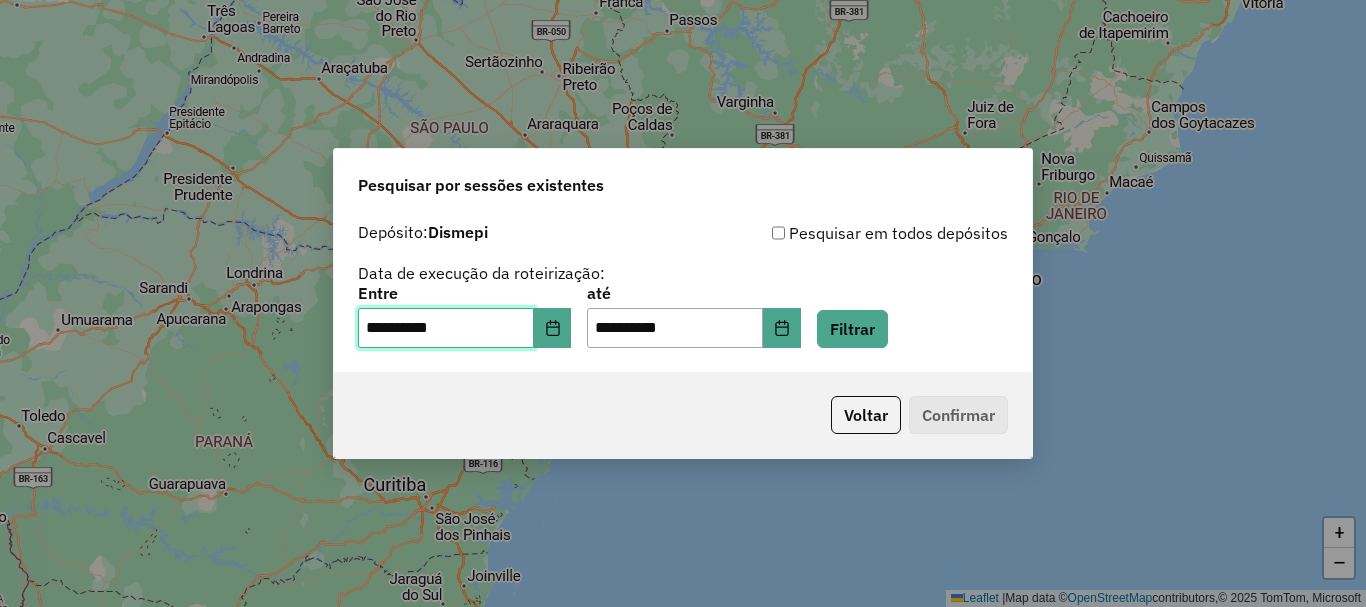 click on "**********" at bounding box center (446, 328) 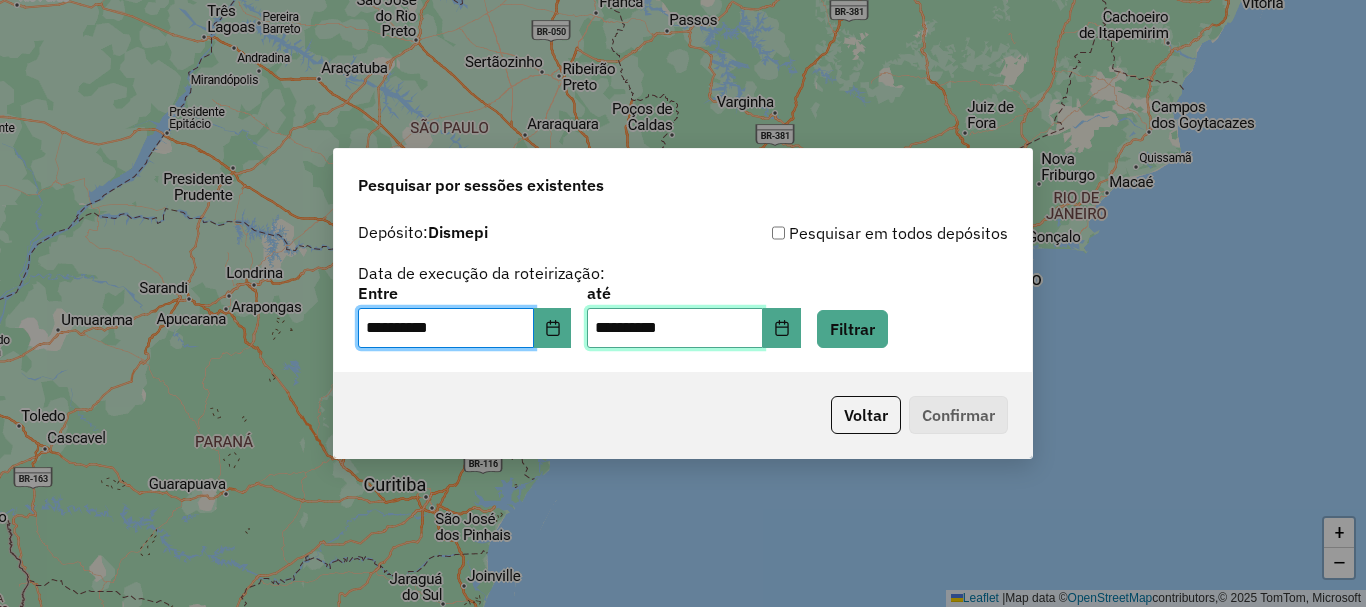 click on "**********" at bounding box center (675, 328) 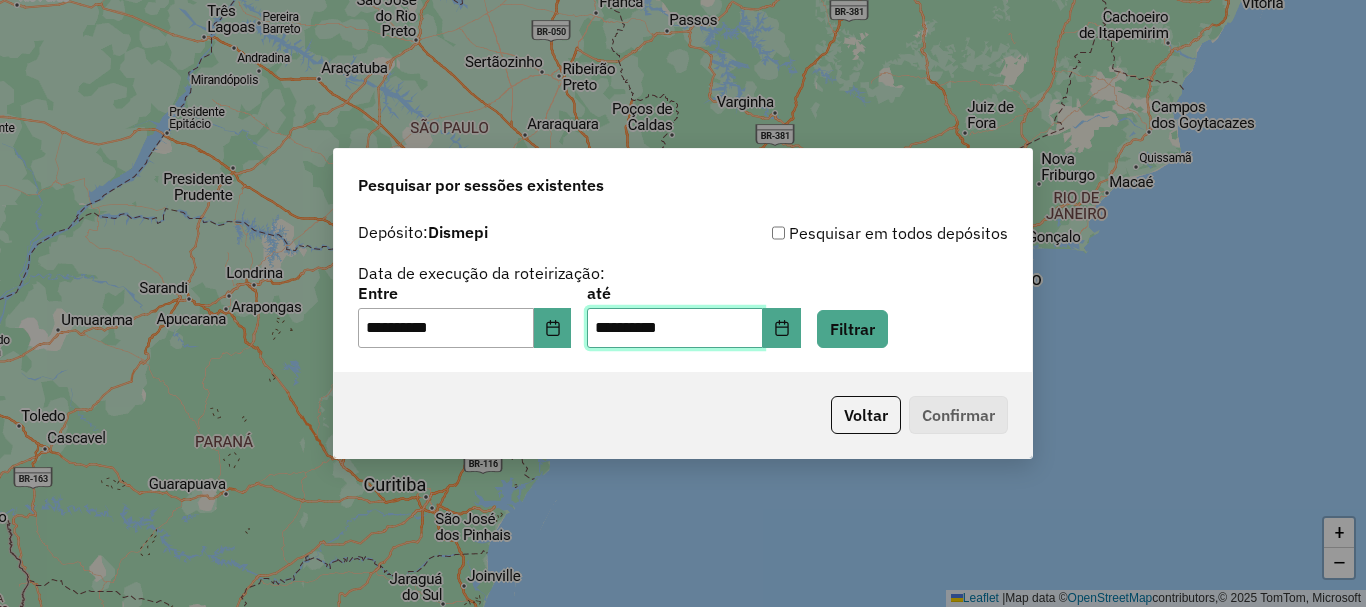 click on "**********" at bounding box center (675, 328) 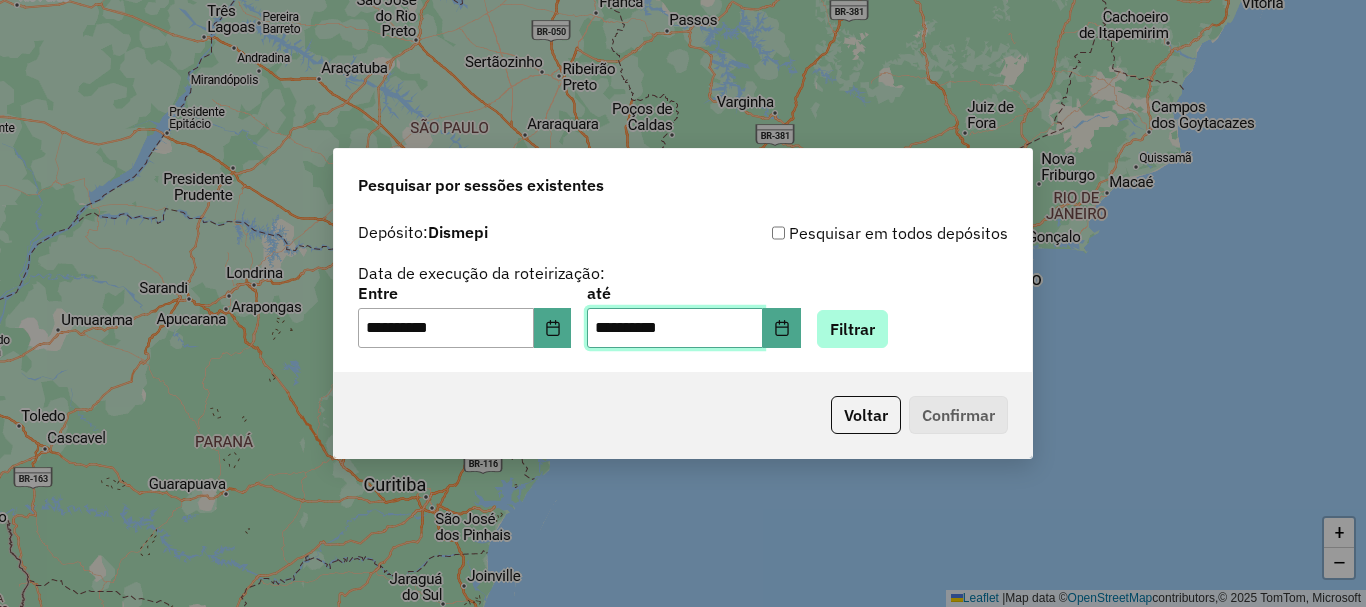 type on "**********" 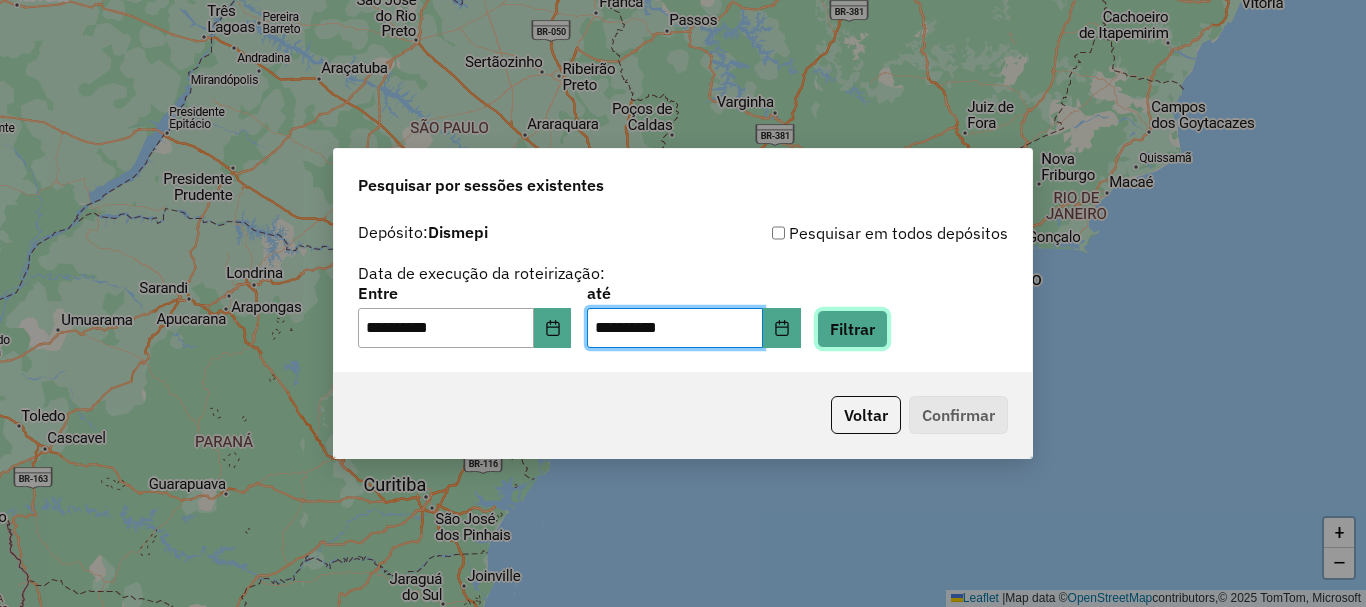 click on "Filtrar" 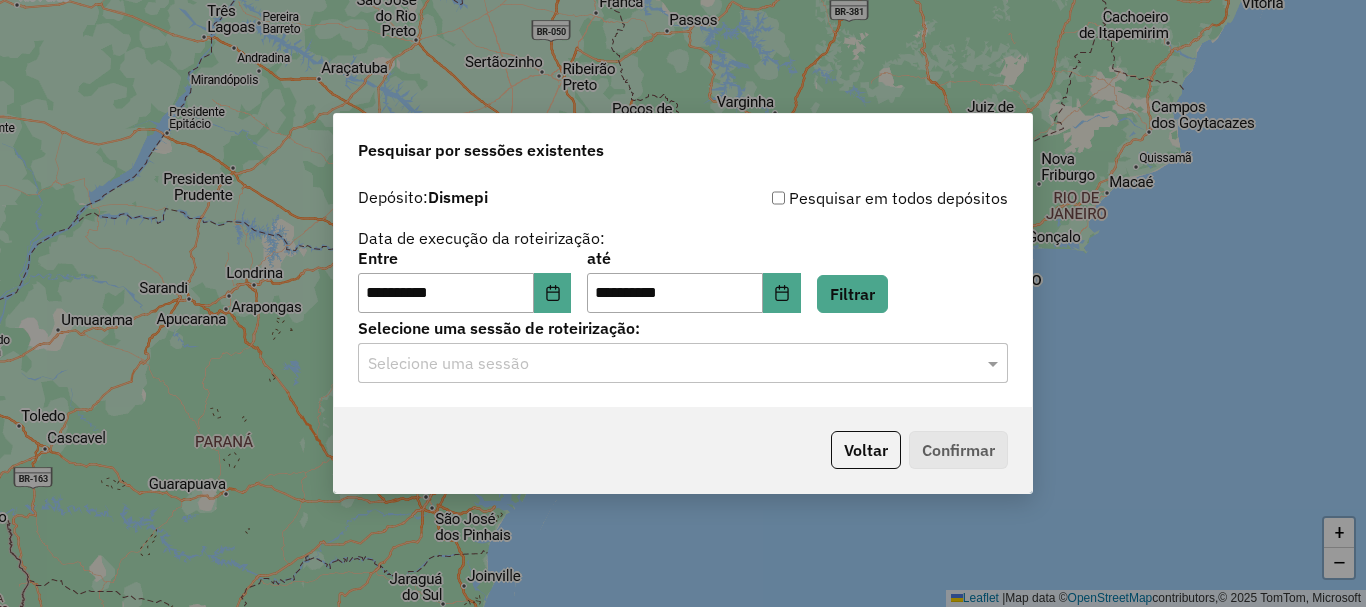 click 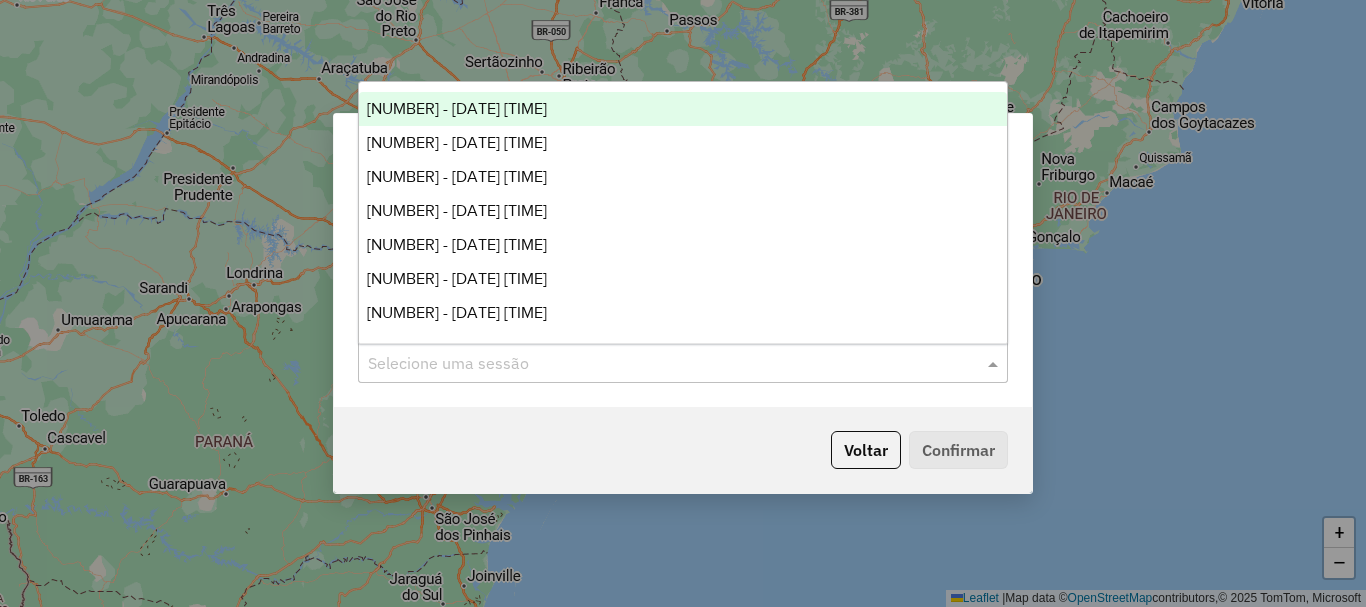 click on "Voltar   Confirmar" 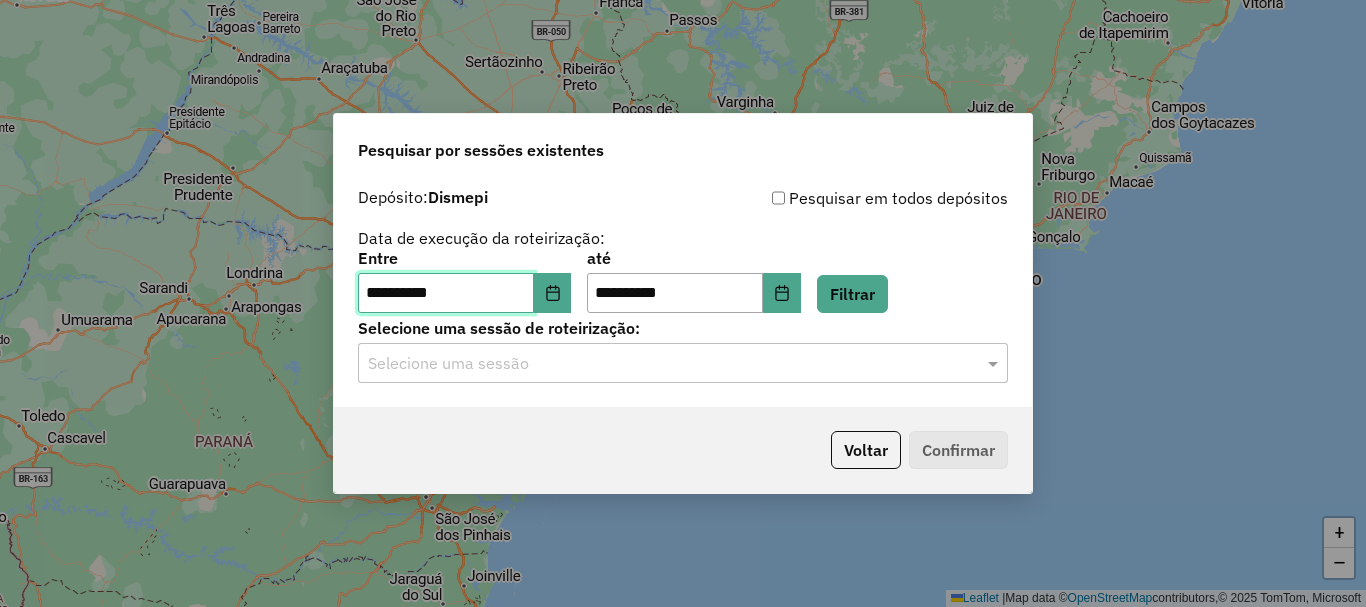click on "**********" at bounding box center (446, 293) 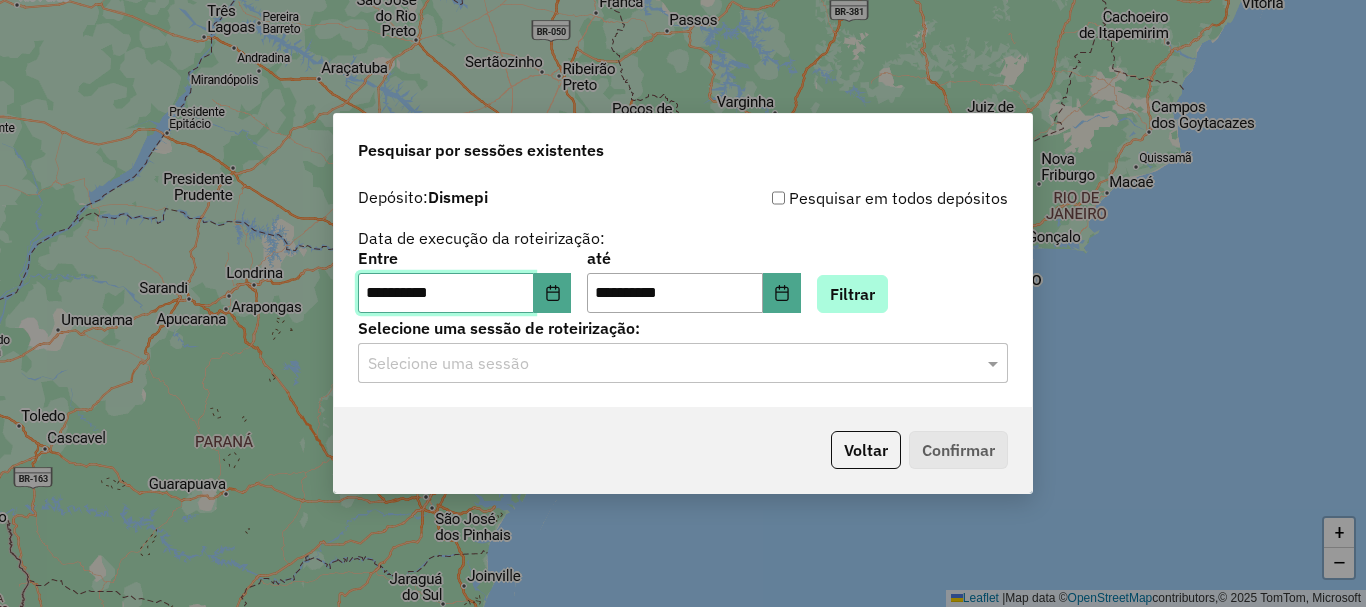type on "**********" 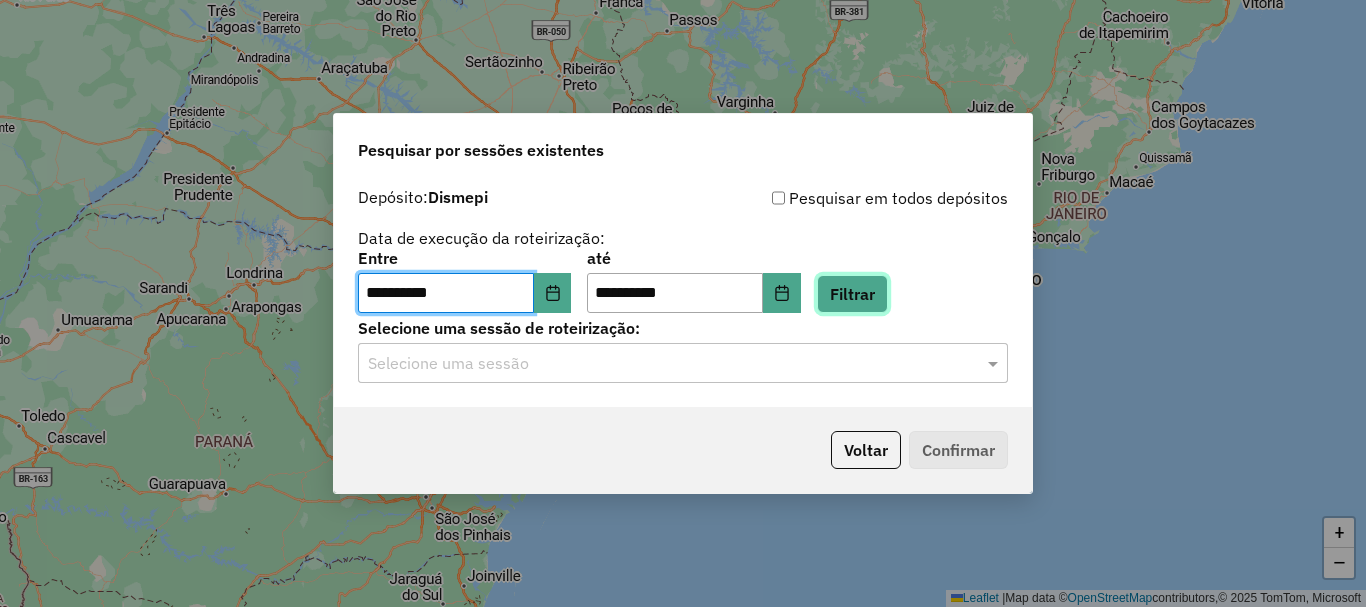click on "Filtrar" 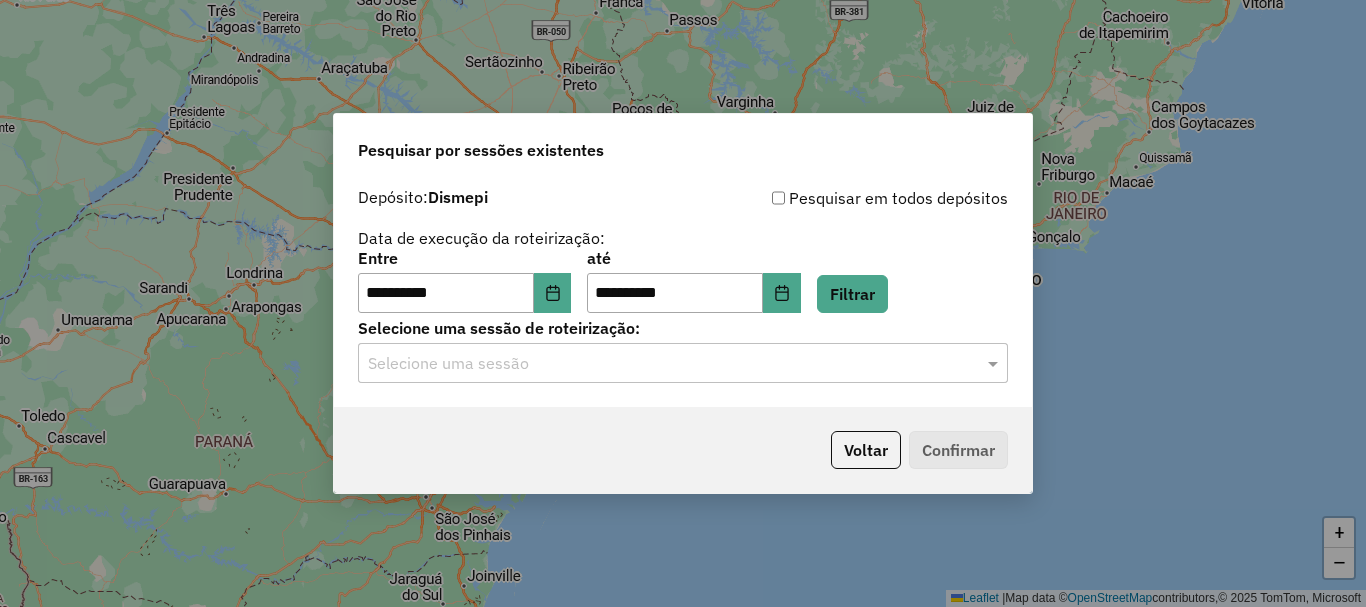 click 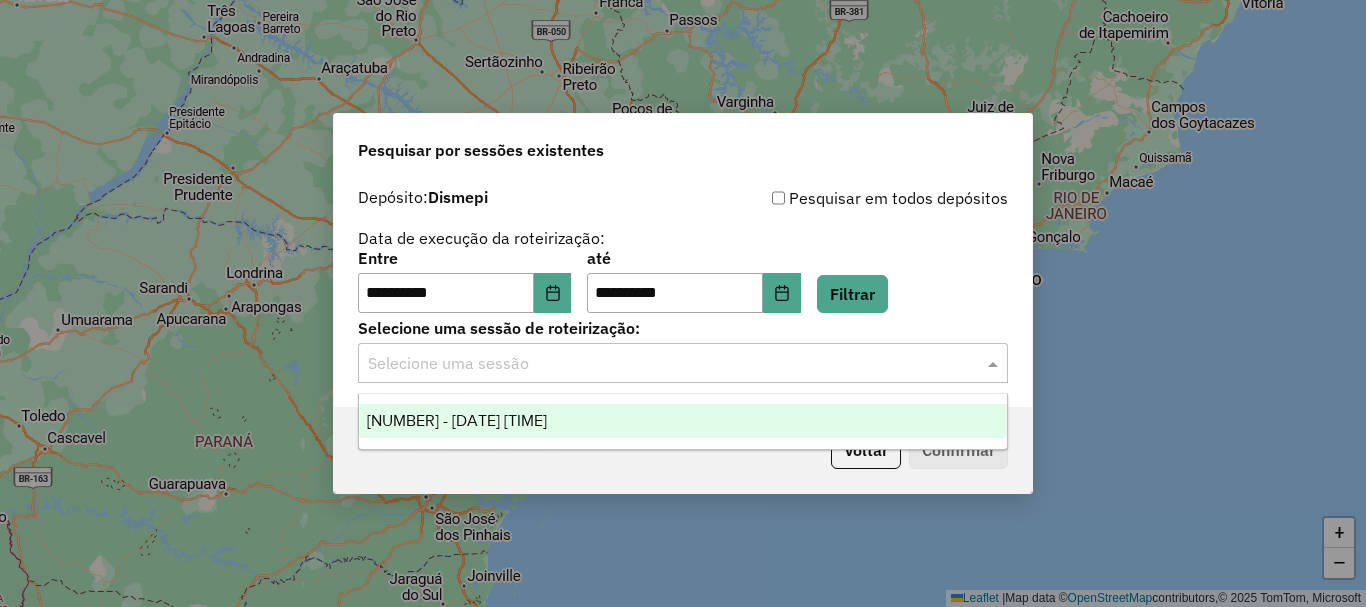 click on "964993 - 15/07/2025 17:32" at bounding box center (683, 421) 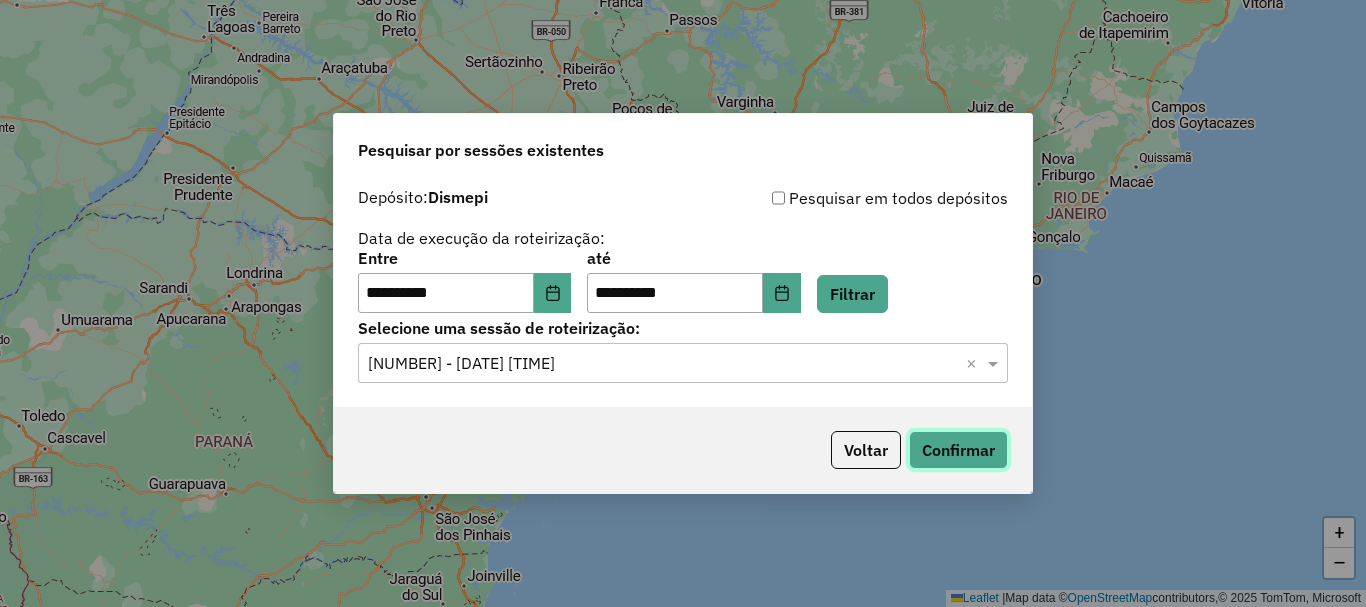 click on "Confirmar" 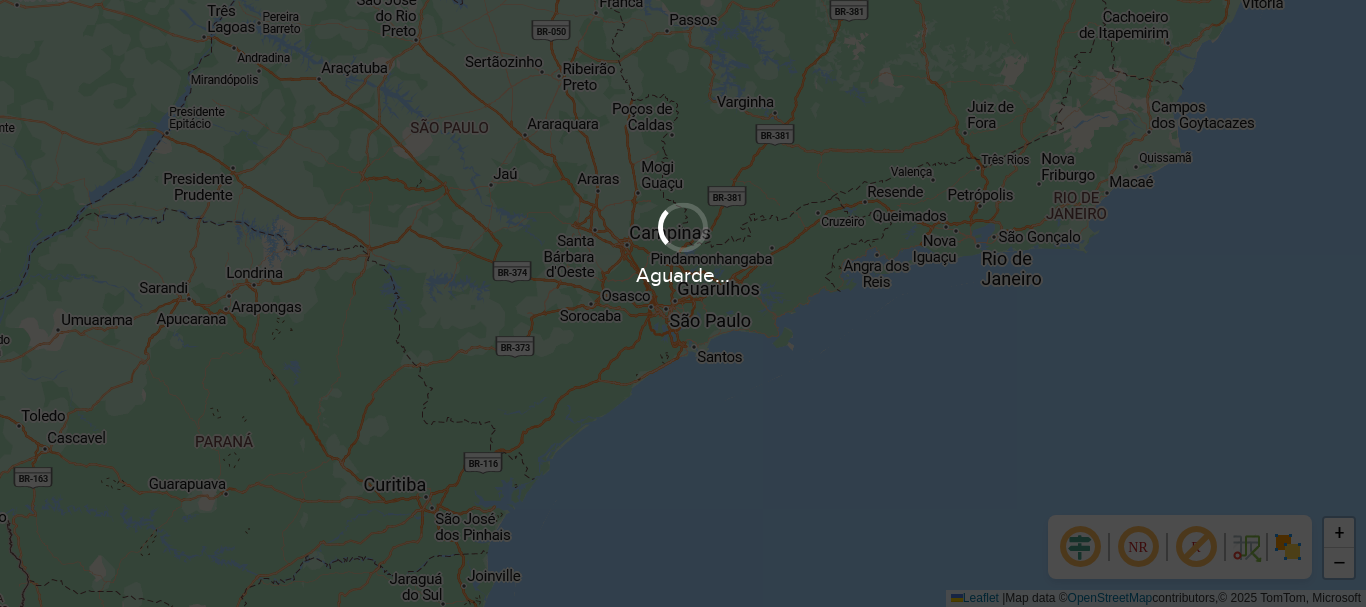 scroll, scrollTop: 0, scrollLeft: 0, axis: both 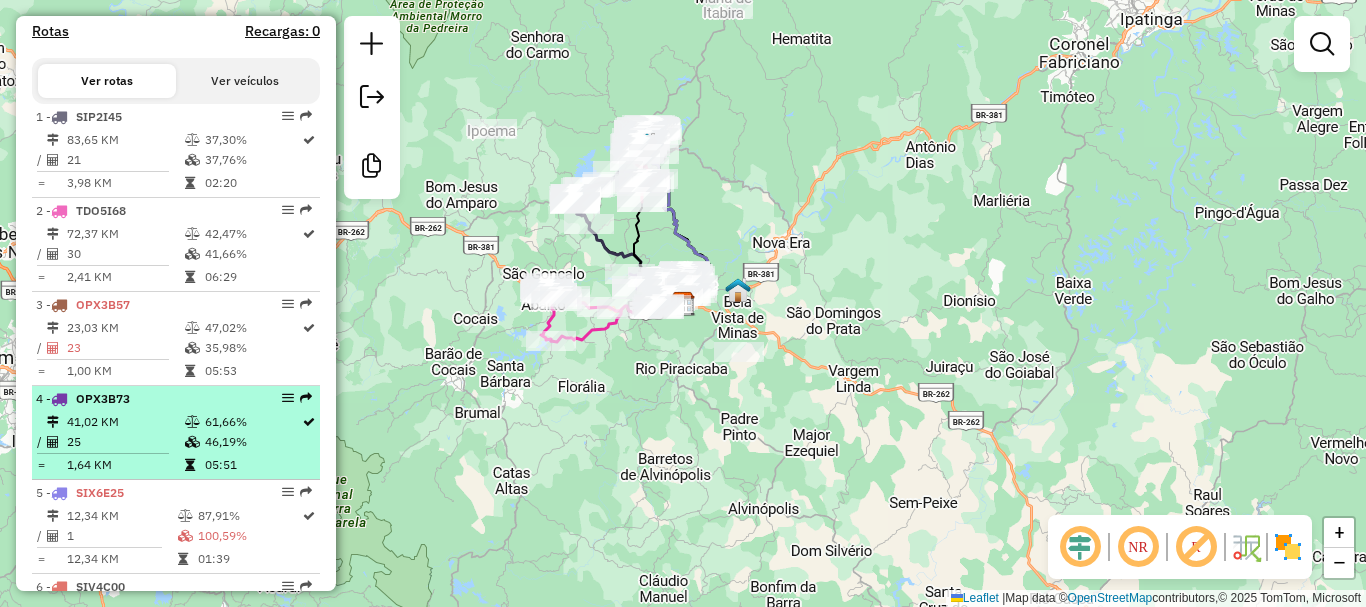 click on "4 -       OPX3B73" at bounding box center [142, 399] 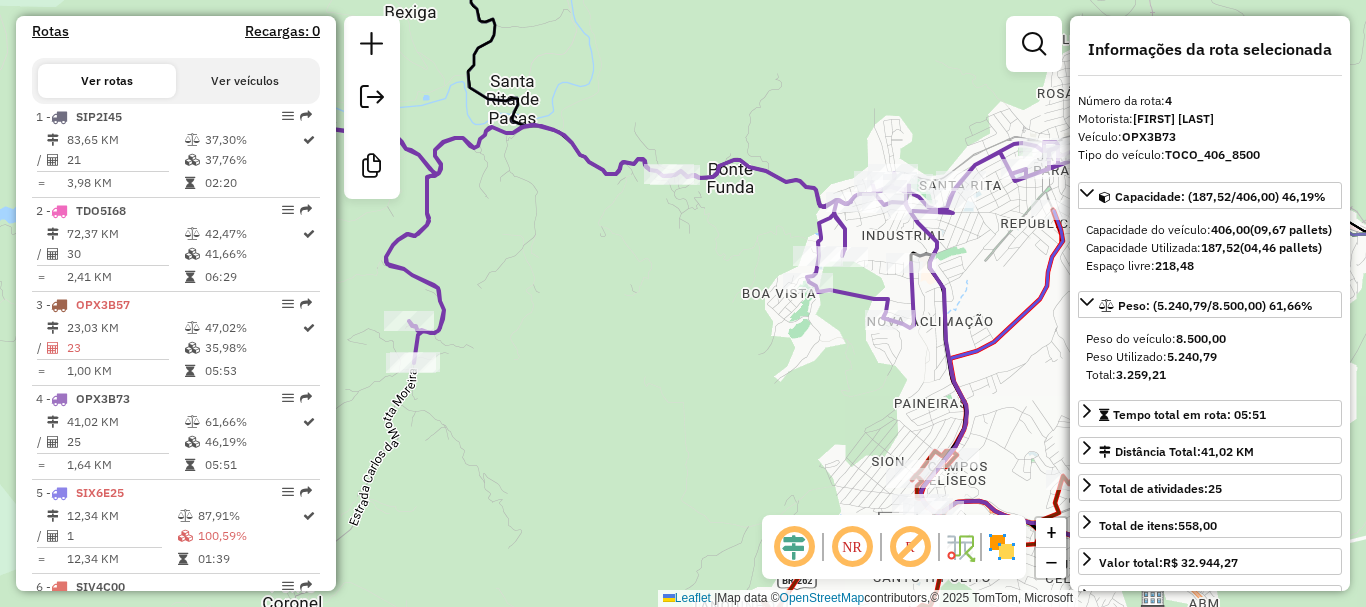 click on "Janela de atendimento Grade de atendimento Capacidade Transportadoras Veículos Cliente Pedidos  Rotas Selecione os dias de semana para filtrar as janelas de atendimento  Seg   Ter   Qua   Qui   Sex   Sáb   Dom  Informe o período da janela de atendimento: De: Até:  Filtrar exatamente a janela do cliente  Considerar janela de atendimento padrão  Selecione os dias de semana para filtrar as grades de atendimento  Seg   Ter   Qua   Qui   Sex   Sáb   Dom   Considerar clientes sem dia de atendimento cadastrado  Clientes fora do dia de atendimento selecionado Filtrar as atividades entre os valores definidos abaixo:  Peso mínimo:   Peso máximo:   Cubagem mínima:   Cubagem máxima:   De:   Até:  Filtrar as atividades entre o tempo de atendimento definido abaixo:  De:   Até:   Considerar capacidade total dos clientes não roteirizados Transportadora: Selecione um ou mais itens Tipo de veículo: Selecione um ou mais itens Veículo: Selecione um ou mais itens Motorista: Selecione um ou mais itens Nome: Rótulo:" 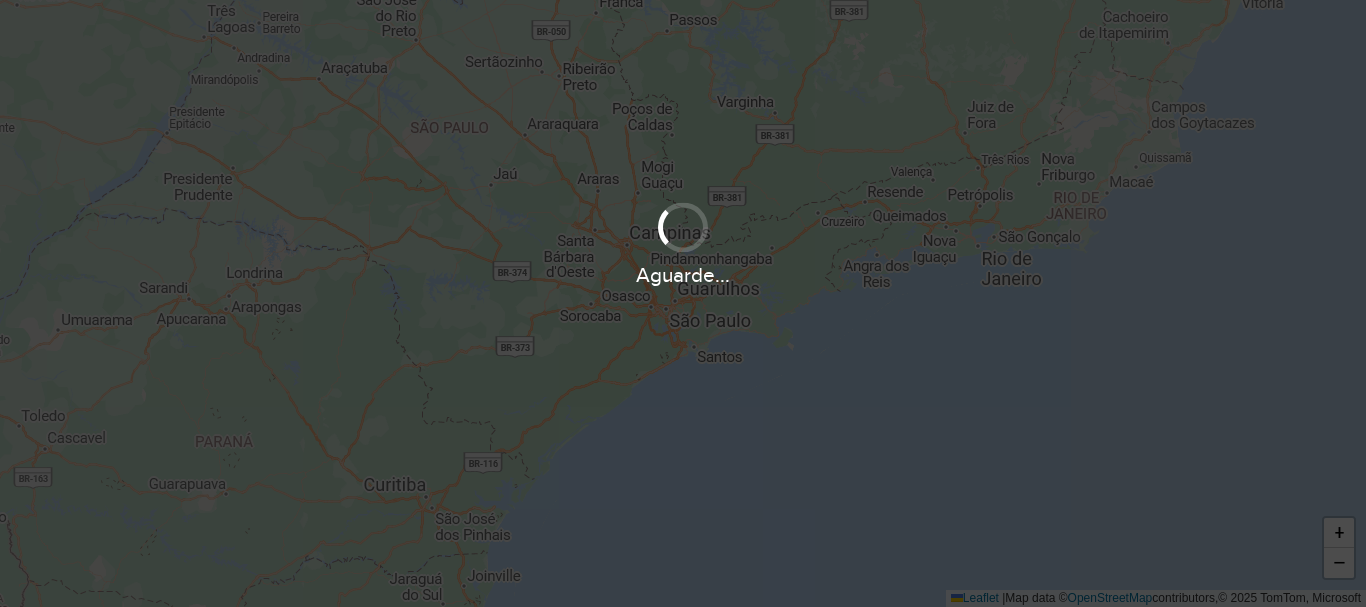 scroll, scrollTop: 0, scrollLeft: 0, axis: both 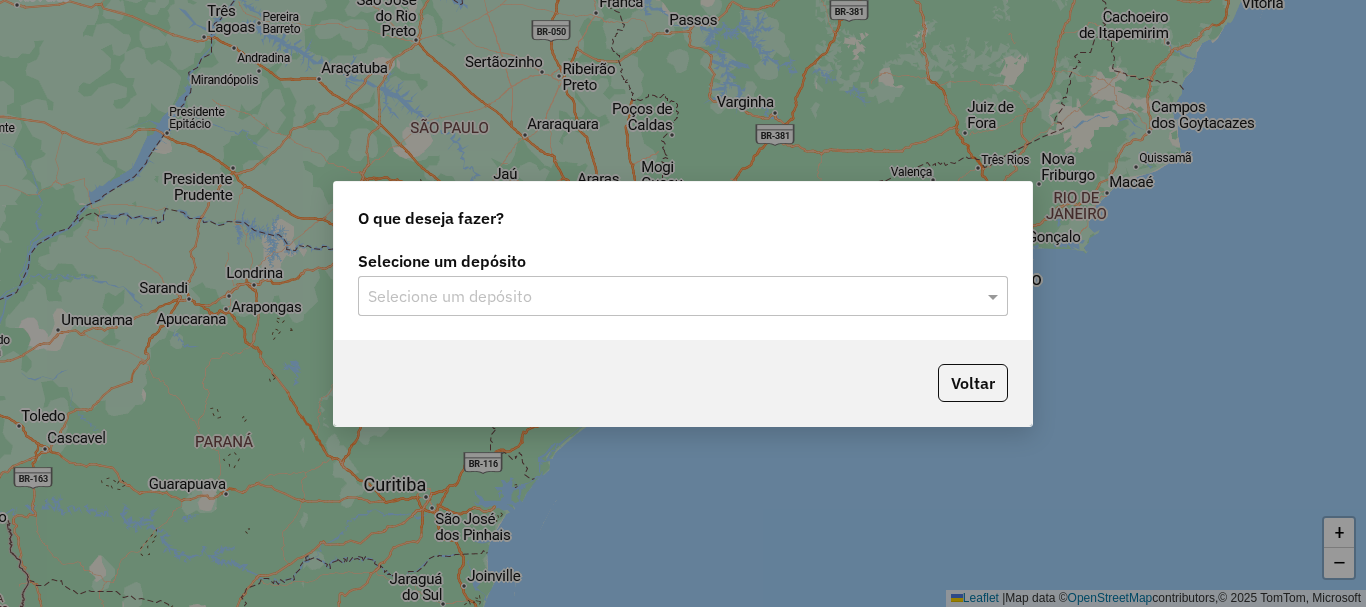 click on "Selecione um depósito" 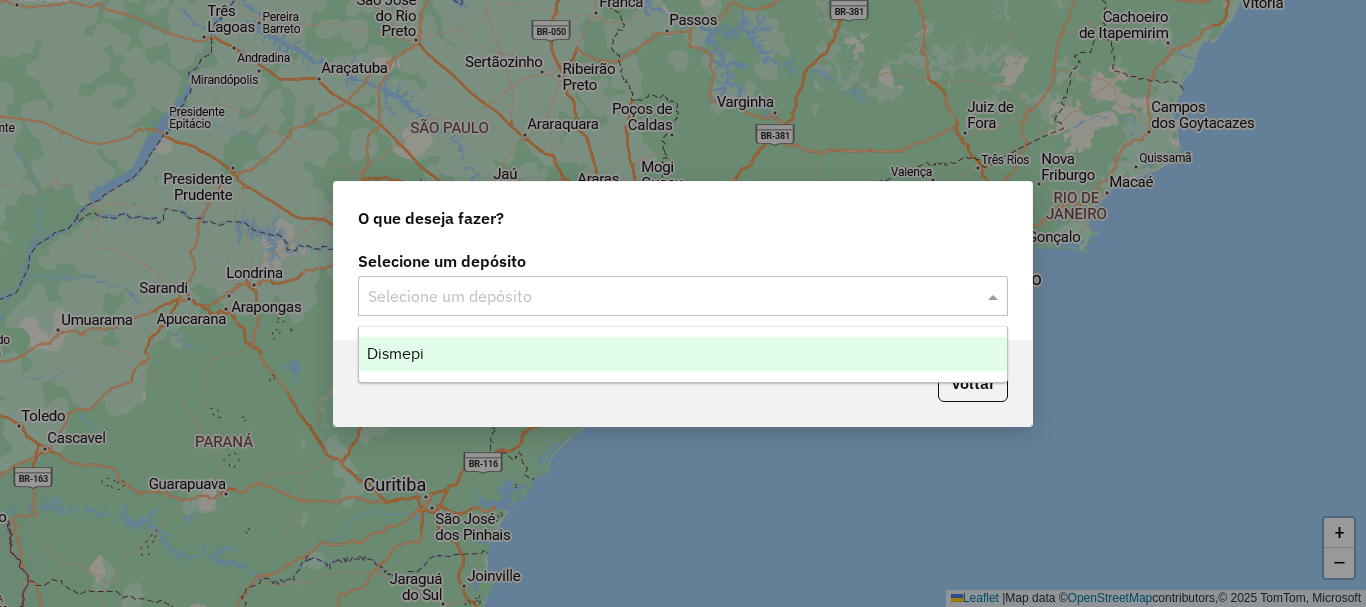 click on "Dismepi" at bounding box center [683, 354] 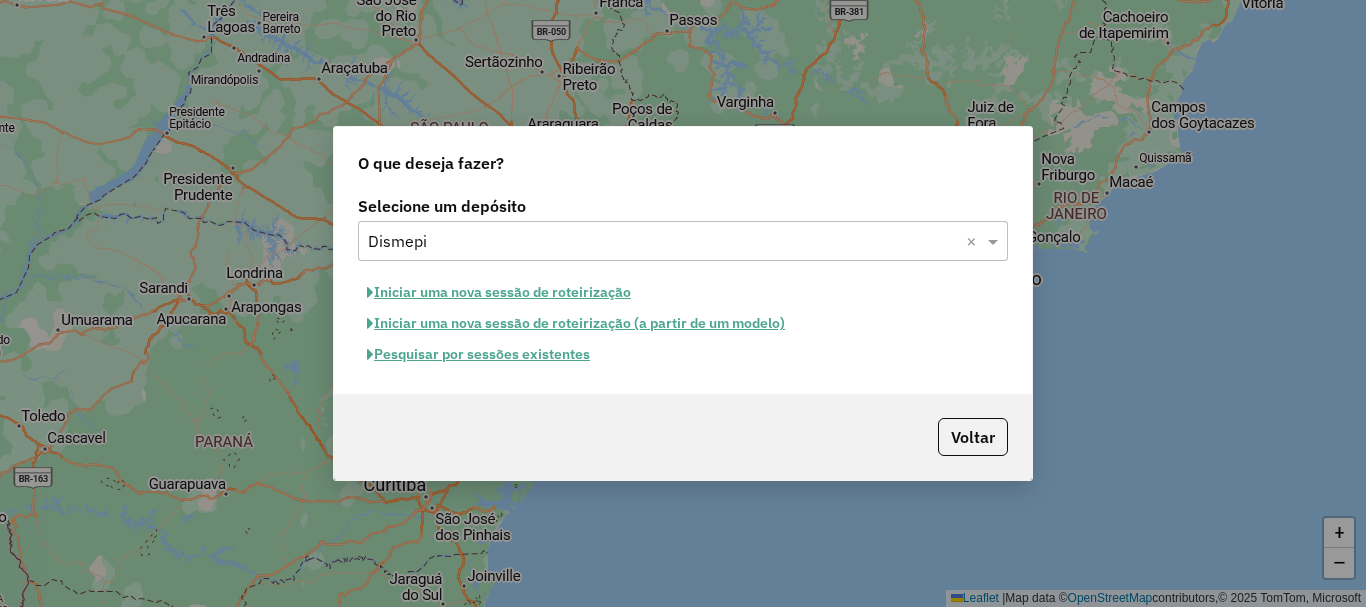 click on "Pesquisar por sessões existentes" 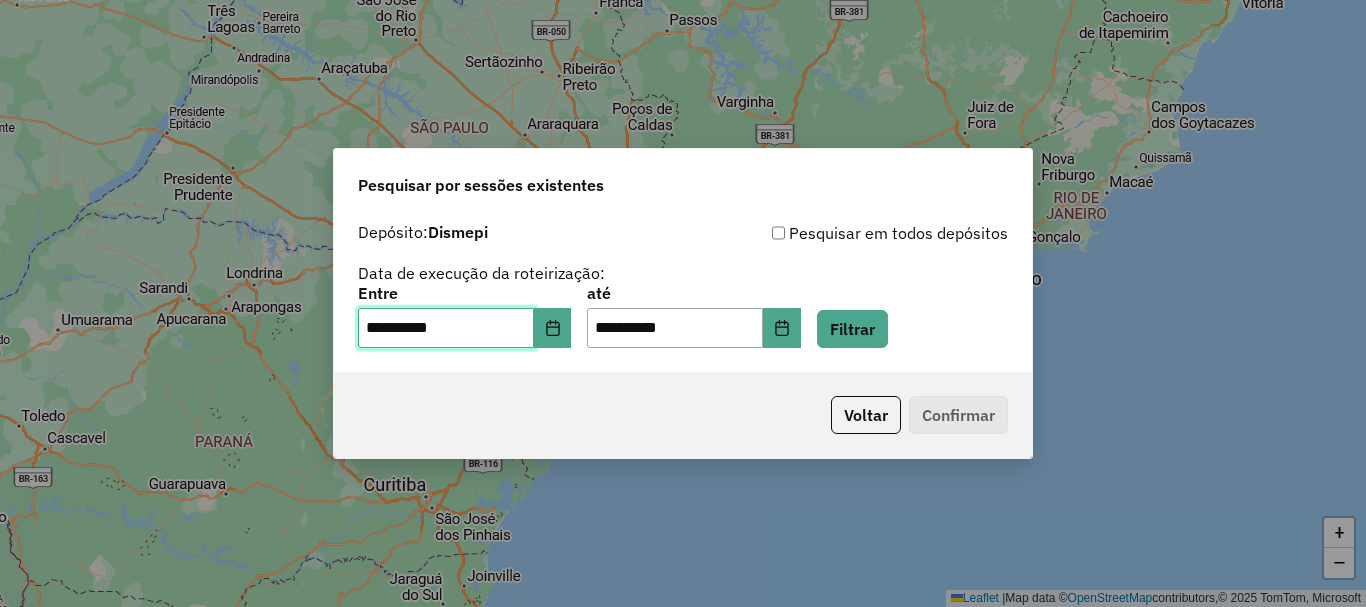 click on "**********" at bounding box center [446, 328] 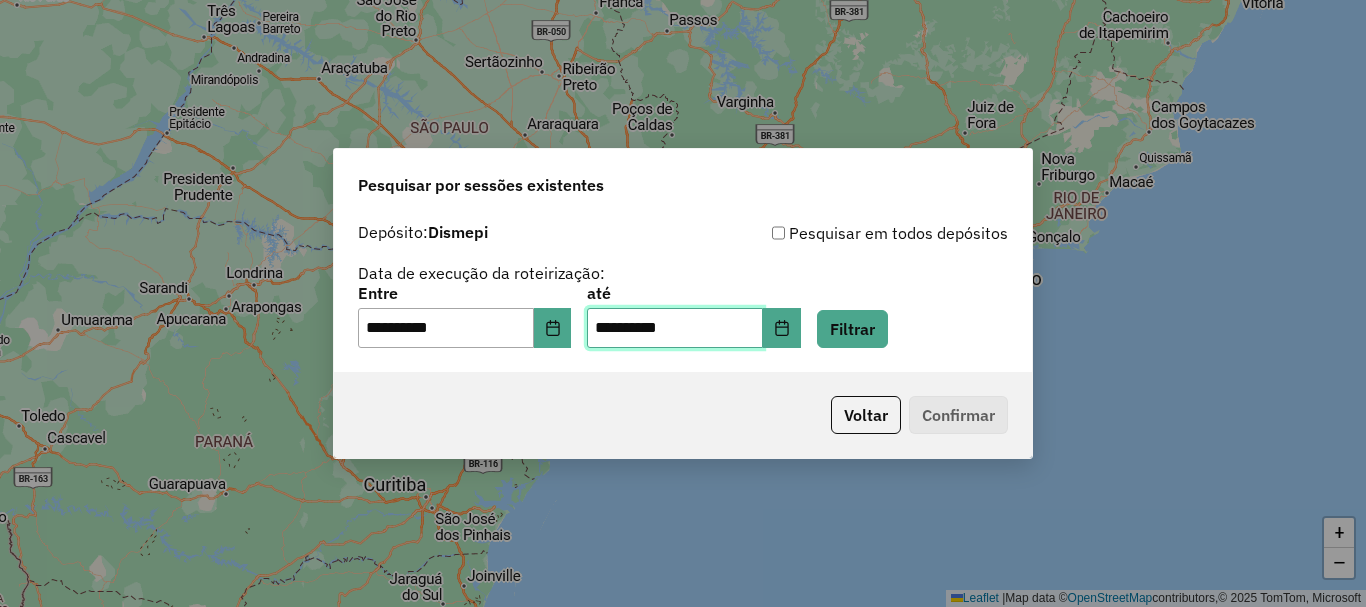 click on "**********" at bounding box center [675, 328] 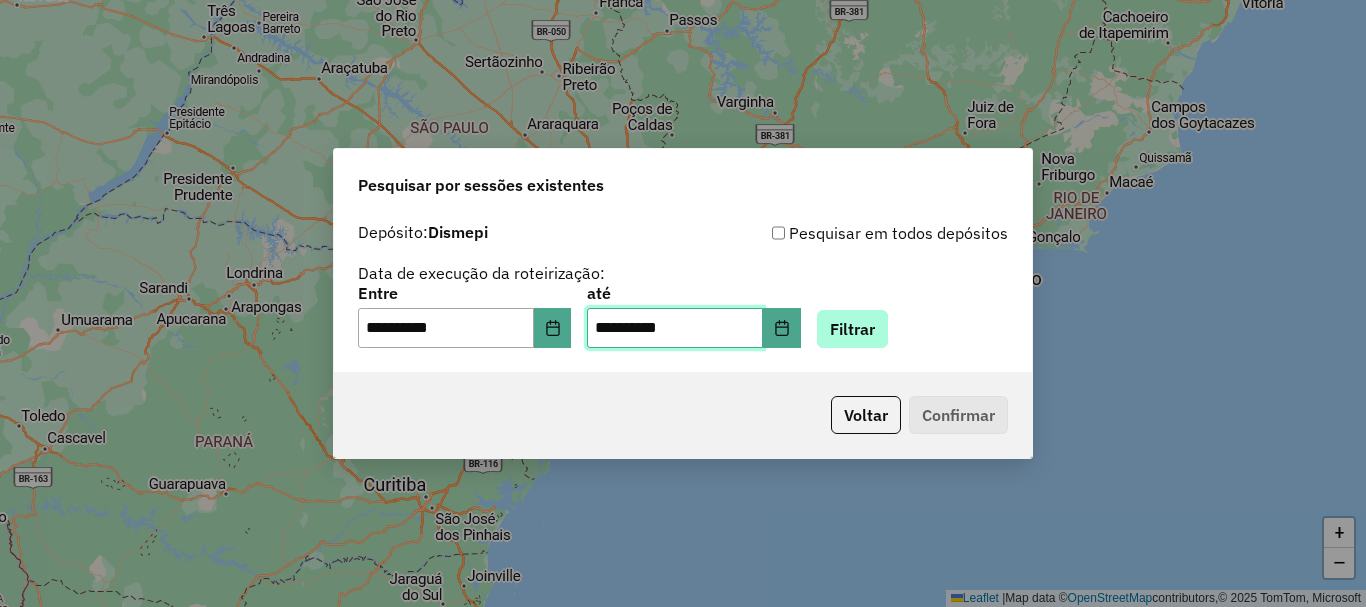 type on "**********" 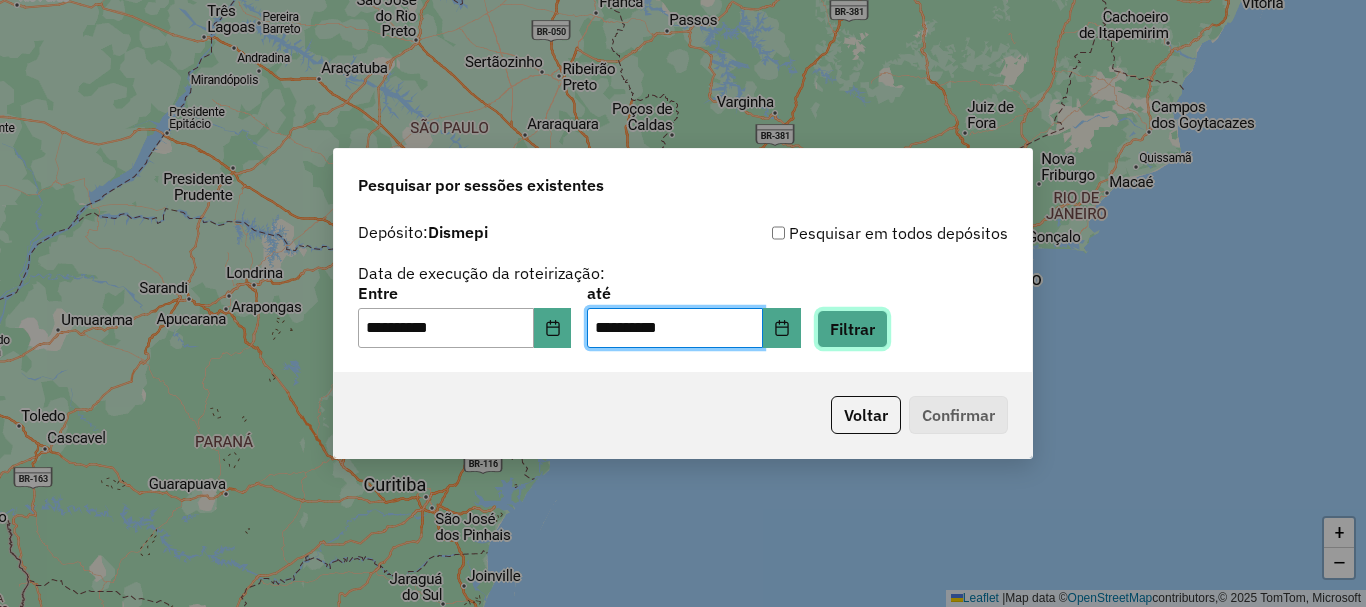 click on "Filtrar" 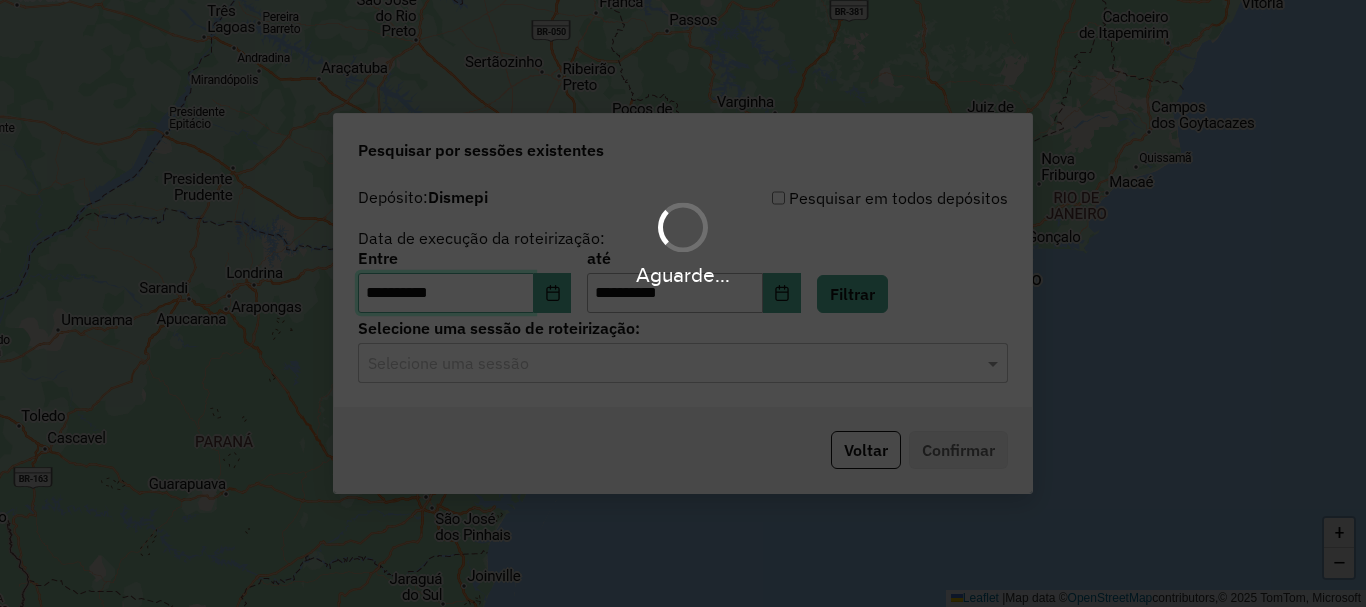 click on "**********" at bounding box center (446, 293) 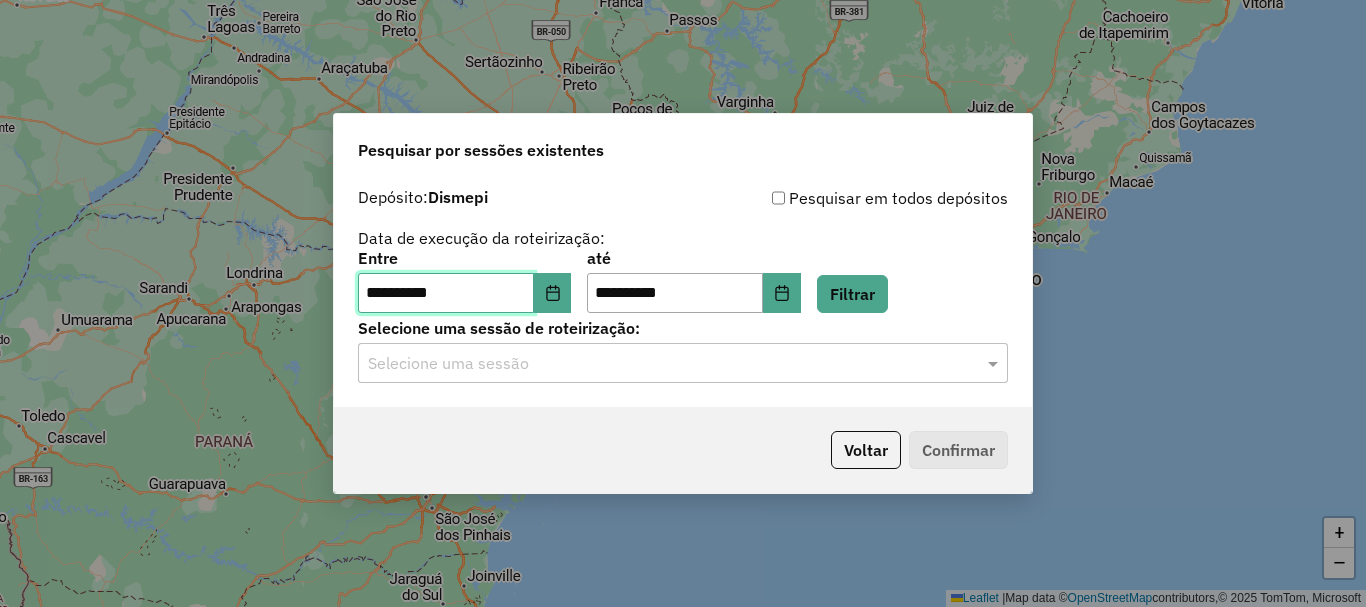 click on "**********" at bounding box center [446, 293] 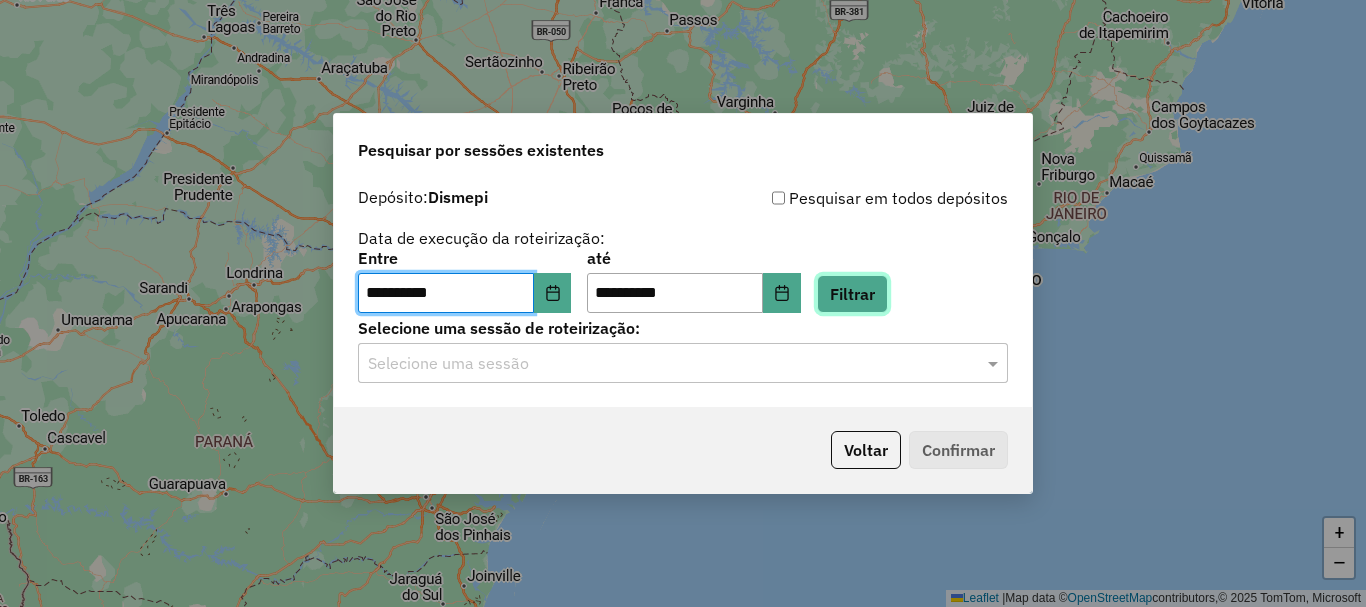 click on "Filtrar" 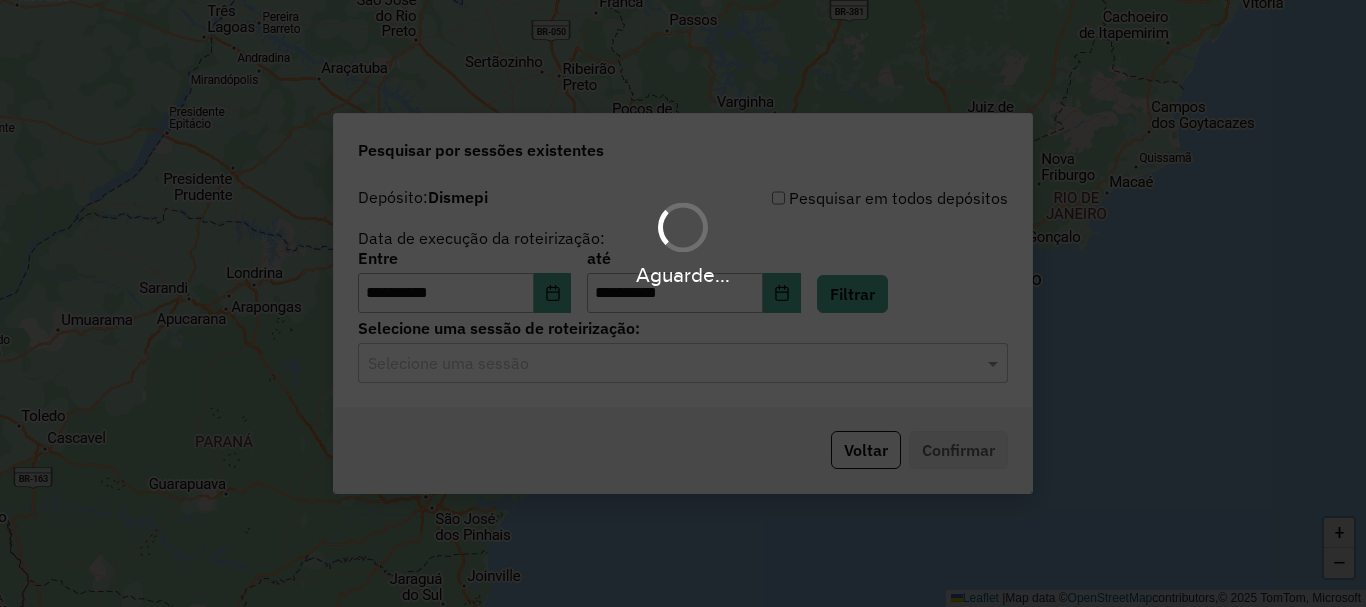 click 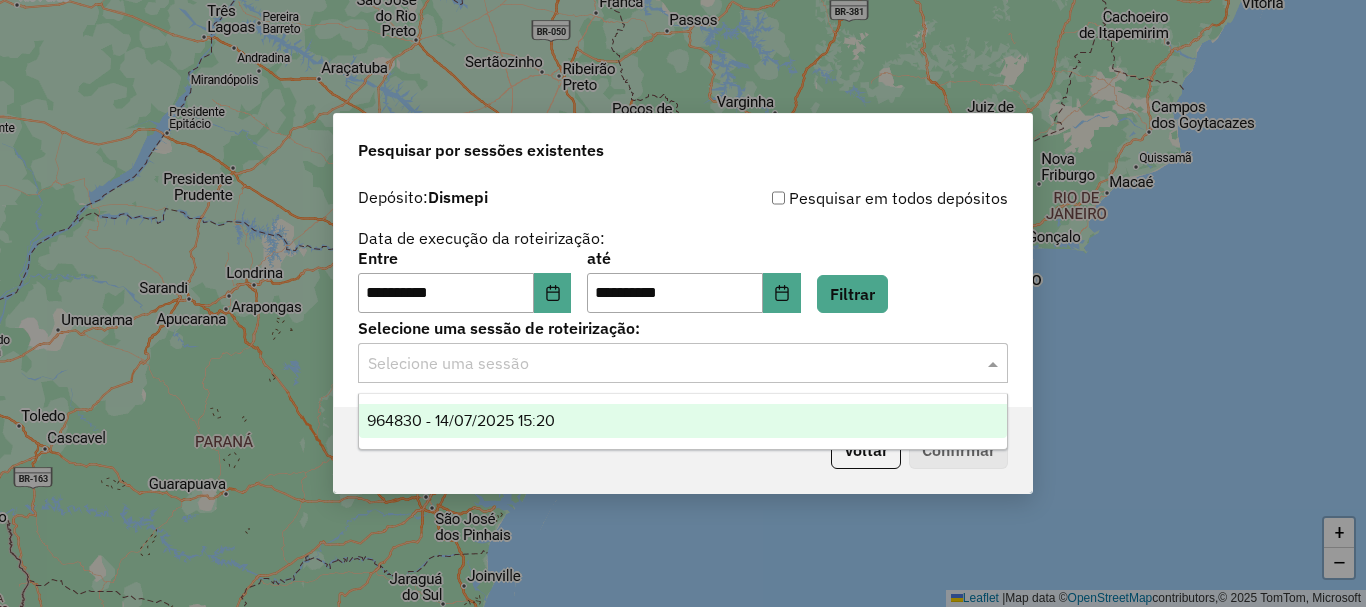 click on "964830 - 14/07/2025 15:20" at bounding box center (461, 420) 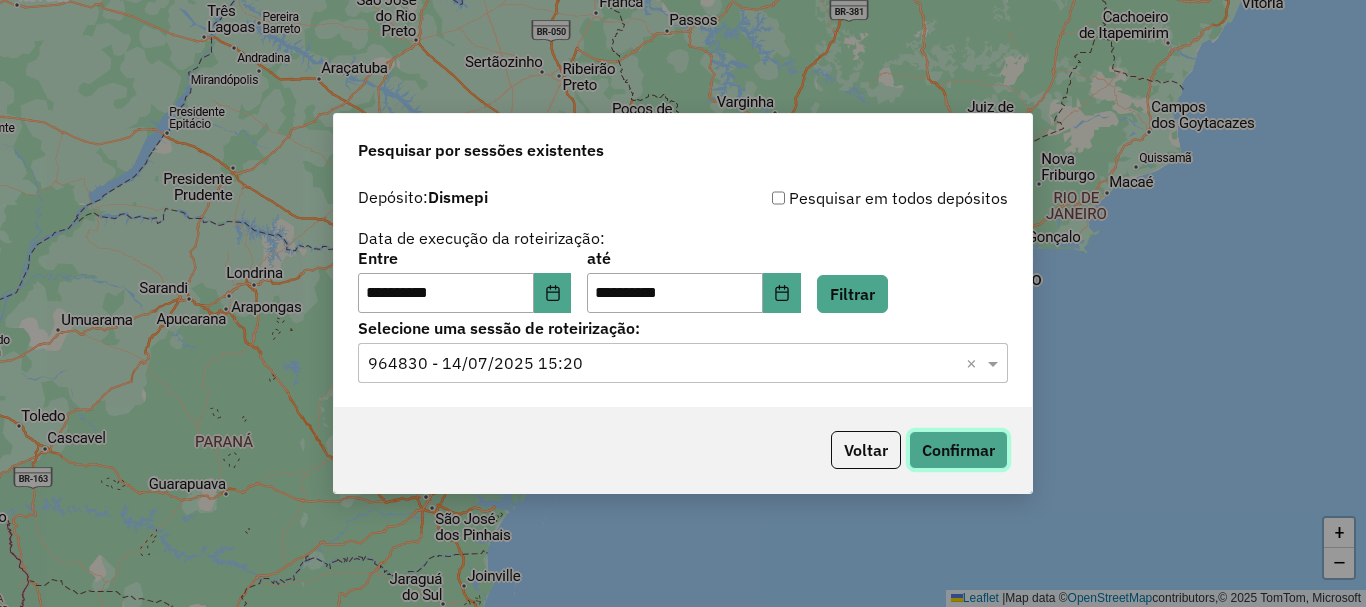 click on "Confirmar" 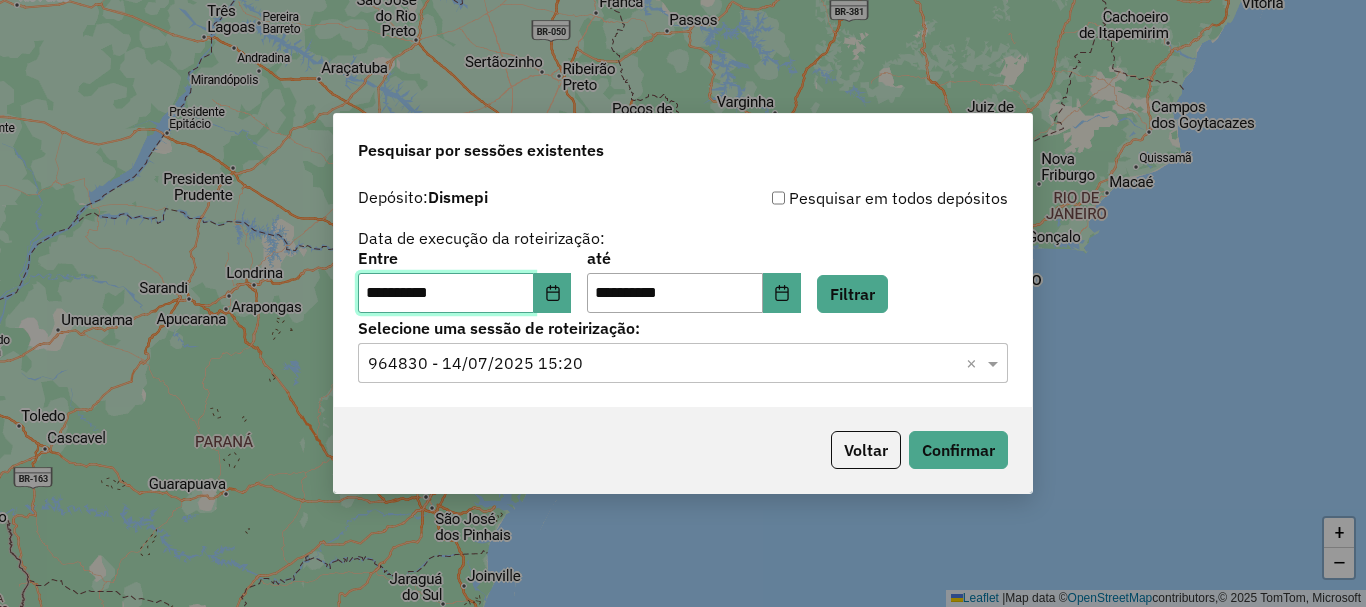 click on "**********" at bounding box center (446, 293) 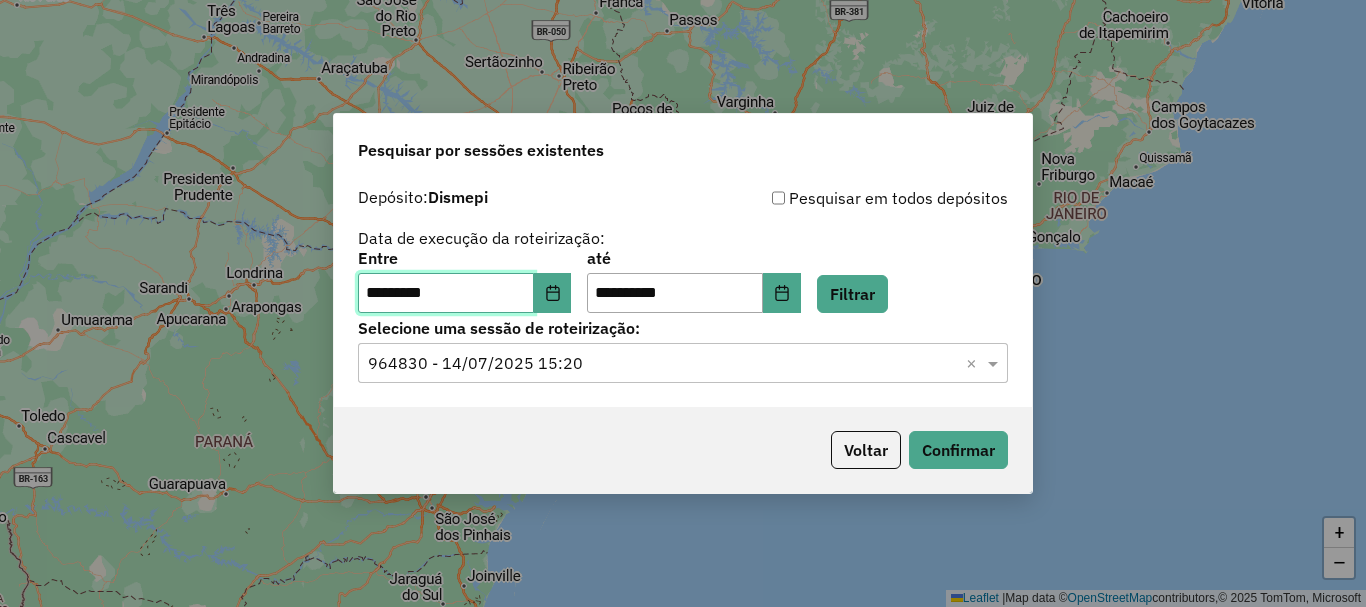 type on "**********" 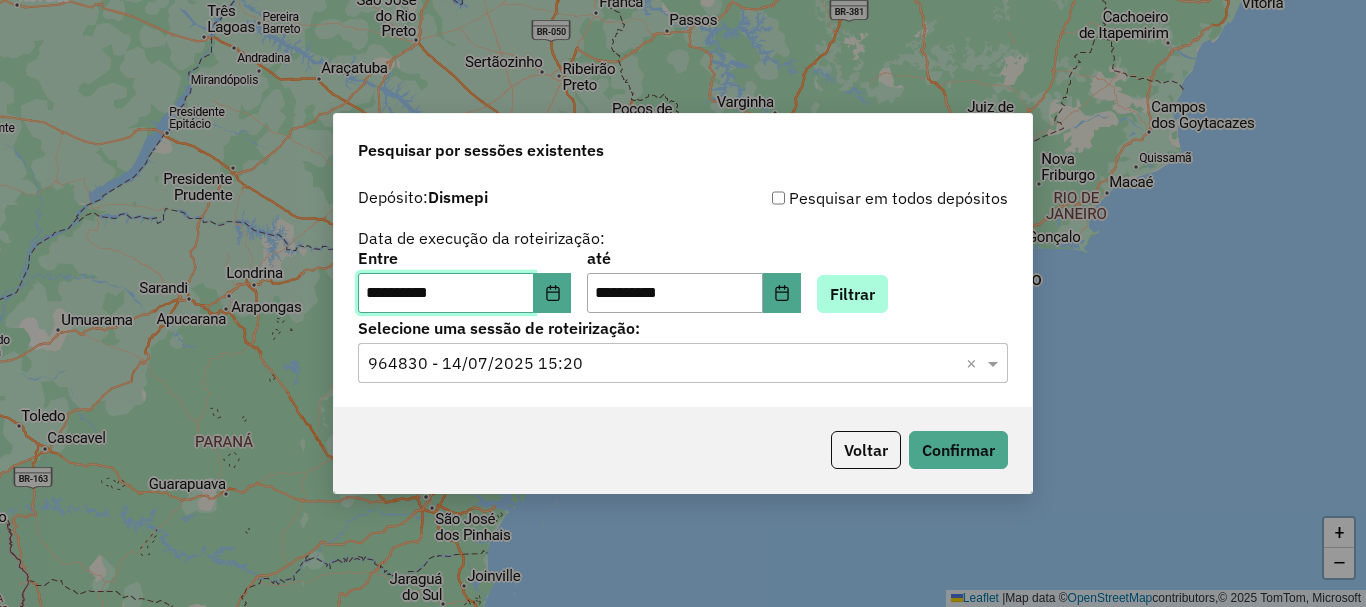 type on "**********" 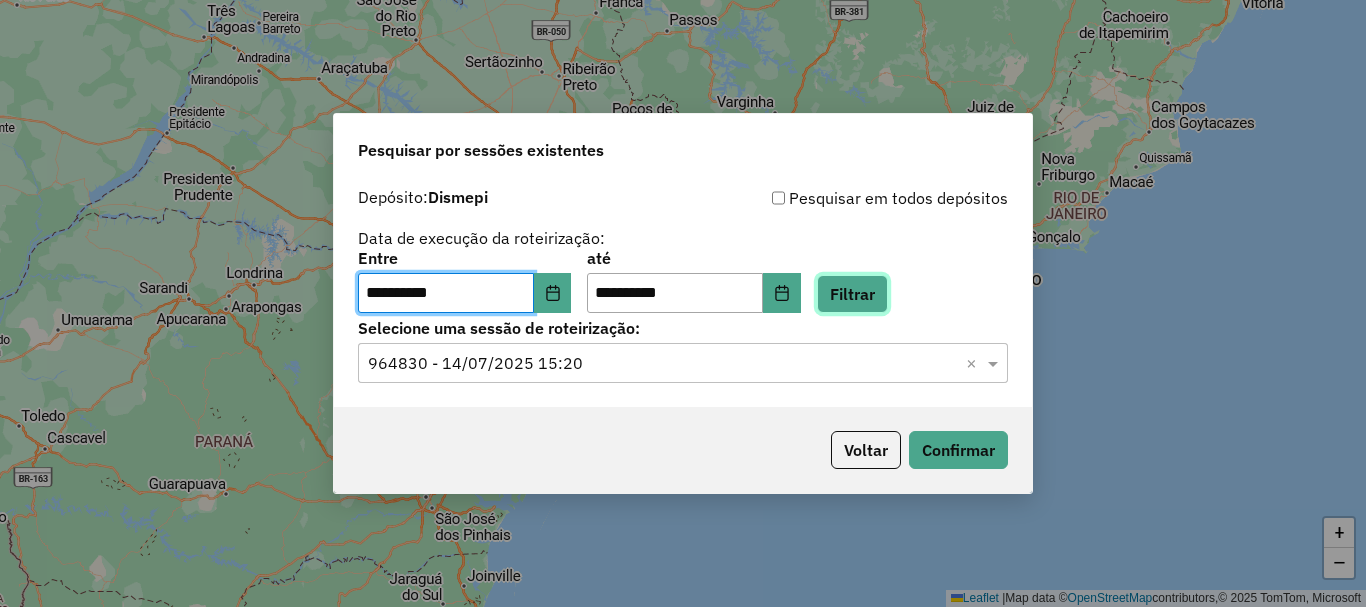 click on "Filtrar" 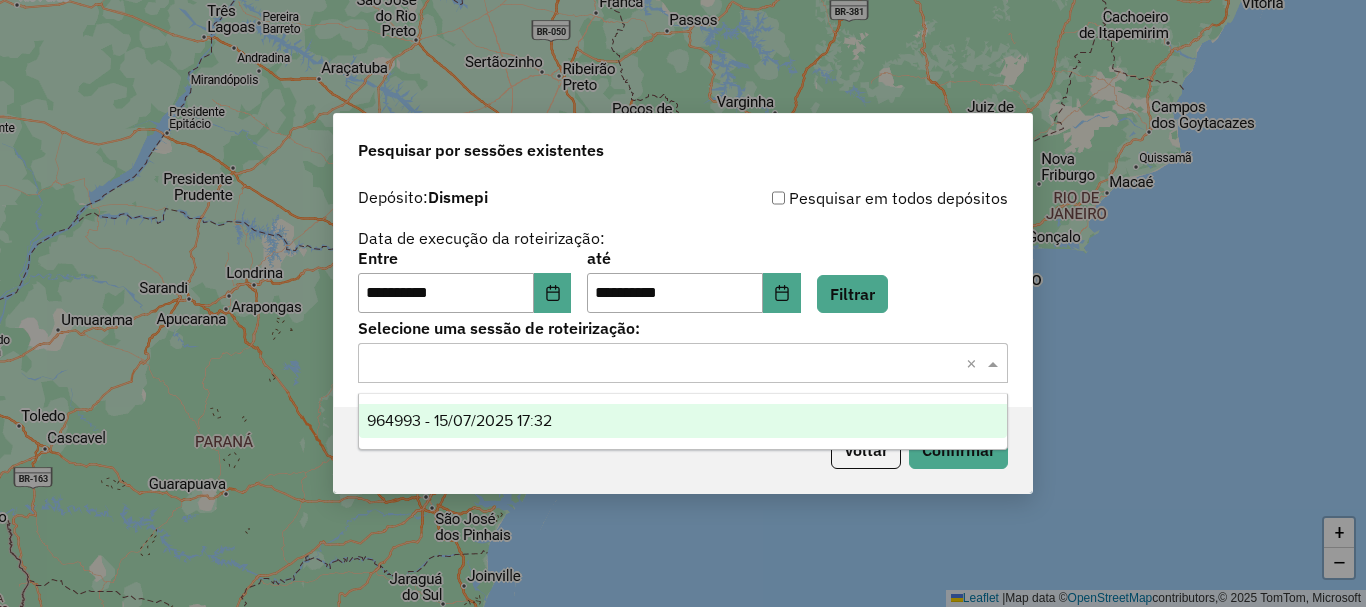 click 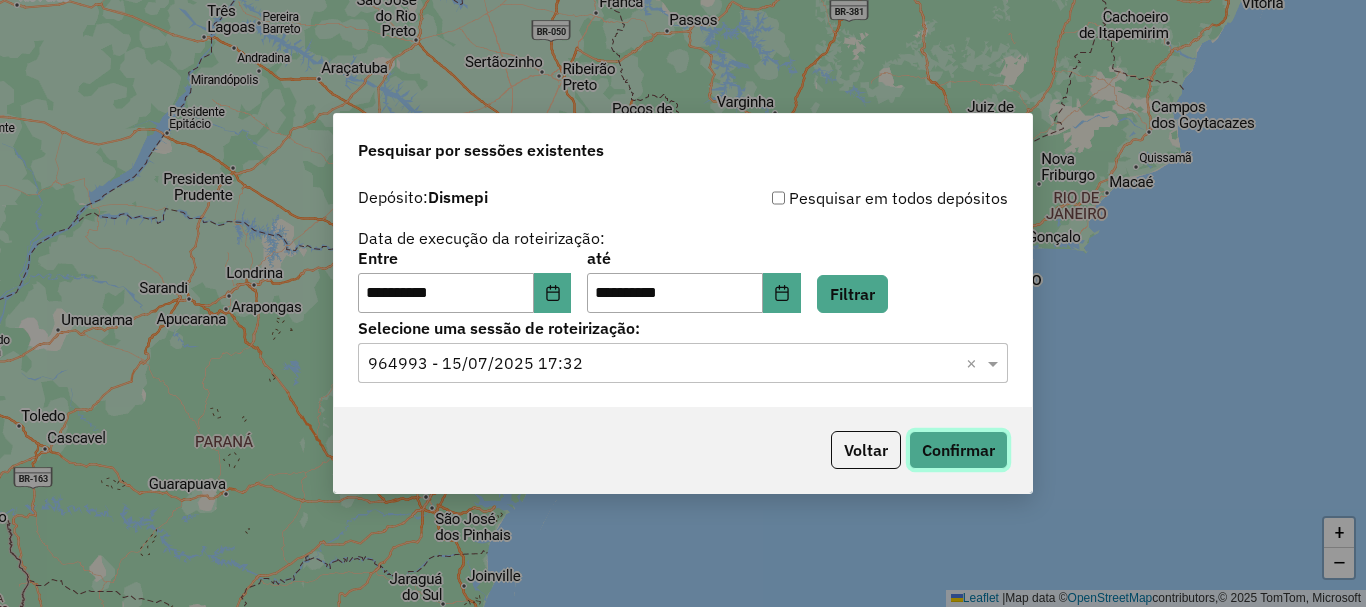click on "Confirmar" 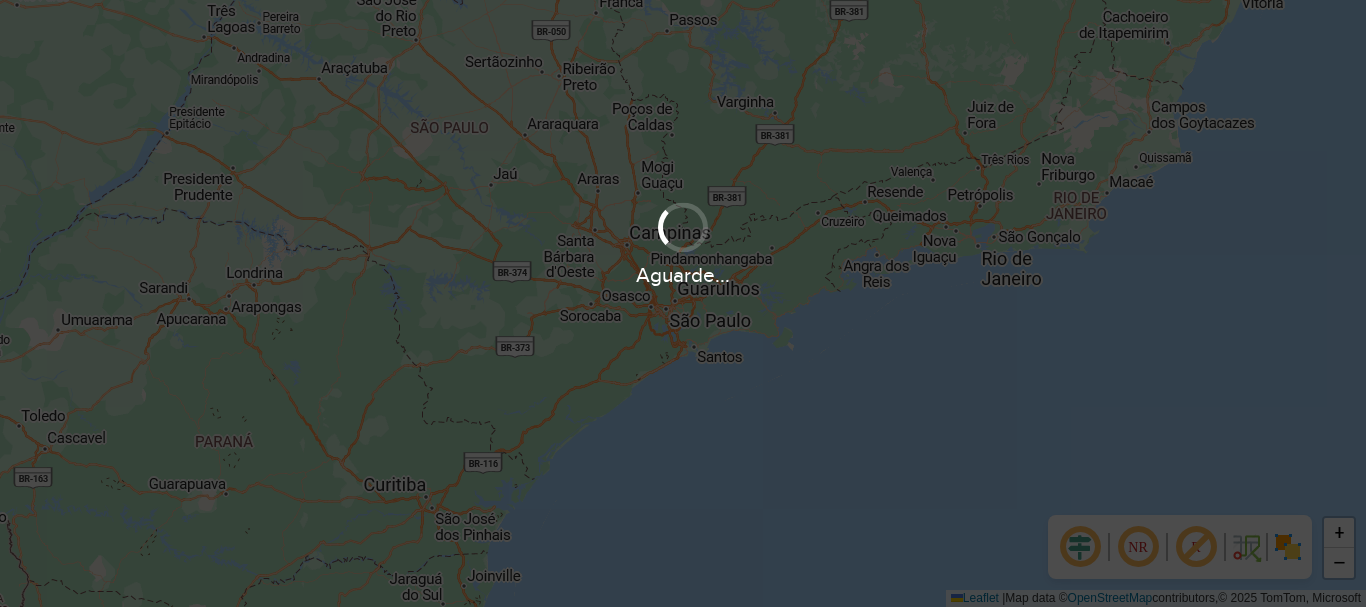 scroll, scrollTop: 0, scrollLeft: 0, axis: both 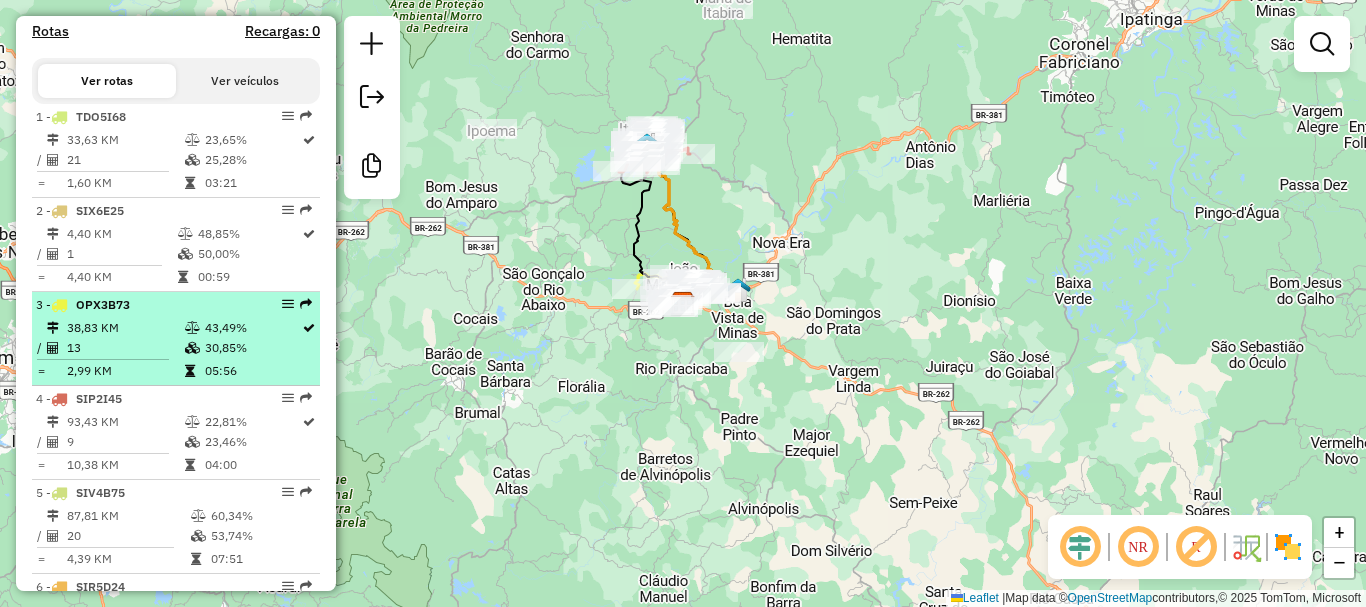 click on "13" at bounding box center [125, 348] 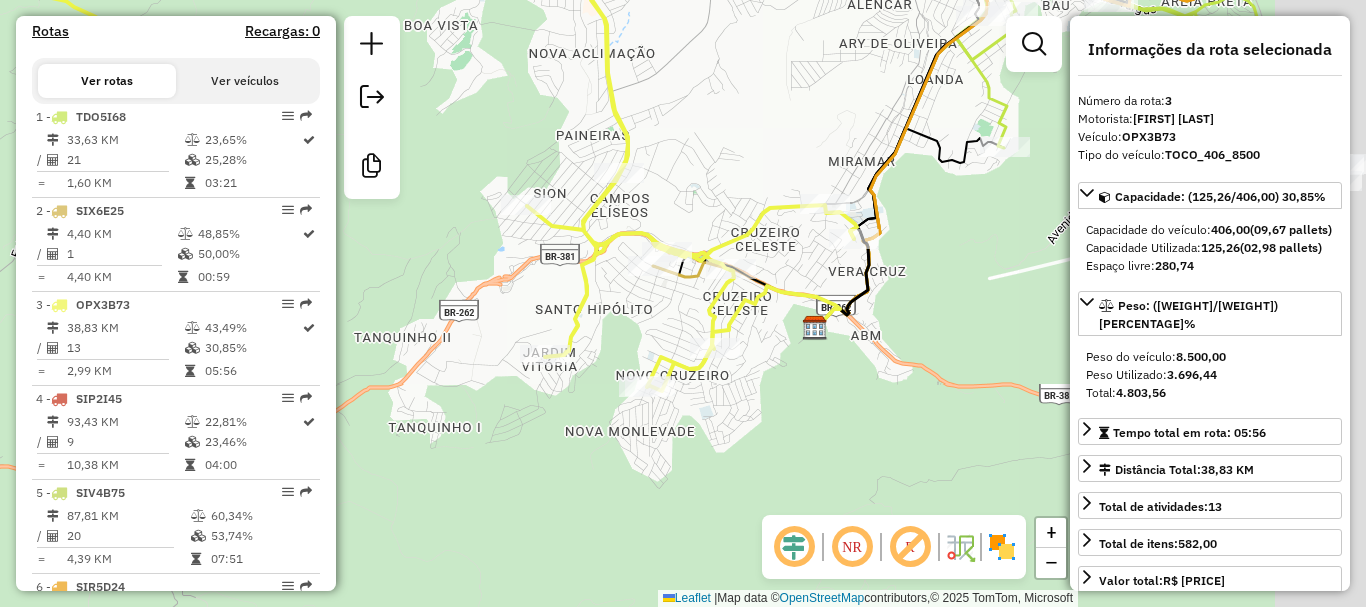 drag, startPoint x: 586, startPoint y: 288, endPoint x: 524, endPoint y: 224, distance: 89.106674 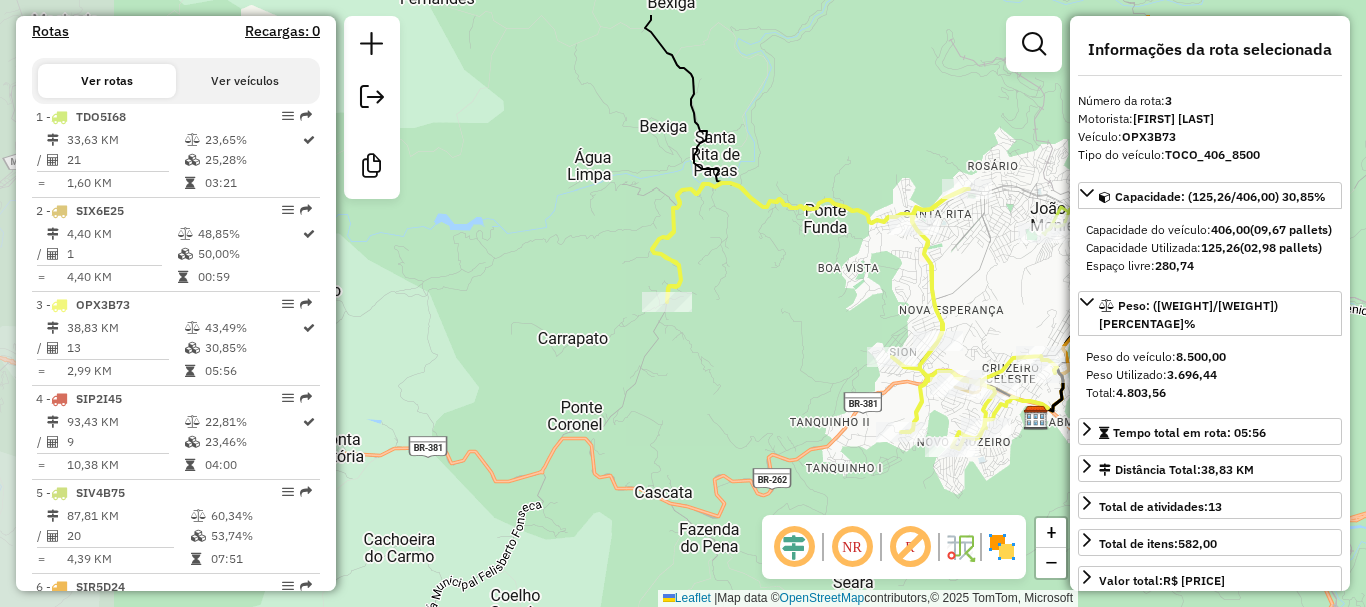 drag, startPoint x: 723, startPoint y: 248, endPoint x: 982, endPoint y: 326, distance: 270.4903 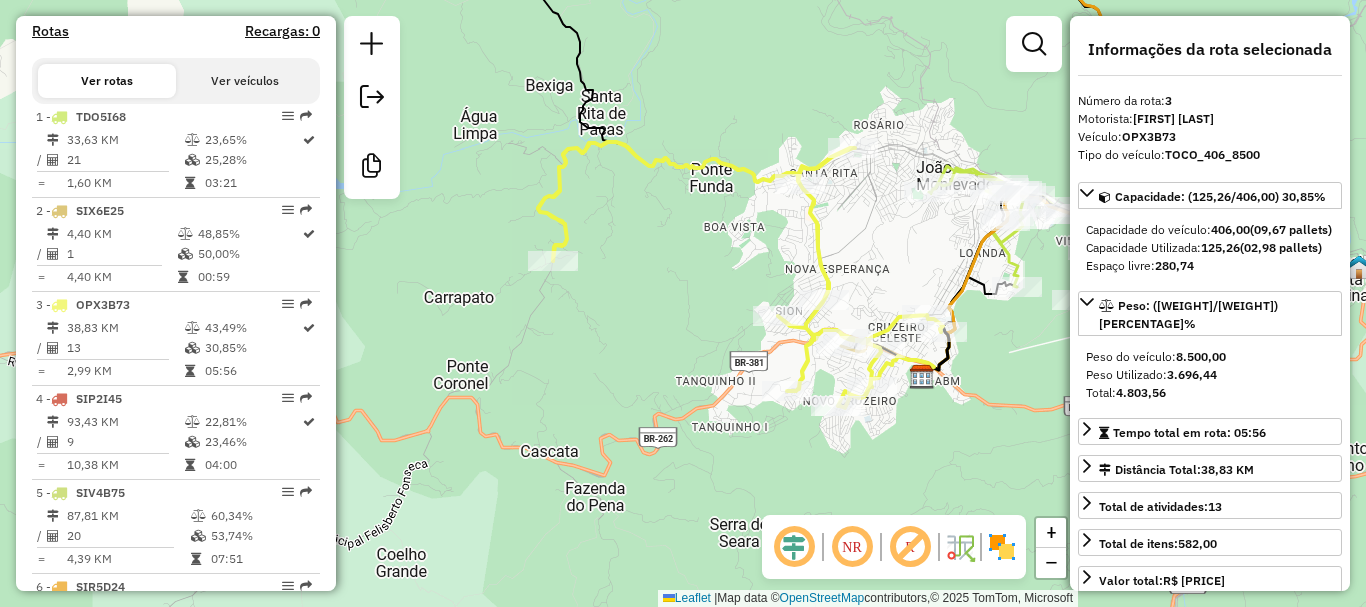 drag, startPoint x: 845, startPoint y: 273, endPoint x: 728, endPoint y: 230, distance: 124.65151 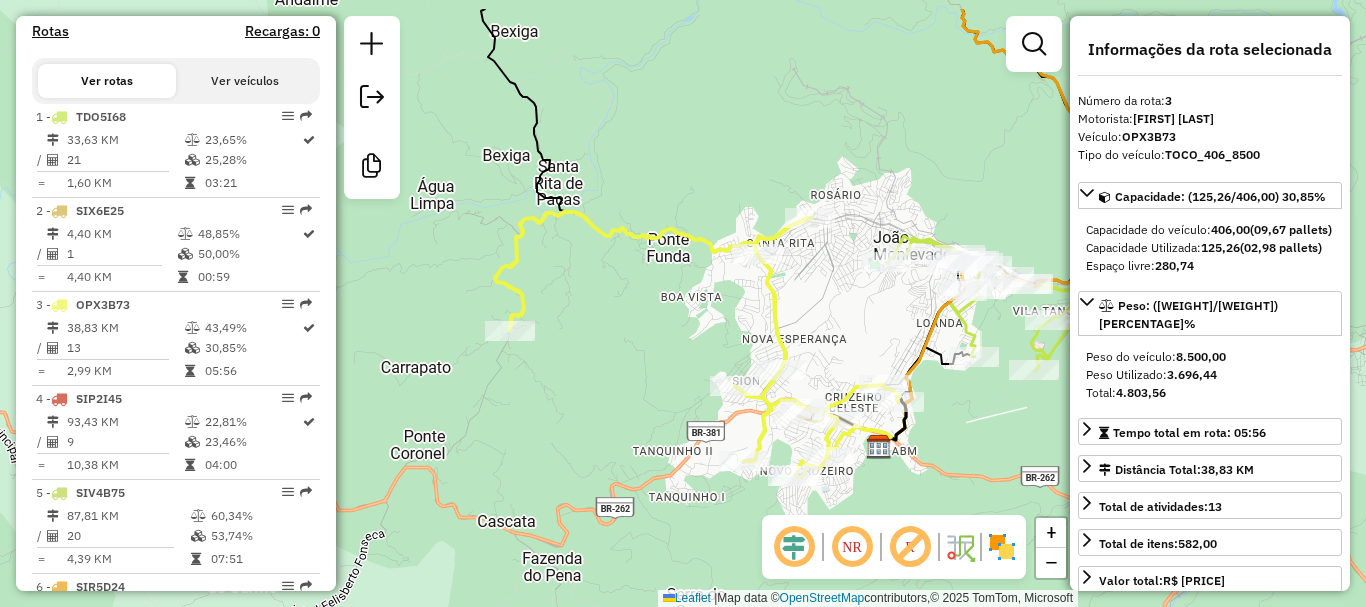 drag, startPoint x: 763, startPoint y: 258, endPoint x: 720, endPoint y: 328, distance: 82.1523 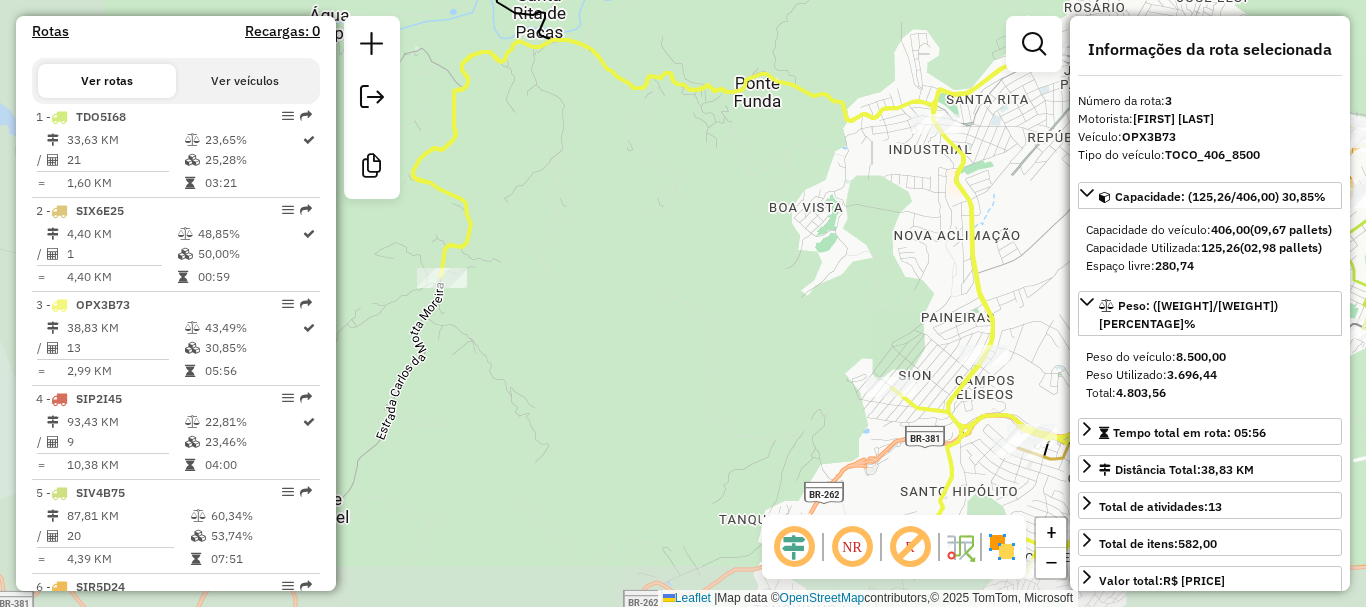 drag, startPoint x: 705, startPoint y: 356, endPoint x: 842, endPoint y: 302, distance: 147.25827 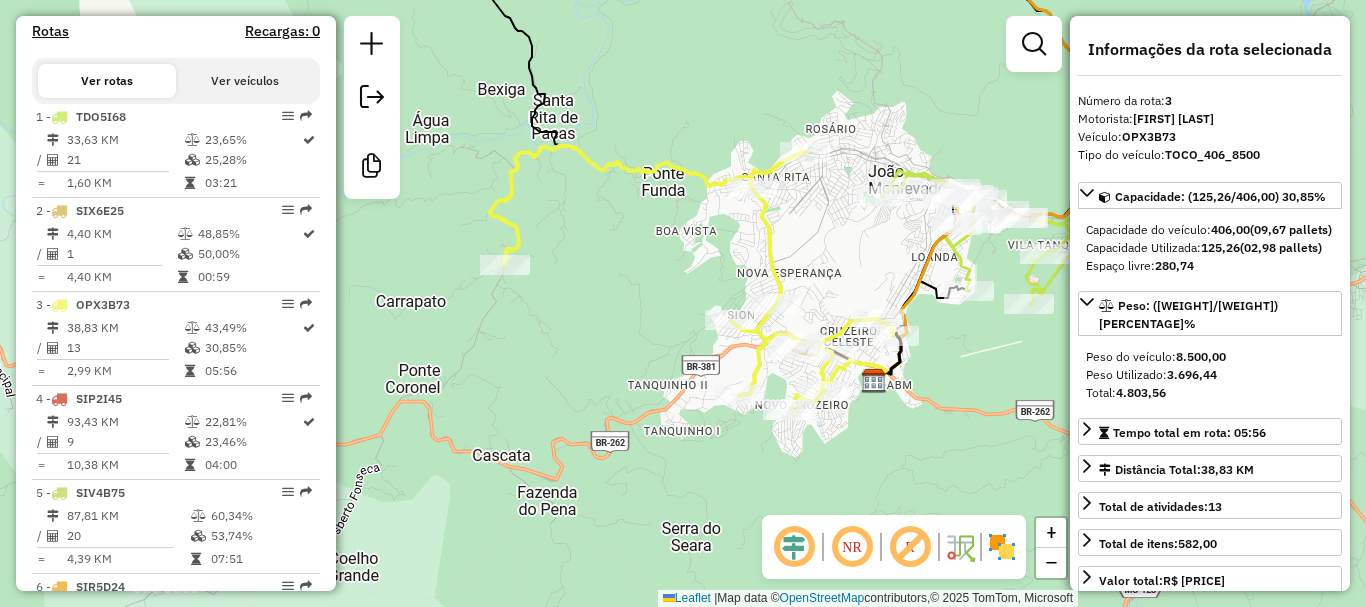 drag, startPoint x: 742, startPoint y: 288, endPoint x: 687, endPoint y: 290, distance: 55.03635 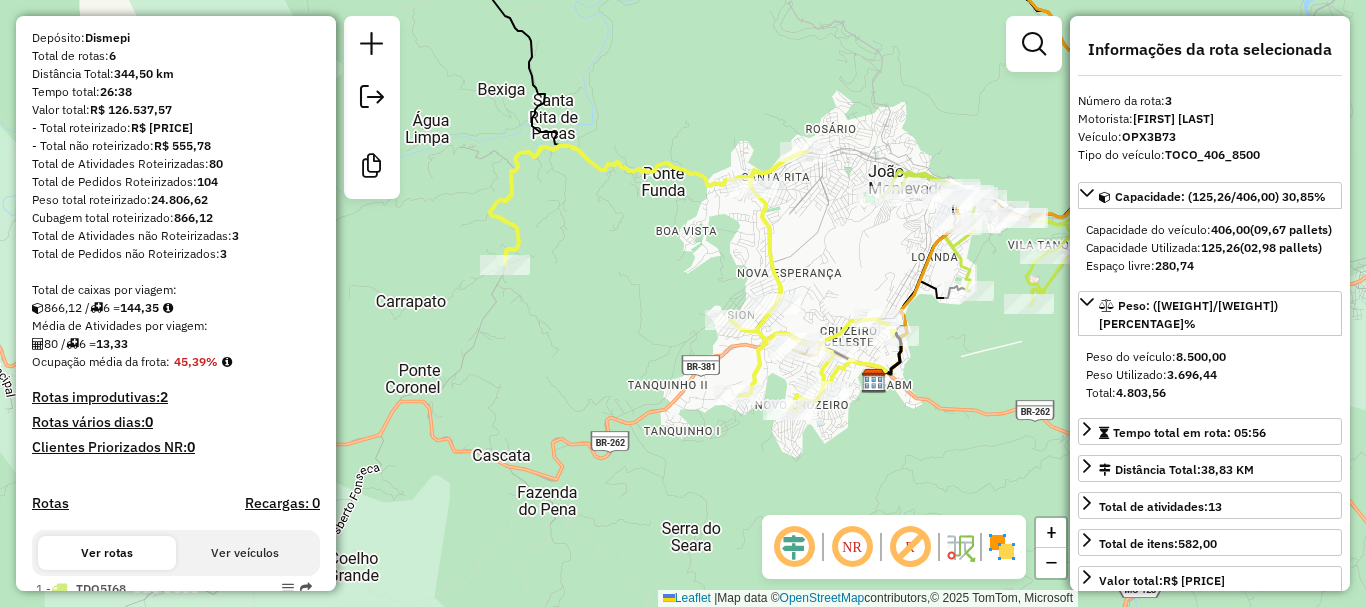 scroll, scrollTop: 0, scrollLeft: 0, axis: both 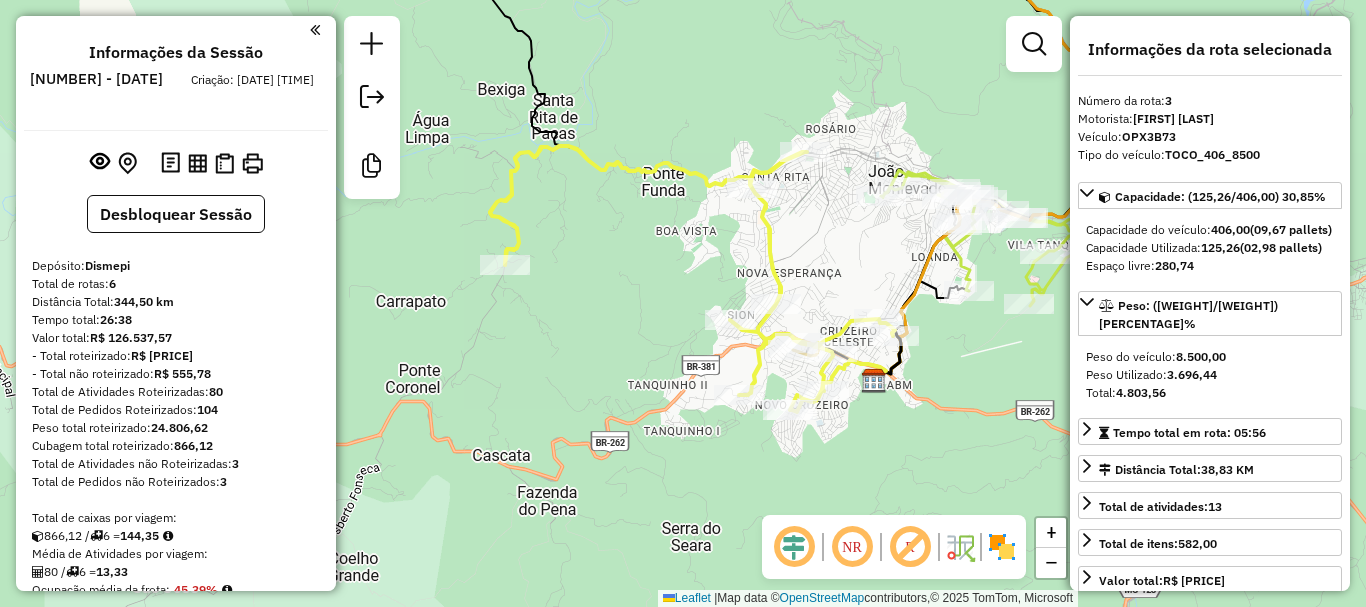 drag, startPoint x: 507, startPoint y: 247, endPoint x: 506, endPoint y: 257, distance: 10.049875 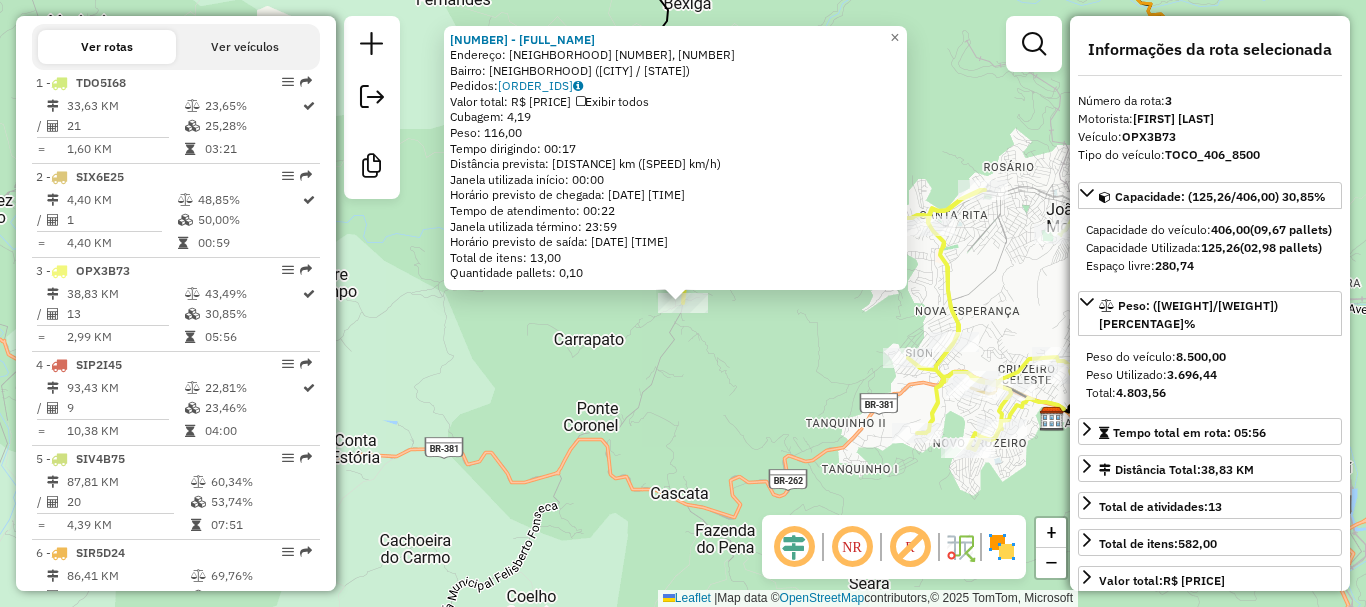 scroll, scrollTop: 976, scrollLeft: 0, axis: vertical 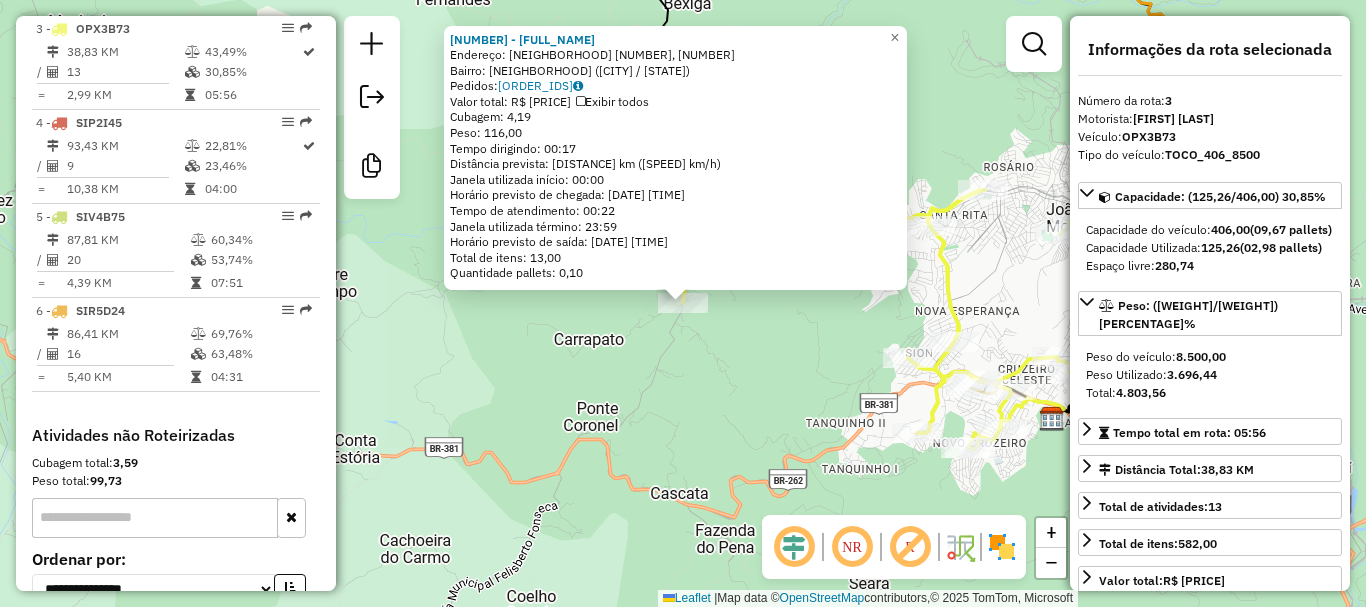 click on "83721 - BAR E MERCEARIA DO C  Endereço: SITIO BELA VISTA 2, 999999   Bairro: Pacas (JOAO MONLEVADE / MG)   Pedidos:  12171275, 12171278   Valor total: R$ 472,95   Exibir todos   Cubagem: 4,19  Peso: 116,00  Tempo dirigindo: 00:17   Distância prevista: 11,554 km (40,78 km/h)   Janela utilizada início: 00:00   Horário previsto de chegada: 14/07/2025 10:01   Tempo de atendimento: 00:22   Janela utilizada término: 23:59   Horário previsto de saída: 14/07/2025 10:23   Total de itens: 13,00   Quantidade pallets: 0,10  × Janela de atendimento Grade de atendimento Capacidade Transportadoras Veículos Cliente Pedidos  Rotas Selecione os dias de semana para filtrar as janelas de atendimento  Seg   Ter   Qua   Qui   Sex   Sáb   Dom  Informe o período da janela de atendimento: De: Até:  Filtrar exatamente a janela do cliente  Considerar janela de atendimento padrão  Selecione os dias de semana para filtrar as grades de atendimento  Seg   Ter   Qua   Qui   Sex   Sáb   Dom   Peso mínimo:   Peso máximo:  De:" 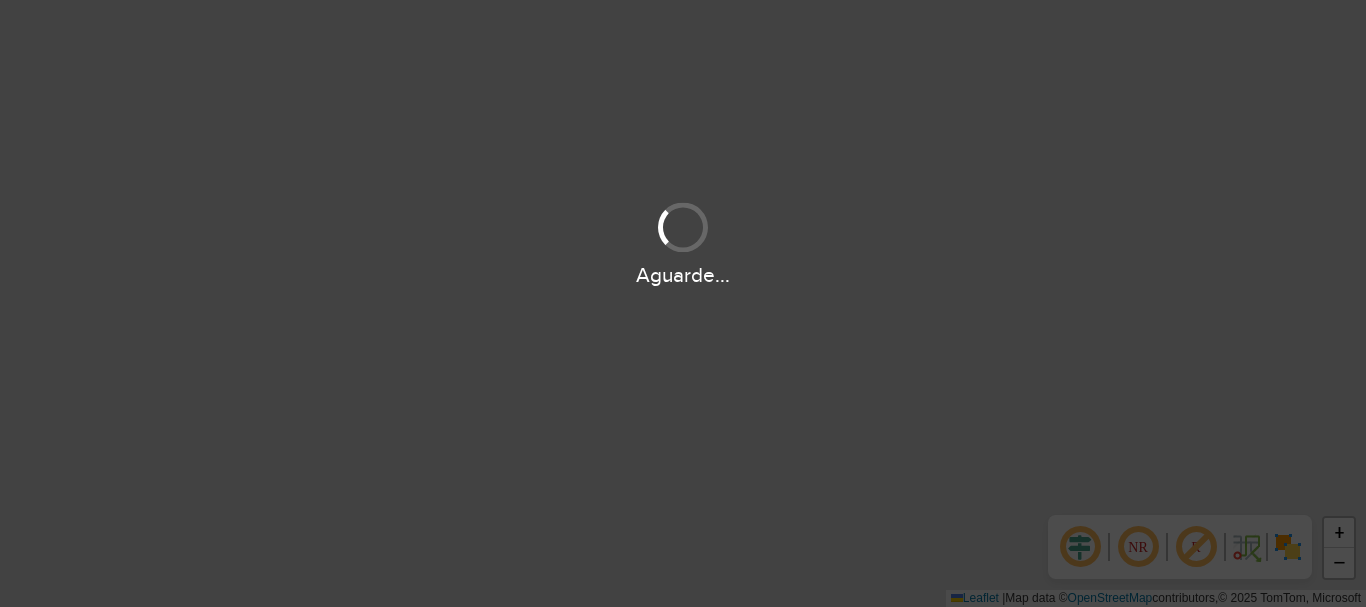 scroll, scrollTop: 0, scrollLeft: 0, axis: both 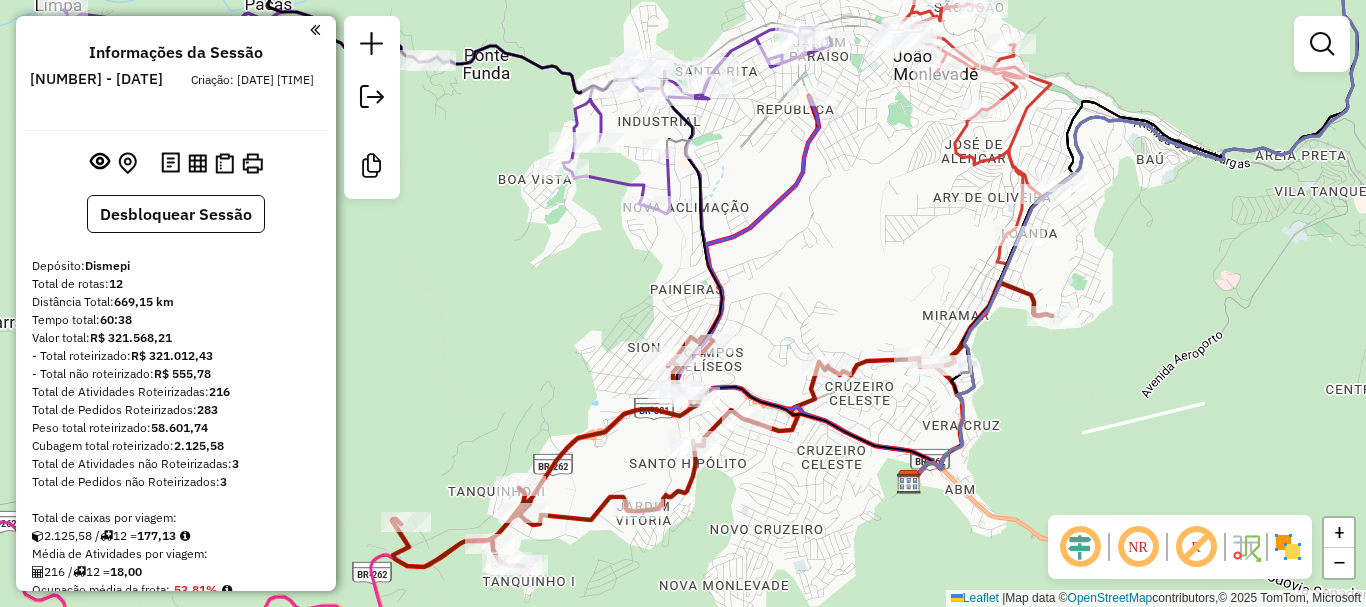 drag, startPoint x: 756, startPoint y: 265, endPoint x: 771, endPoint y: 321, distance: 57.974133 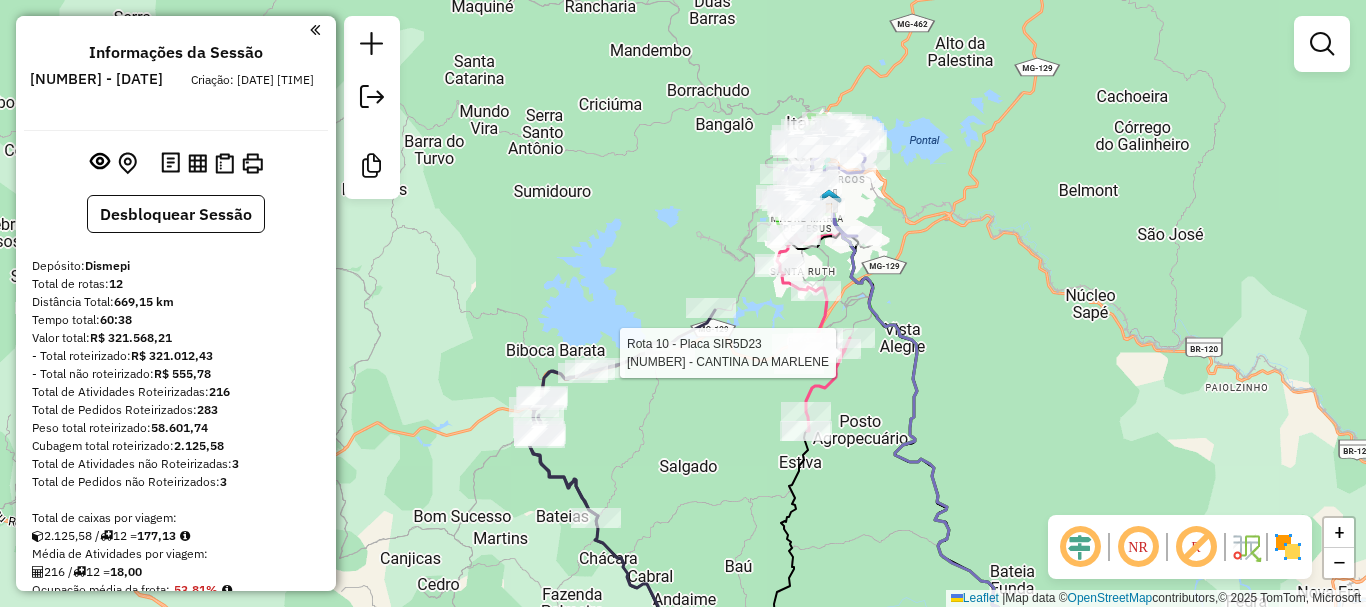 select on "**********" 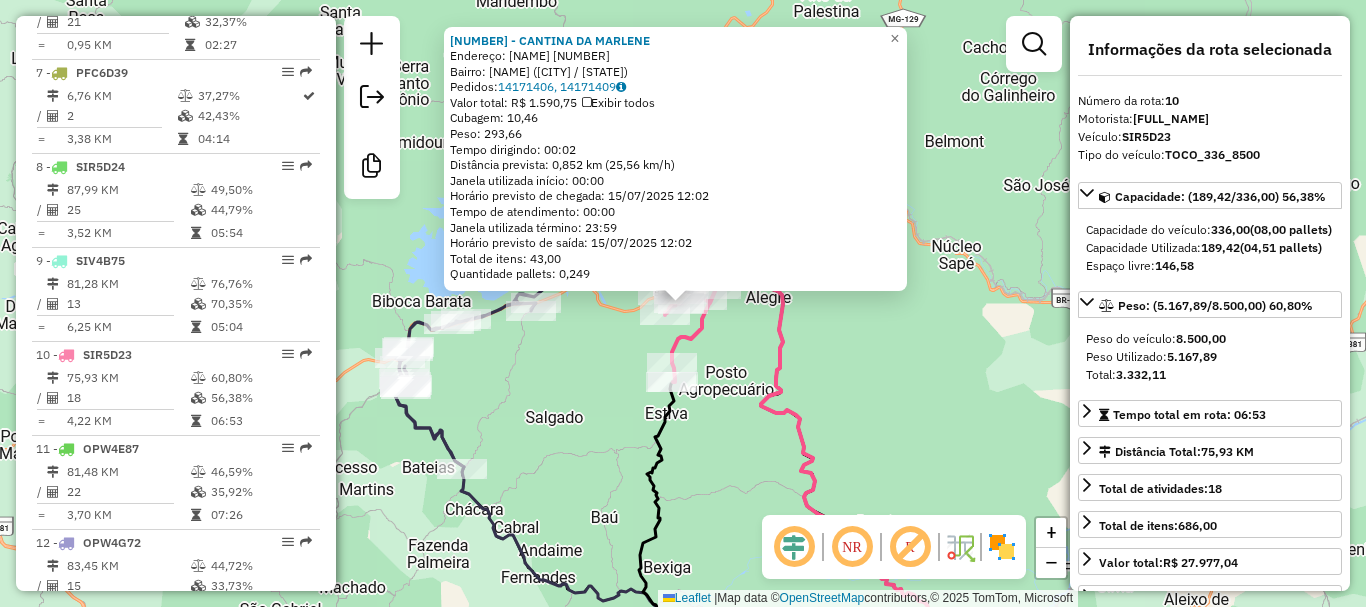 scroll, scrollTop: 1634, scrollLeft: 0, axis: vertical 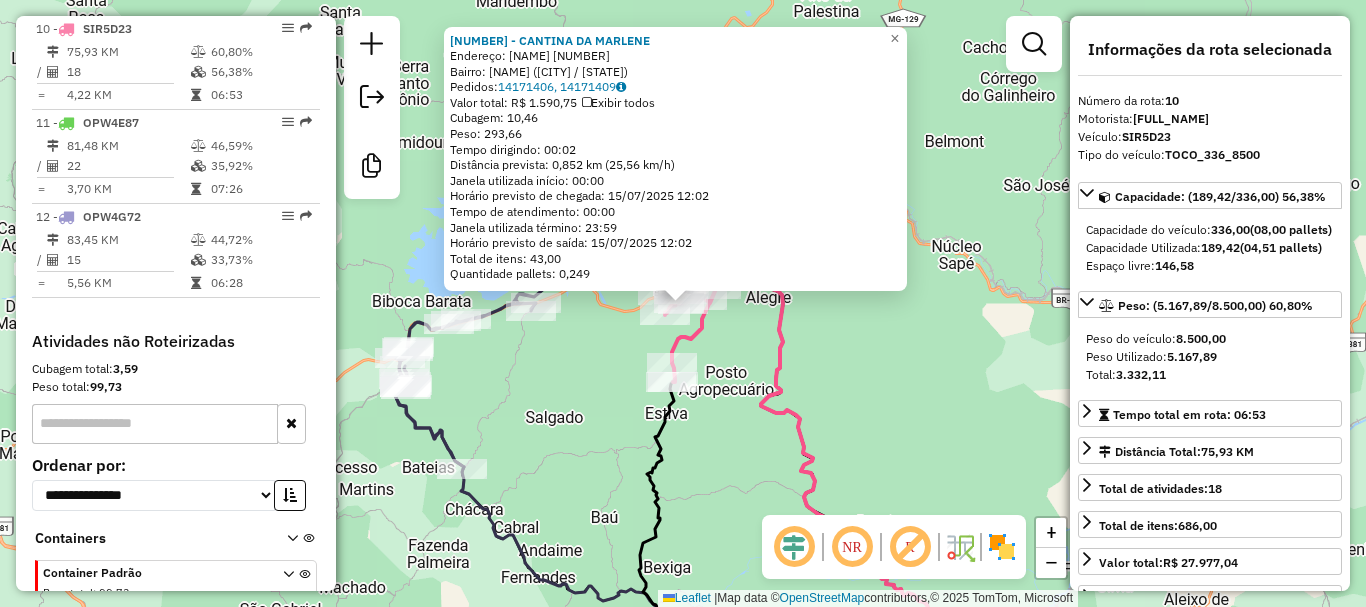 click on "[NUMBER] - CANTINA DA MARLENE Endereço: [NAME] [NUMBER] Bairro: [NAME] ([CITY] / [STATE]) Pedidos: [NUMBER], [NUMBER] Valor total: R$ [NUMBER] Exibir todos Cubagem: [NUMBER] Peso: [NUMBER] Tempo dirigindo: [TIME] Distância prevista: [NUMBER] km ([NUMBER] km/h) Janela utilizada início: [TIME] Horário previsto de chegada: [DATE] [TIME] Tempo de atendimento: [TIME] Janela utilizada término: [TIME] Horário previsto de saída: [DATE] [TIME] Total de itens: [NUMBER] Quantidade pallets: [NUMBER] × Janela de atendimento Grade de atendimento Capacidade Transportadoras Veículos Cliente Pedidos Rotas Selecione os dias de semana para filtrar as janelas de atendimento Seg Ter Qua Qui Sex Sáb Dom Informe o período da janela de atendimento: De: Até: Filtrar exatamente a janela do cliente Considerar janela de atendimento padrão Selecione os dias de semana para filtrar as grades de atendimento Seg Ter Qua Qui Sex Sáb Dom Clientes fora do dia de atendimento selecionado" 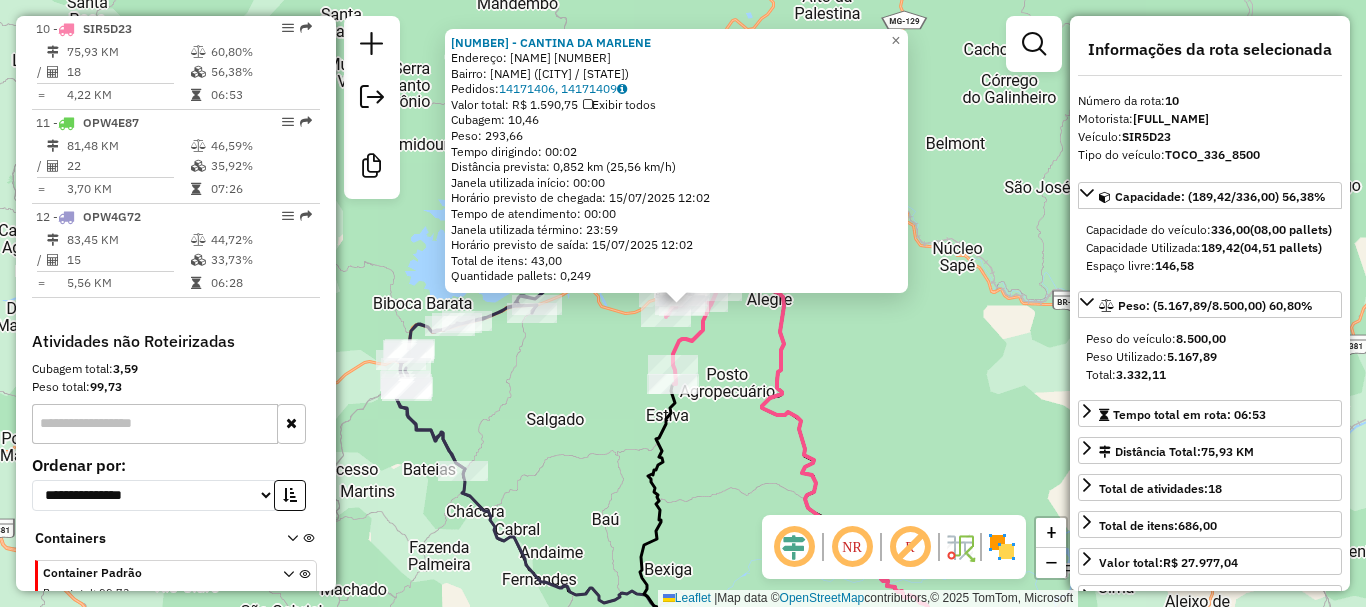 click on "[NUMBER] - CANTINA DA MARLENE Endereço: [NAME] [NUMBER] Bairro: [NAME] ([CITY] / [STATE]) Pedidos: [NUMBER], [NUMBER] Valor total: R$ [NUMBER] Exibir todos Cubagem: [NUMBER] Peso: [NUMBER] Tempo dirigindo: [TIME] Distância prevista: [NUMBER] km ([NUMBER] km/h) Janela utilizada início: [TIME] Horário previsto de chegada: [DATE] [TIME] Tempo de atendimento: [TIME] Janela utilizada término: [TIME] Horário previsto de saída: [DATE] [TIME] Total de itens: [NUMBER] Quantidade pallets: [NUMBER] × Janela de atendimento Grade de atendimento Capacidade Transportadoras Veículos Cliente Pedidos Rotas Selecione os dias de semana para filtrar as janelas de atendimento Seg Ter Qua Qui Sex Sáb Dom Informe o período da janela de atendimento: De: Até: Filtrar exatamente a janela do cliente Considerar janela de atendimento padrão Selecione os dias de semana para filtrar as grades de atendimento Seg Ter Qua Qui Sex Sáb Dom Clientes fora do dia de atendimento selecionado" 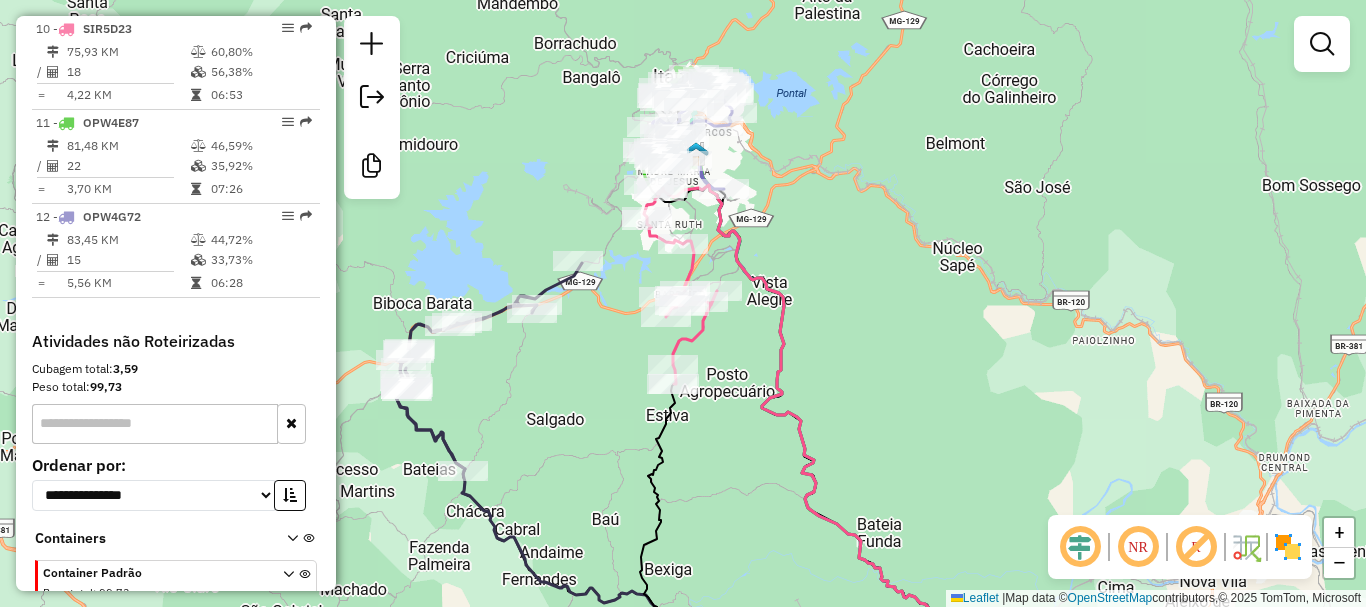 drag, startPoint x: 745, startPoint y: 335, endPoint x: 763, endPoint y: 397, distance: 64.56005 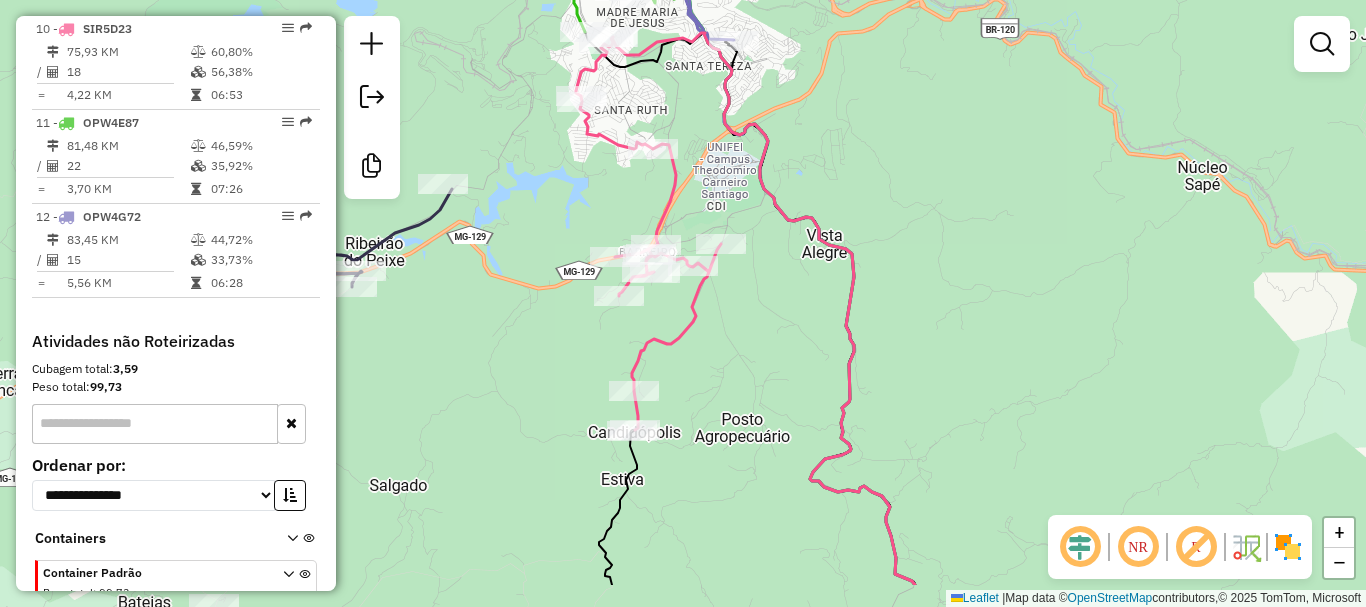 drag, startPoint x: 772, startPoint y: 433, endPoint x: 763, endPoint y: 351, distance: 82.492424 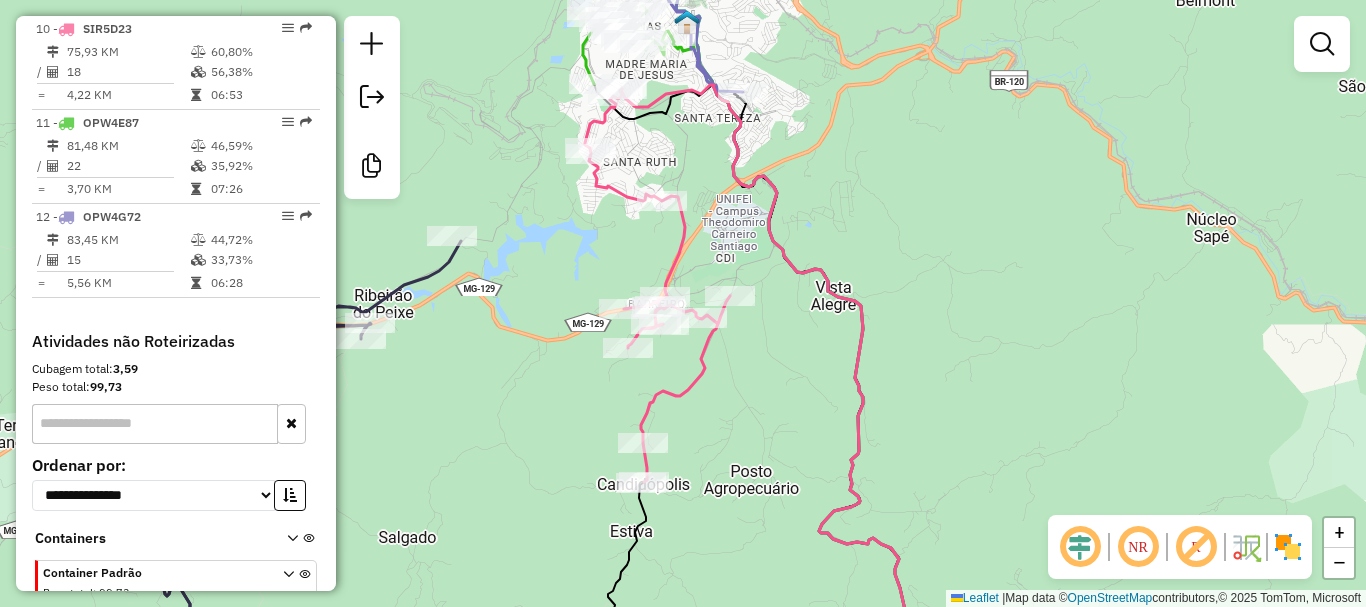 drag, startPoint x: 761, startPoint y: 336, endPoint x: 769, endPoint y: 387, distance: 51.62364 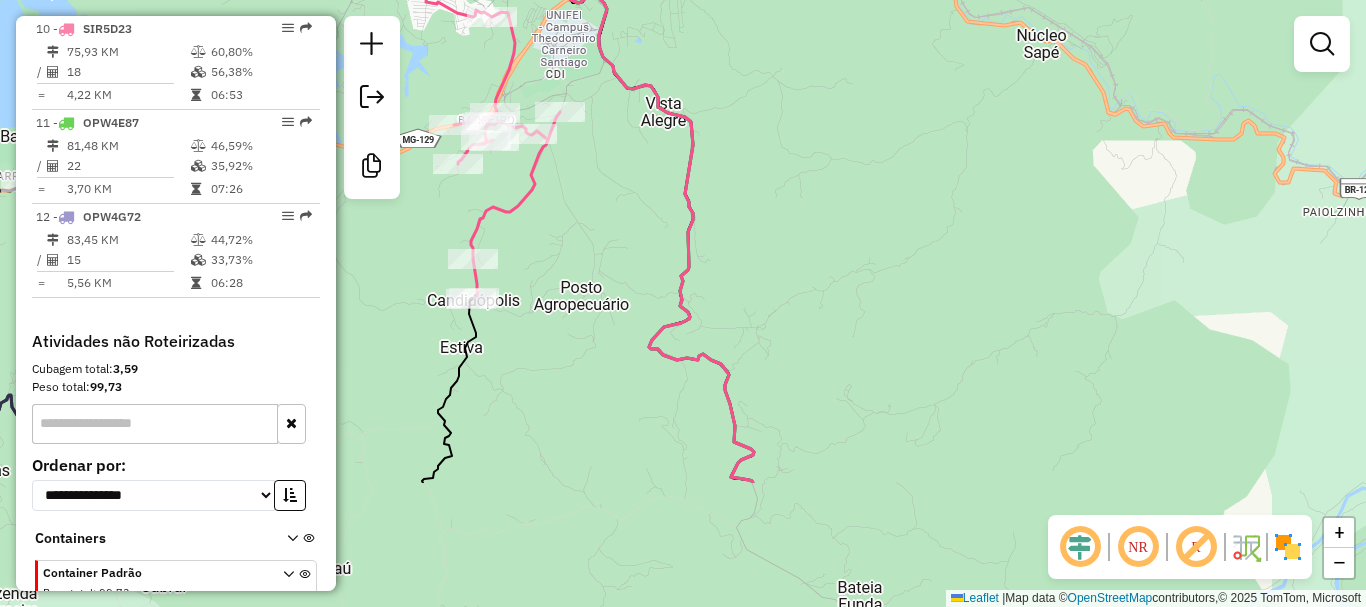 drag, startPoint x: 899, startPoint y: 253, endPoint x: 877, endPoint y: 214, distance: 44.777225 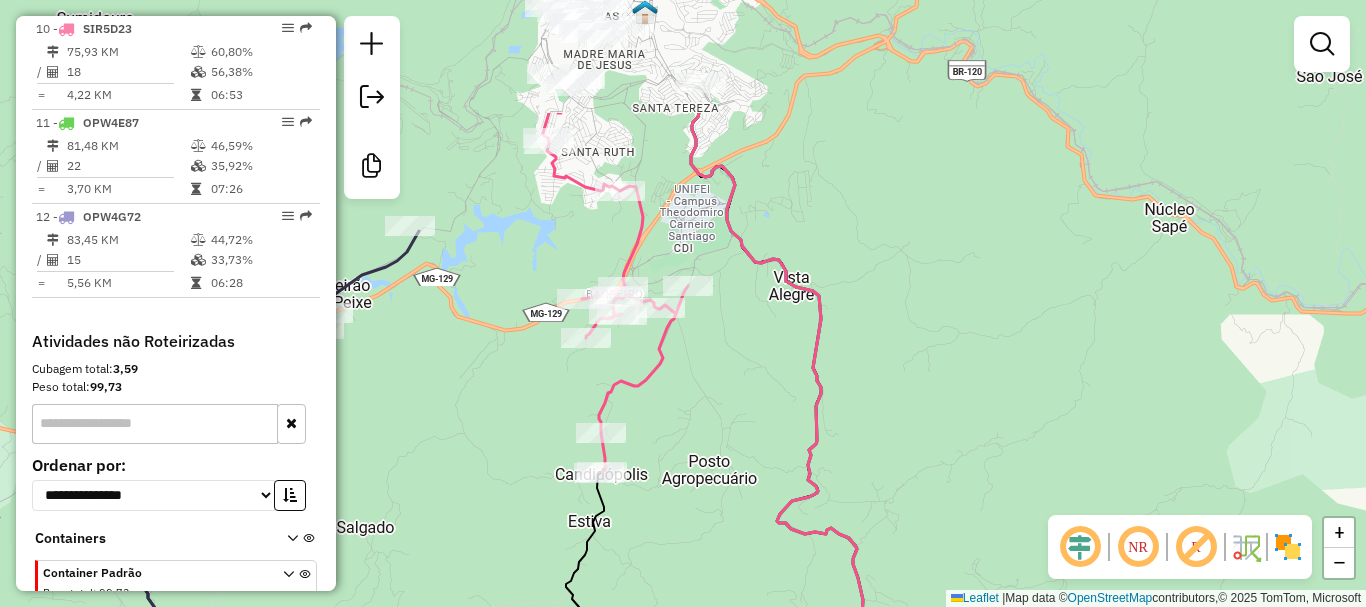 drag, startPoint x: 660, startPoint y: 148, endPoint x: 789, endPoint y: 323, distance: 217.40746 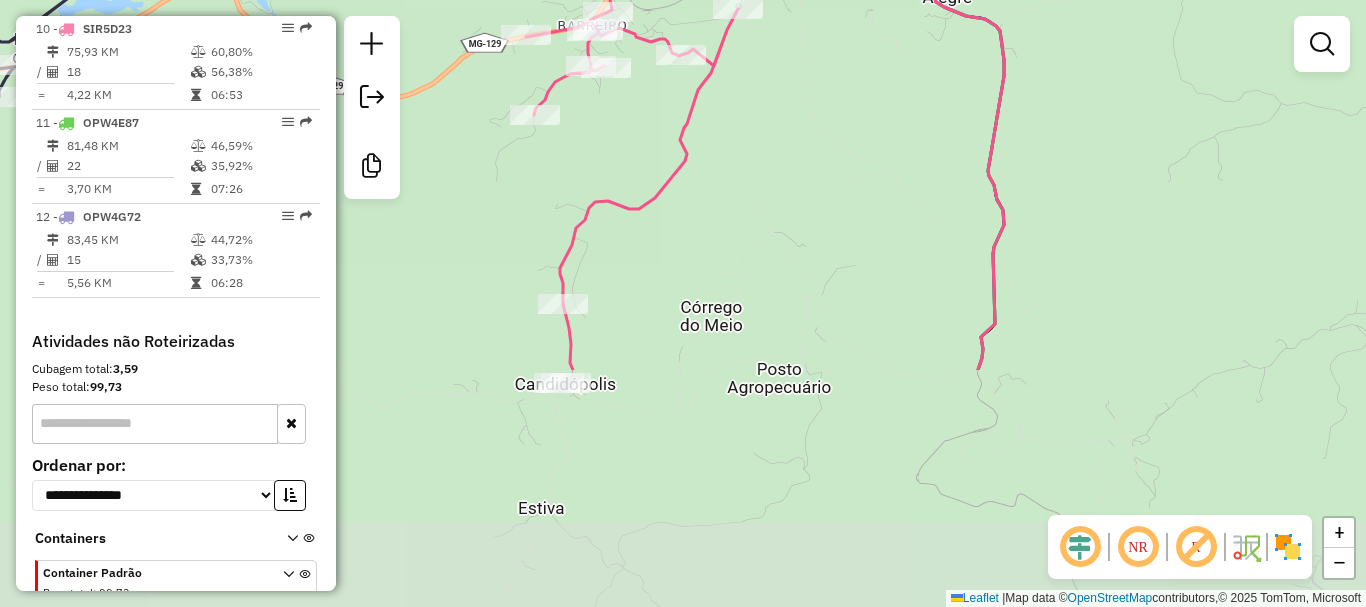 drag, startPoint x: 762, startPoint y: 472, endPoint x: 813, endPoint y: 175, distance: 301.347 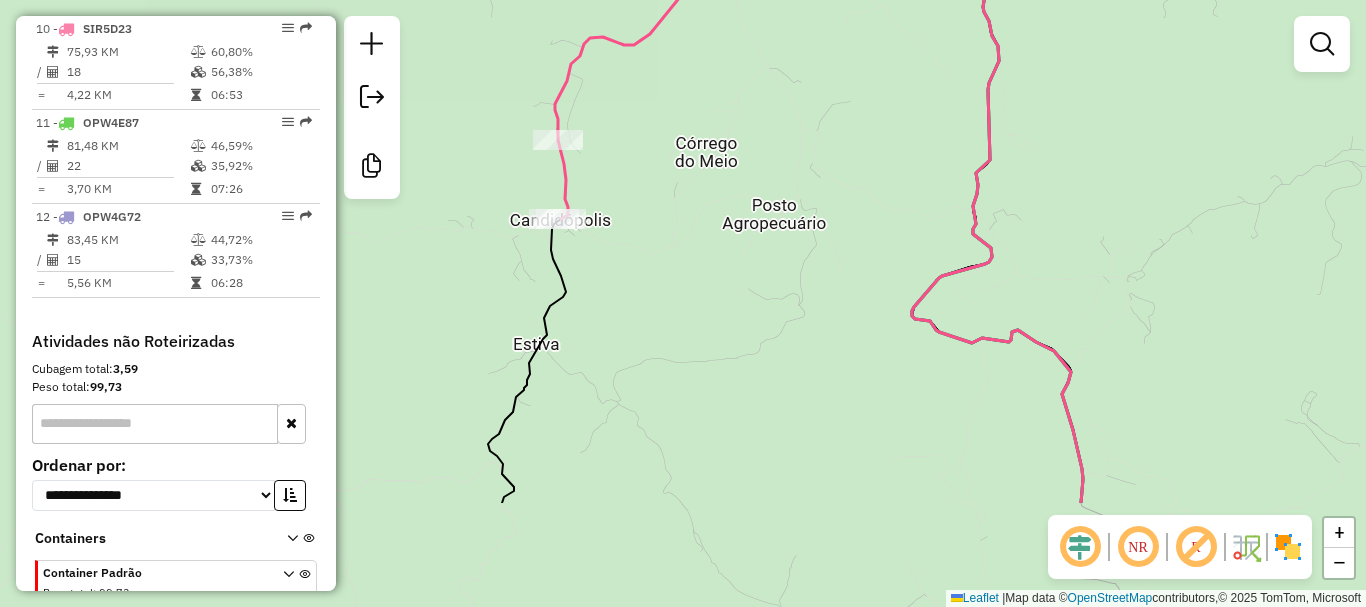 drag, startPoint x: 816, startPoint y: 153, endPoint x: 806, endPoint y: -52, distance: 205.24376 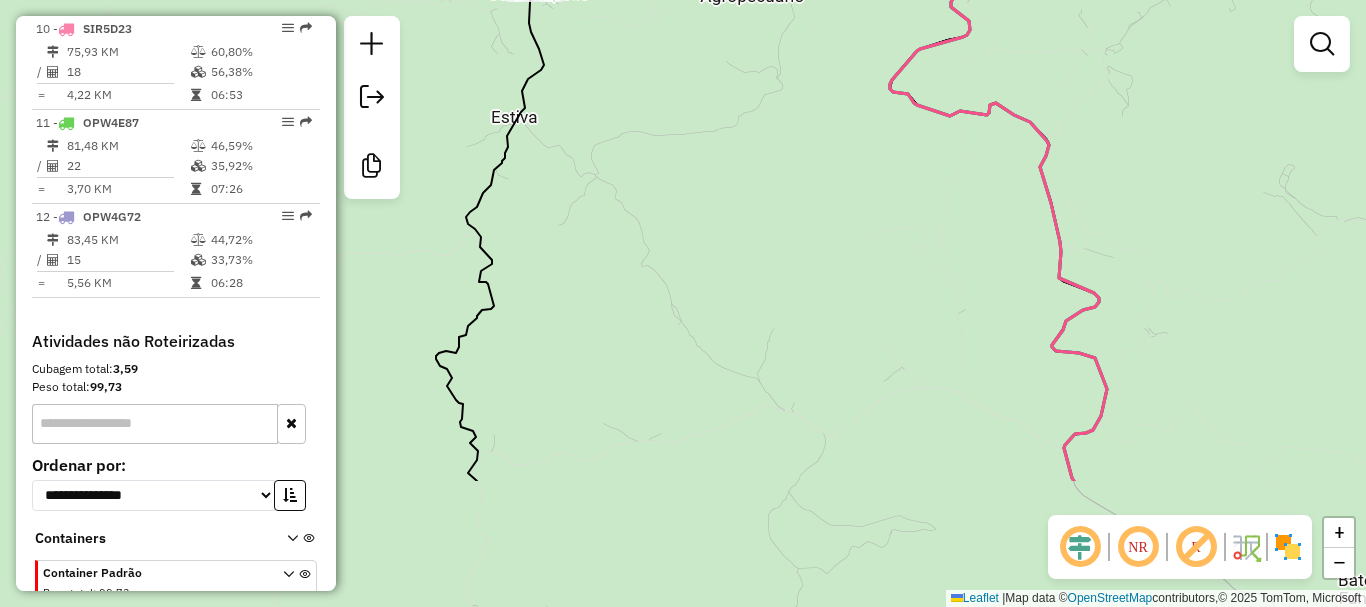 drag, startPoint x: 741, startPoint y: 177, endPoint x: 742, endPoint y: -19, distance: 196.00255 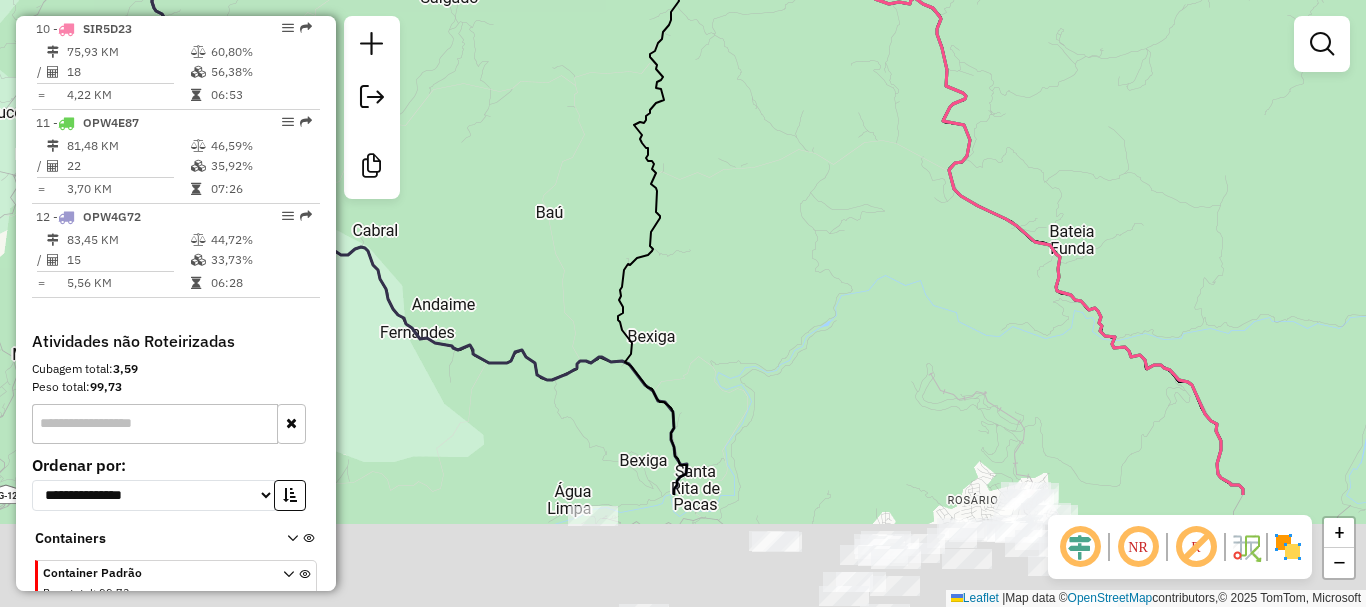 drag, startPoint x: 707, startPoint y: 356, endPoint x: 798, endPoint y: 165, distance: 211.57031 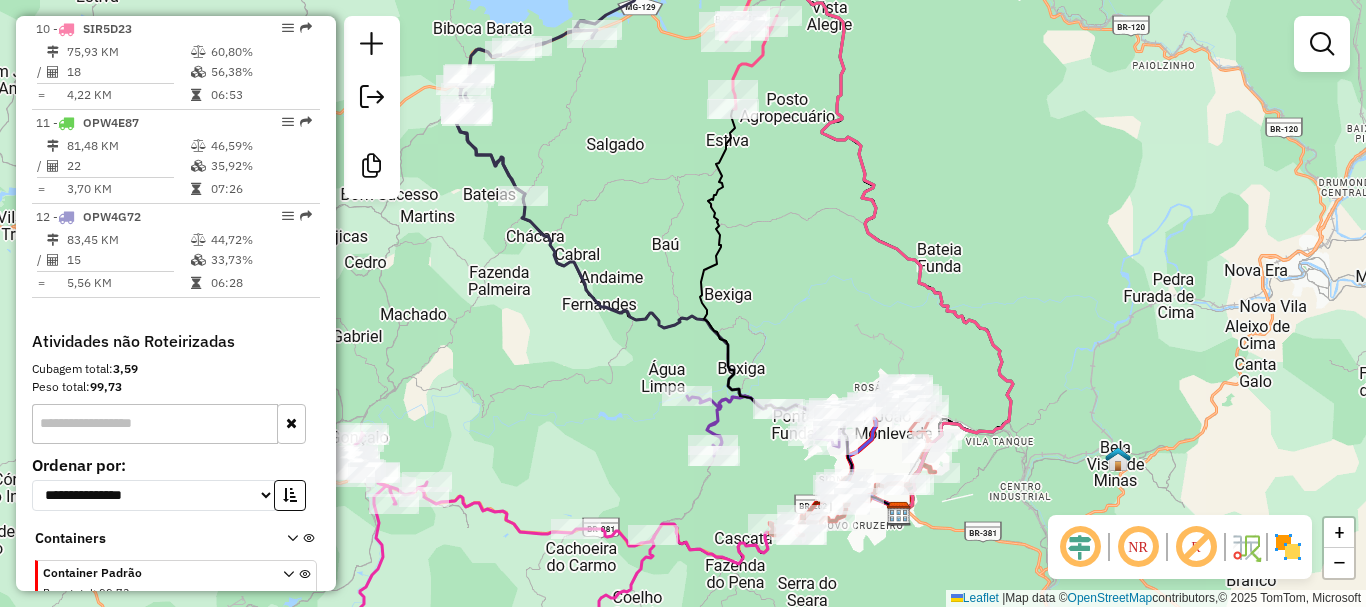 drag, startPoint x: 817, startPoint y: 265, endPoint x: 794, endPoint y: 290, distance: 33.970577 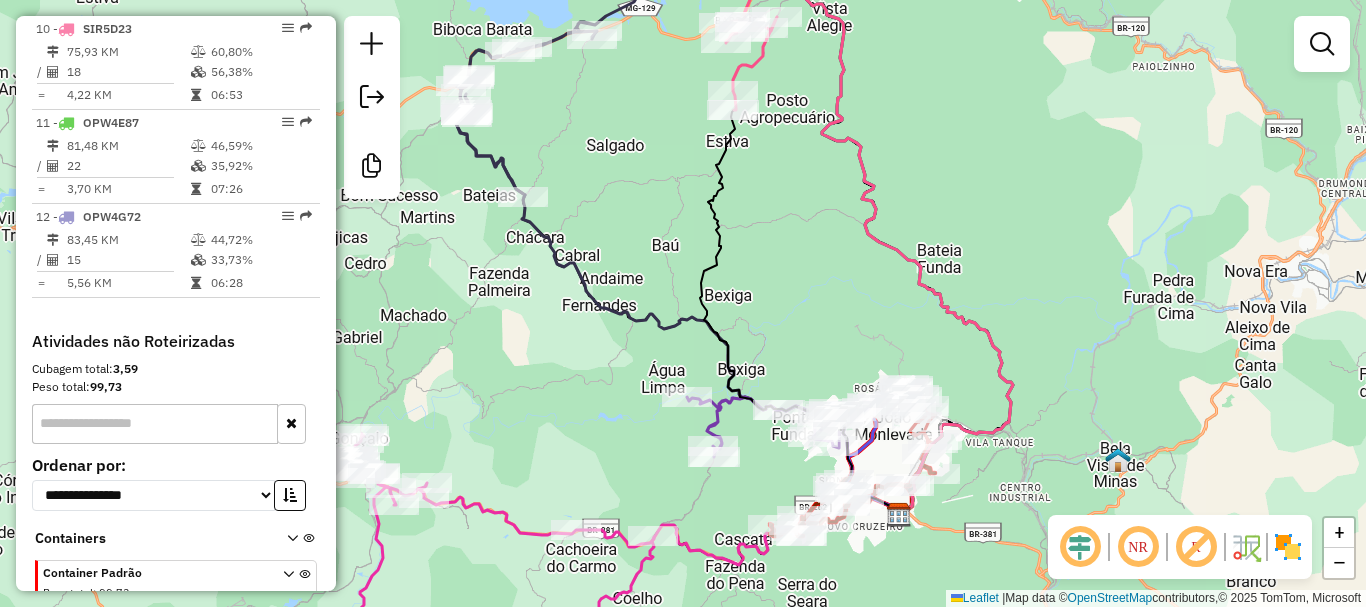 click 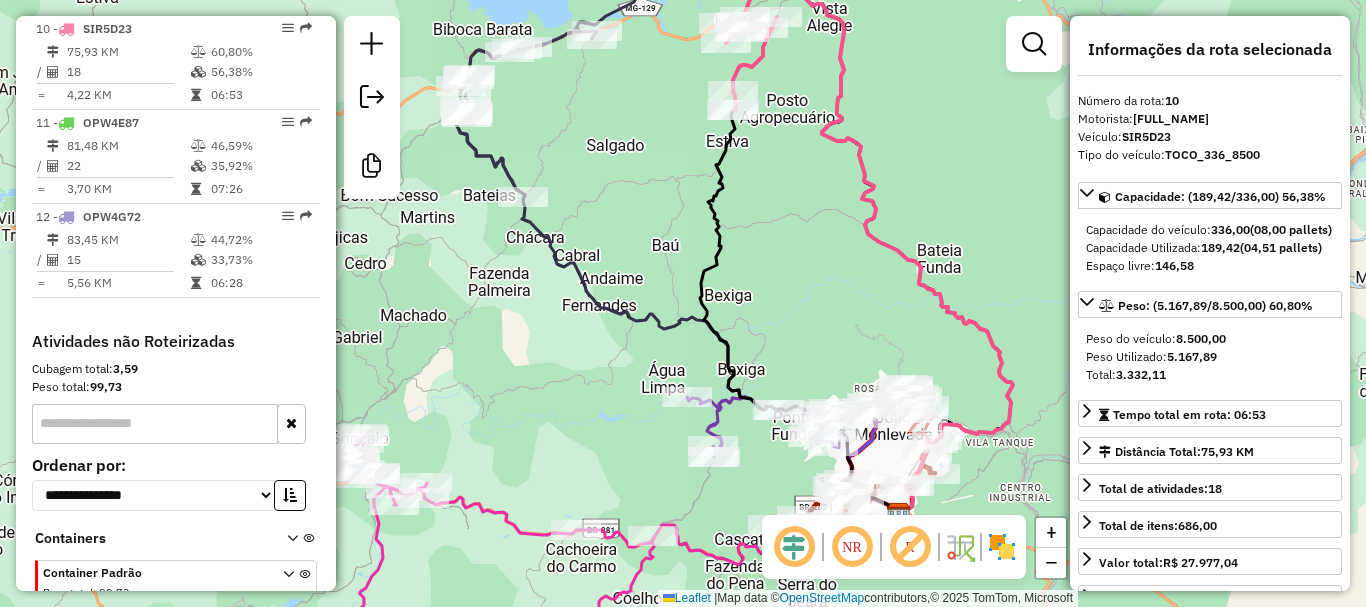 click 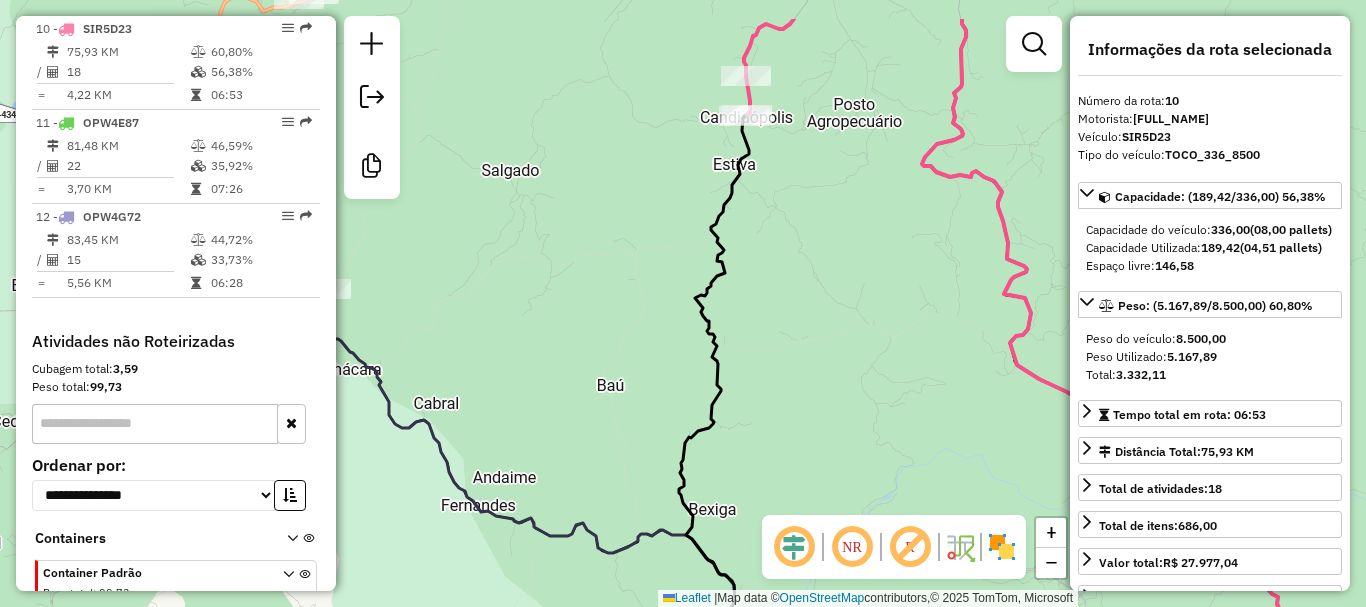 drag, startPoint x: 824, startPoint y: 192, endPoint x: 797, endPoint y: 306, distance: 117.15375 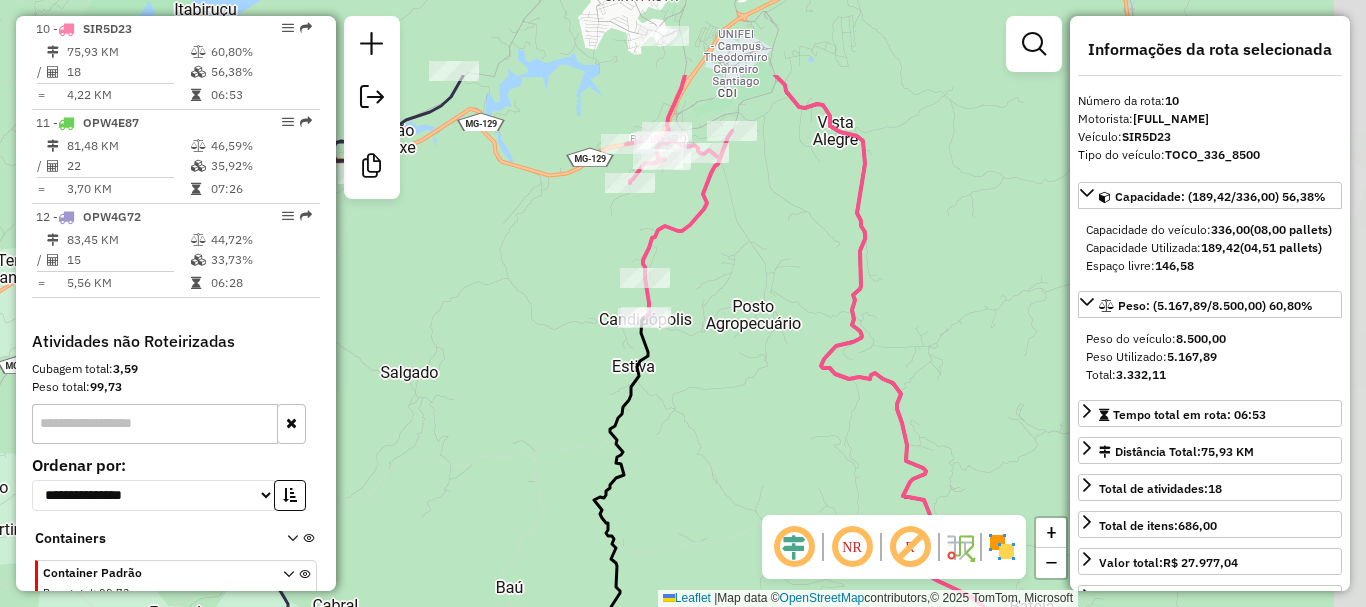 drag, startPoint x: 823, startPoint y: 219, endPoint x: 736, endPoint y: 329, distance: 140.24622 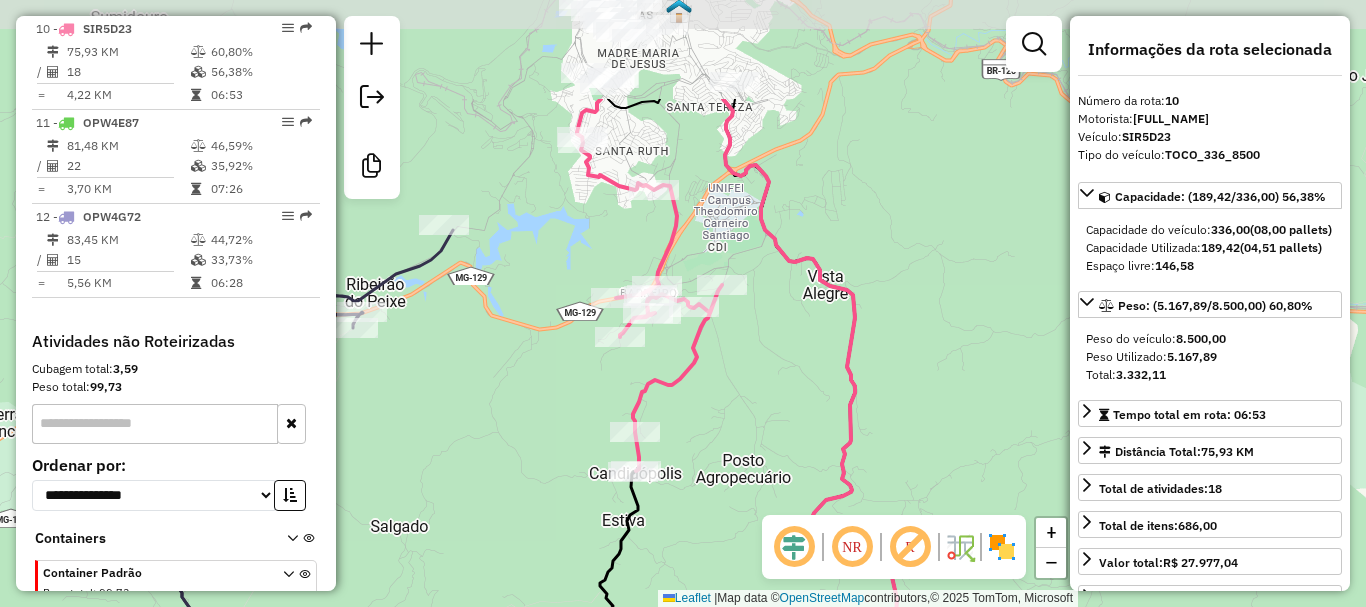 drag, startPoint x: 782, startPoint y: 193, endPoint x: 777, endPoint y: 353, distance: 160.07811 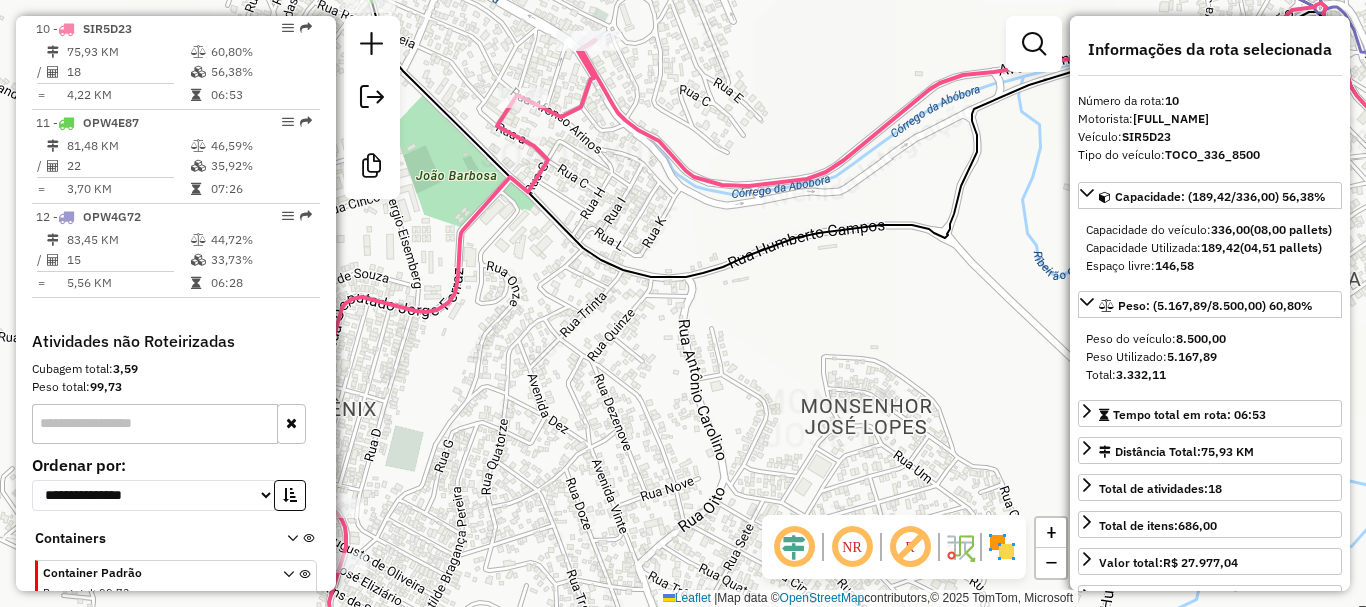 drag, startPoint x: 725, startPoint y: 261, endPoint x: 567, endPoint y: 173, distance: 180.85353 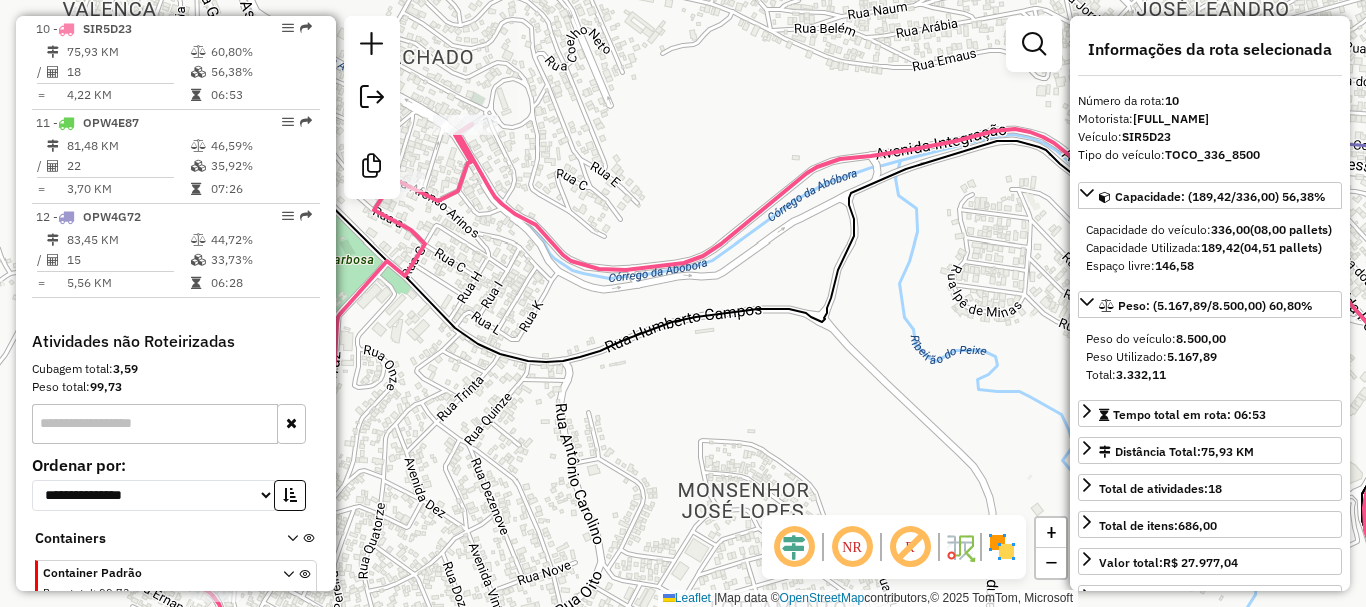 drag, startPoint x: 567, startPoint y: 104, endPoint x: 458, endPoint y: 78, distance: 112.05802 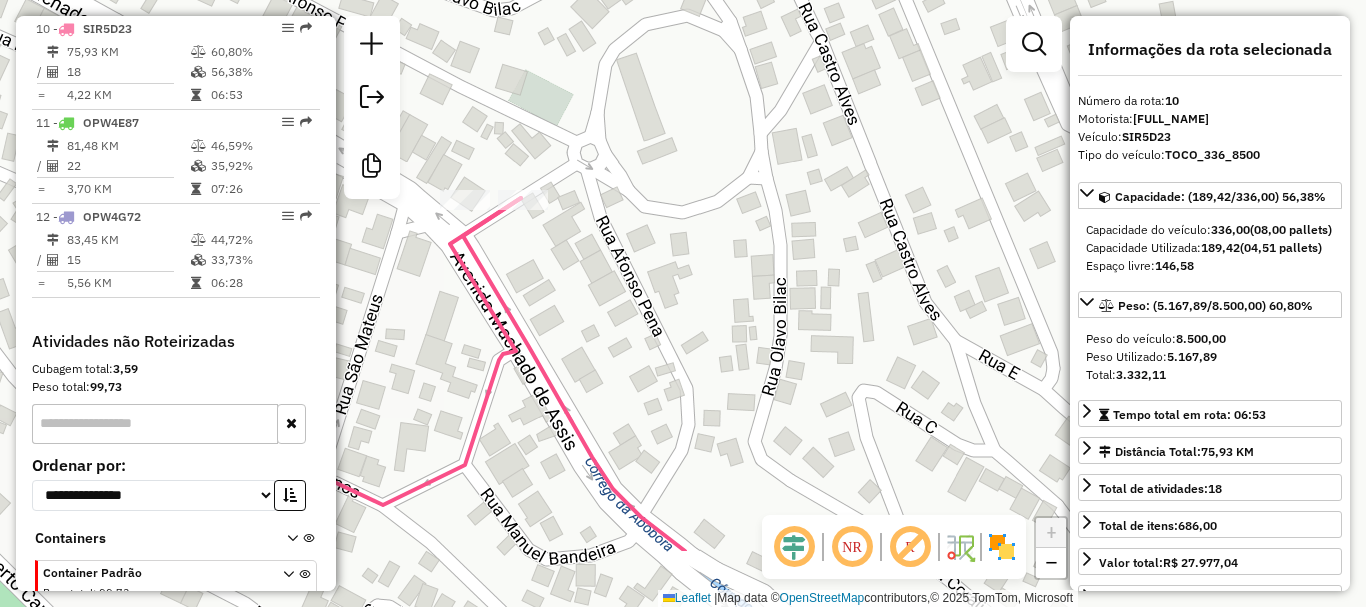 drag, startPoint x: 568, startPoint y: 395, endPoint x: 572, endPoint y: 267, distance: 128.06248 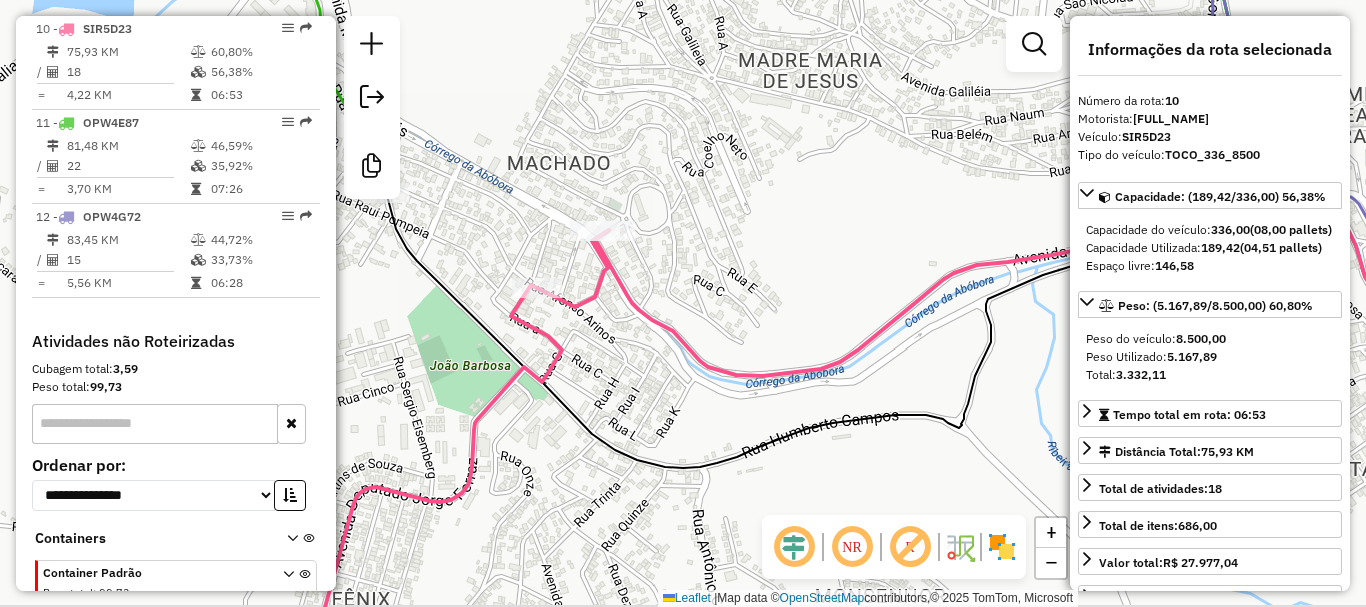 drag, startPoint x: 680, startPoint y: 304, endPoint x: 749, endPoint y: 282, distance: 72.42237 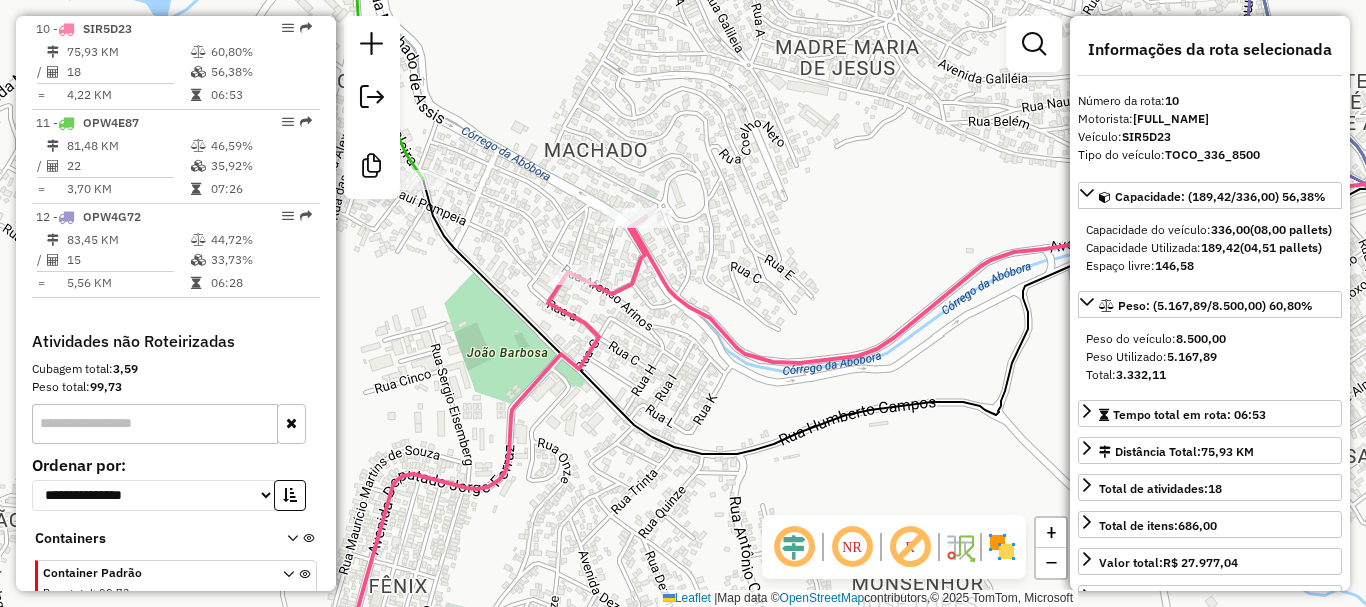 click on "Janela de atendimento Grade de atendimento Capacidade Transportadoras Veículos Cliente Pedidos  Rotas Selecione os dias de semana para filtrar as janelas de atendimento  Seg   Ter   Qua   Qui   Sex   Sáb   Dom  Informe o período da janela de atendimento: De: Até:  Filtrar exatamente a janela do cliente  Considerar janela de atendimento padrão  Selecione os dias de semana para filtrar as grades de atendimento  Seg   Ter   Qua   Qui   Sex   Sáb   Dom   Considerar clientes sem dia de atendimento cadastrado  Clientes fora do dia de atendimento selecionado Filtrar as atividades entre os valores definidos abaixo:  Peso mínimo:   Peso máximo:   Cubagem mínima:   Cubagem máxima:   De:   Até:  Filtrar as atividades entre o tempo de atendimento definido abaixo:  De:   Até:   Considerar capacidade total dos clientes não roteirizados Transportadora: Selecione um ou mais itens Tipo de veículo: Selecione um ou mais itens Veículo: Selecione um ou mais itens Motorista: Selecione um ou mais itens Nome: Rótulo:" 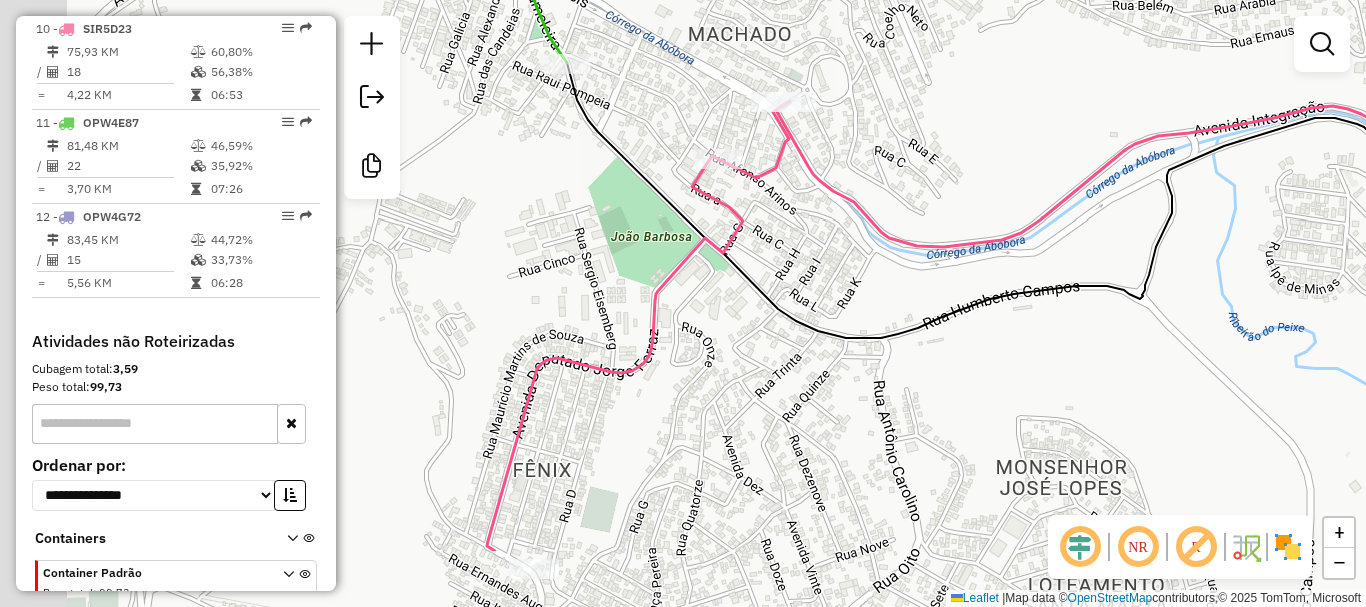 drag, startPoint x: 859, startPoint y: 234, endPoint x: 999, endPoint y: 123, distance: 178.66449 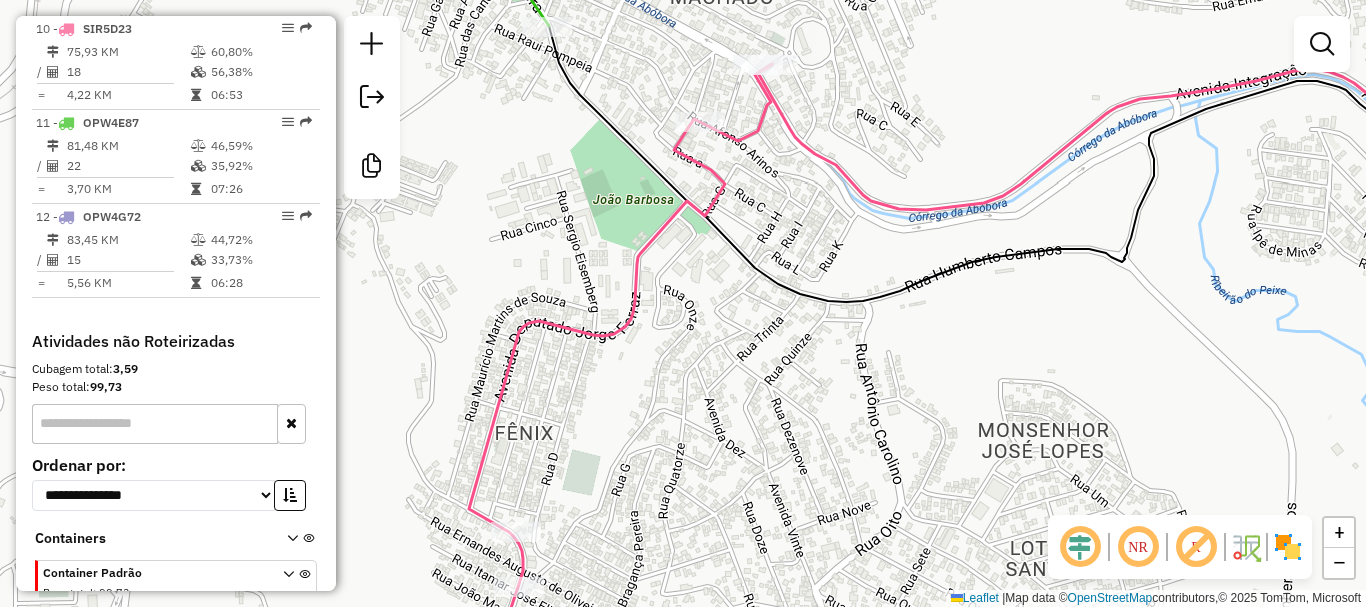 drag, startPoint x: 815, startPoint y: 426, endPoint x: 712, endPoint y: 179, distance: 267.6154 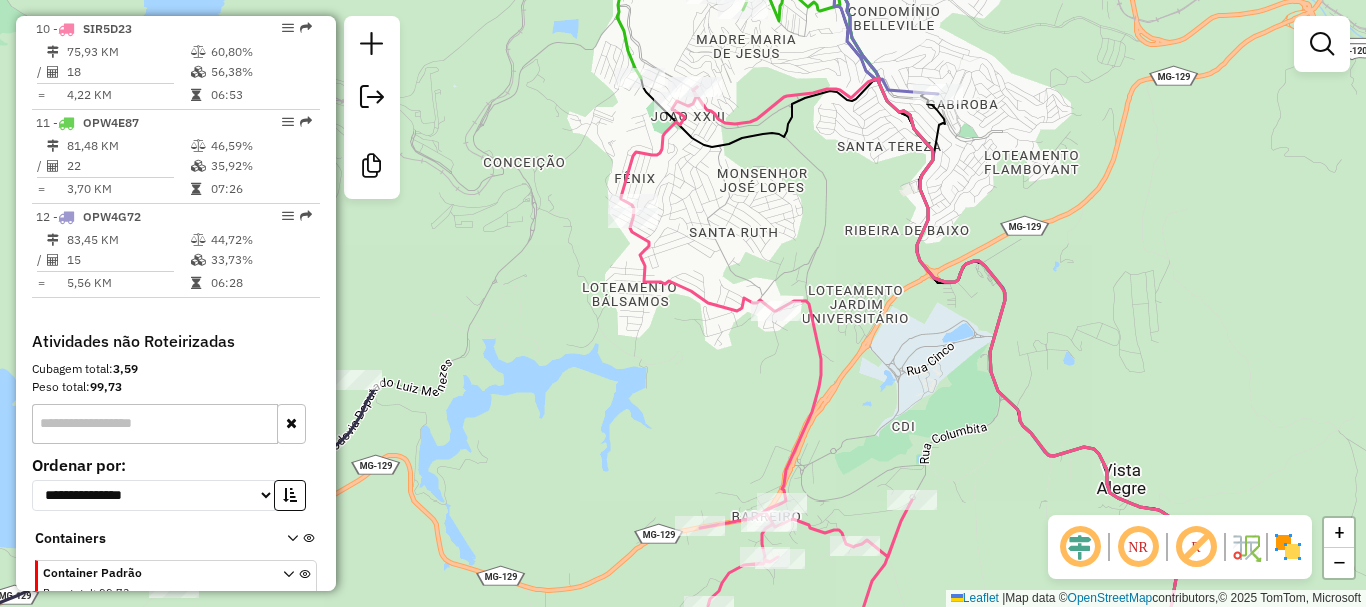 drag, startPoint x: 886, startPoint y: 424, endPoint x: 855, endPoint y: 177, distance: 248.93774 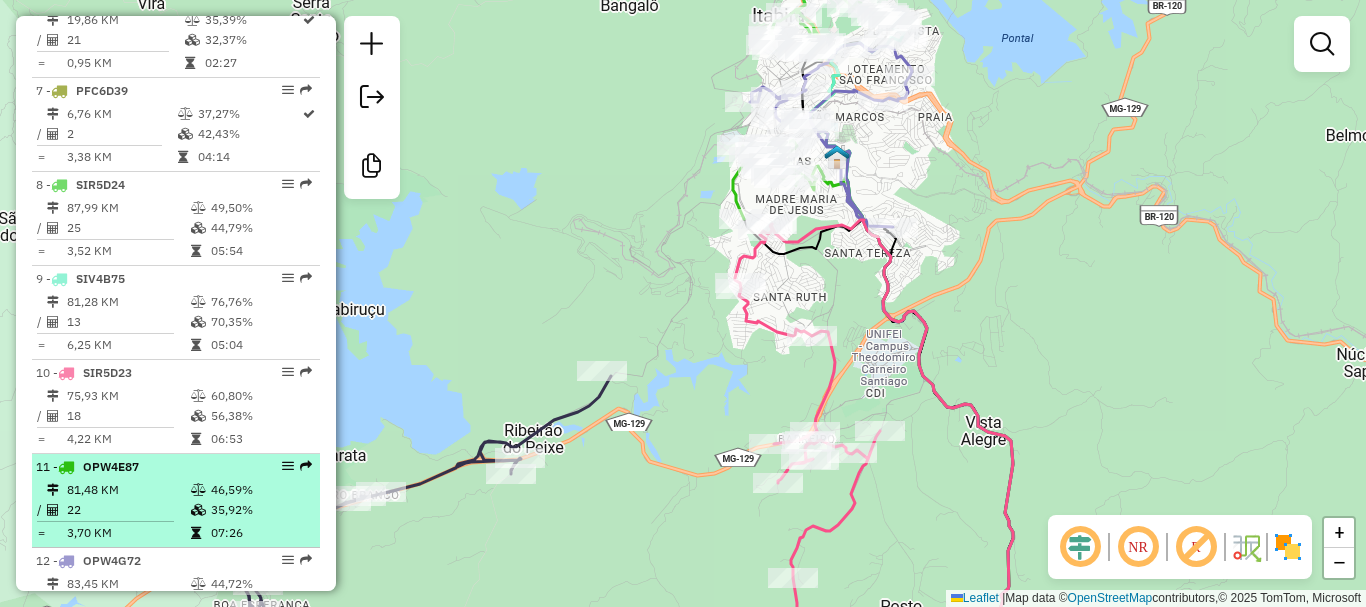 scroll, scrollTop: 1190, scrollLeft: 0, axis: vertical 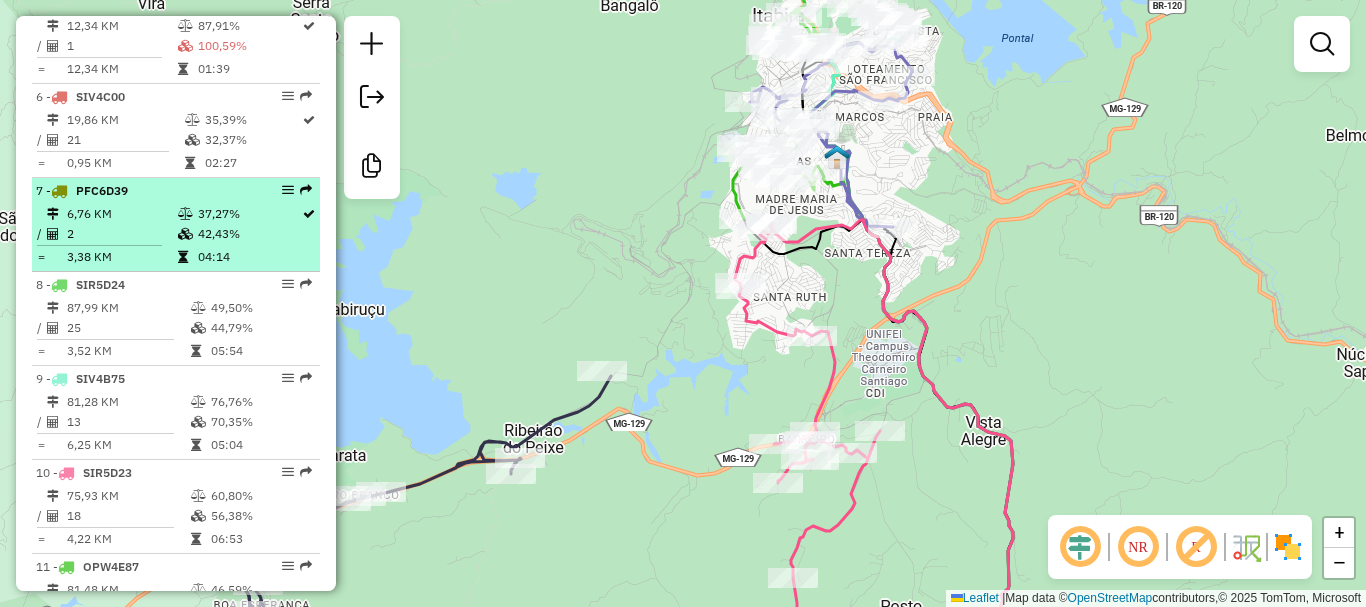 click on "6,76 KM" at bounding box center (121, 214) 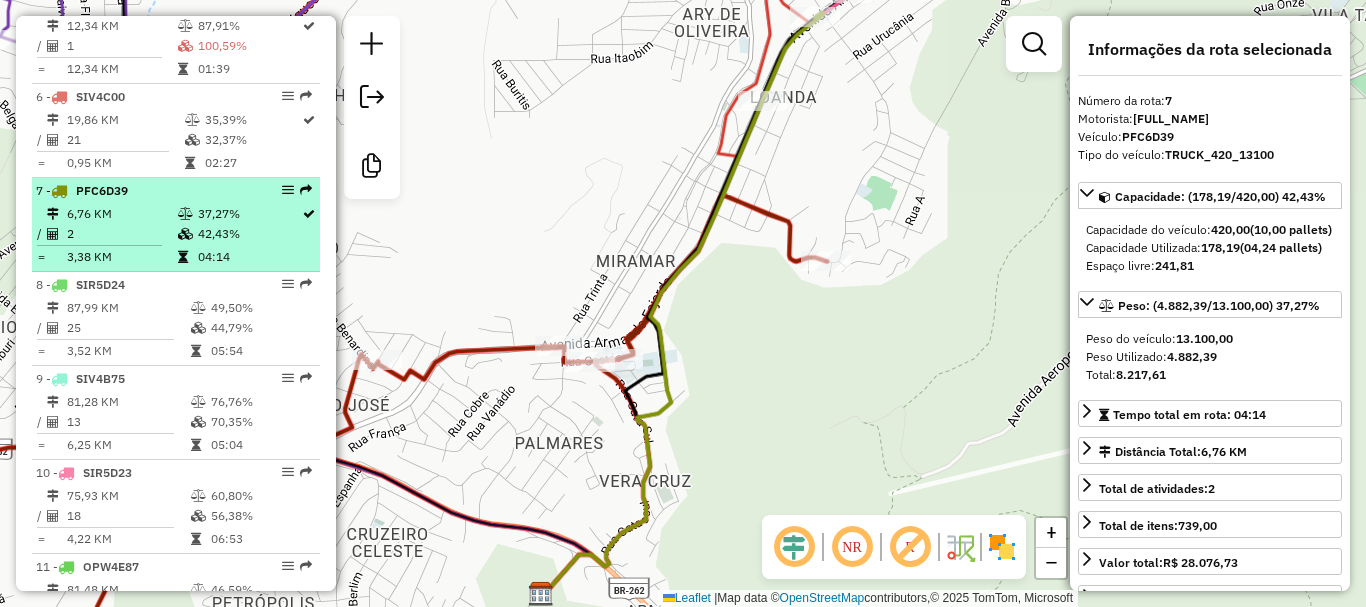click on "6,76 KM" at bounding box center [121, 214] 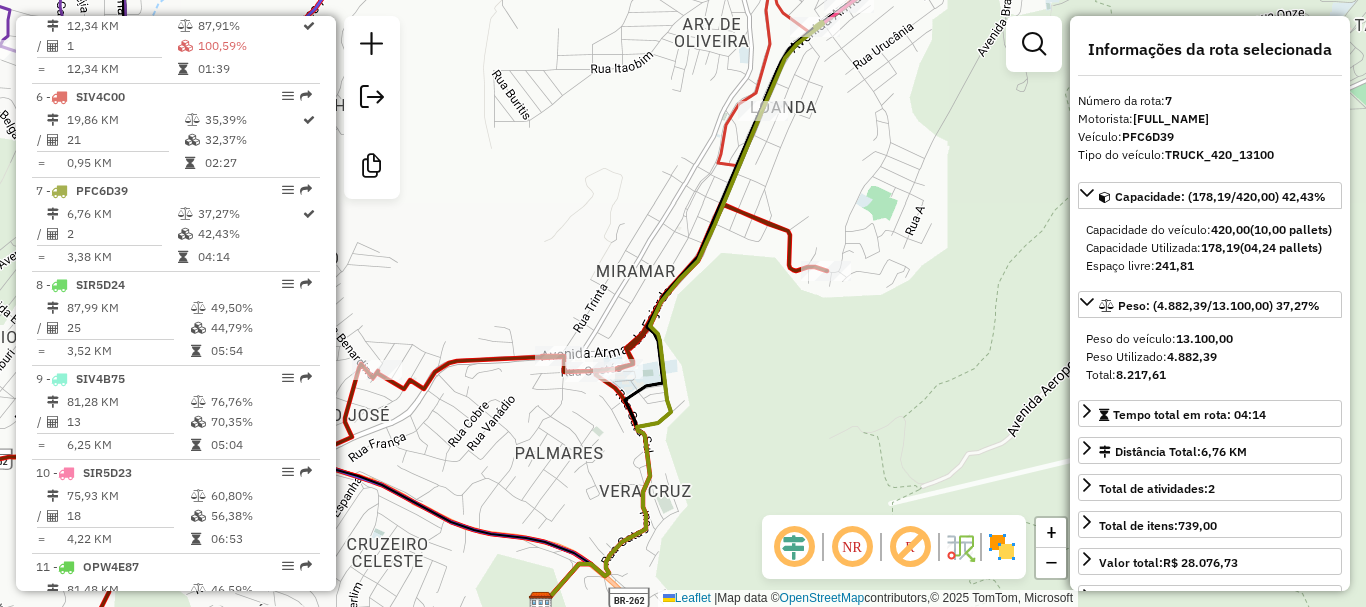 drag, startPoint x: 844, startPoint y: 127, endPoint x: 775, endPoint y: 257, distance: 147.17676 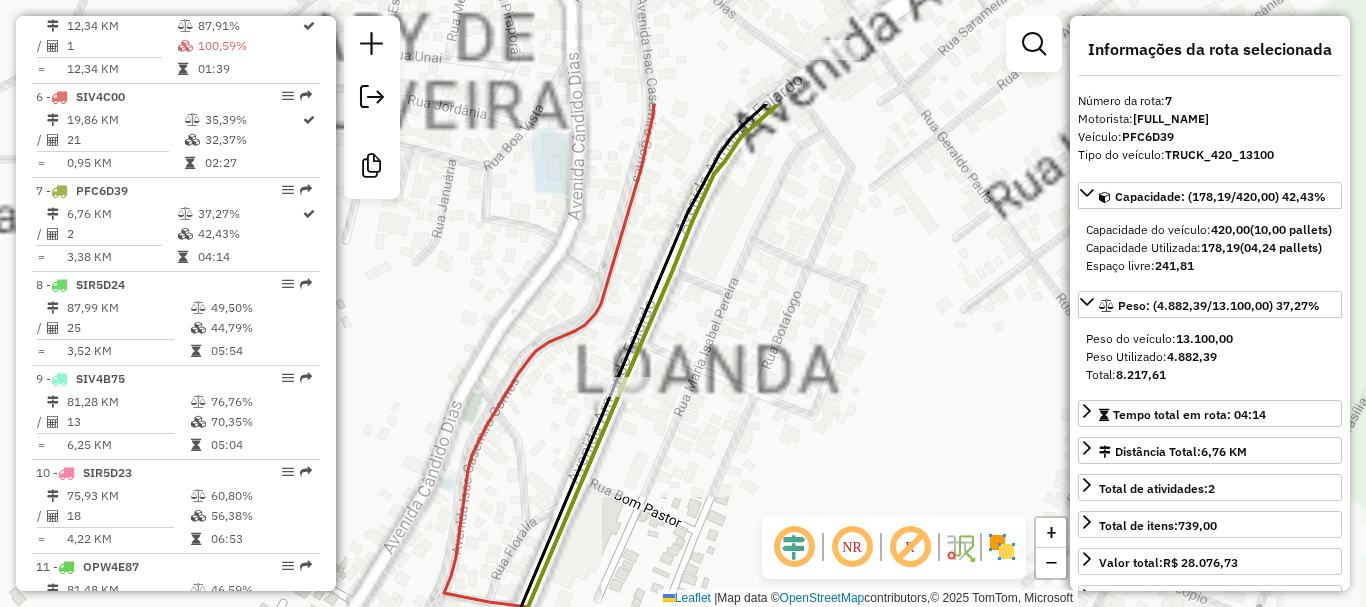 drag, startPoint x: 778, startPoint y: 243, endPoint x: 723, endPoint y: 332, distance: 104.62313 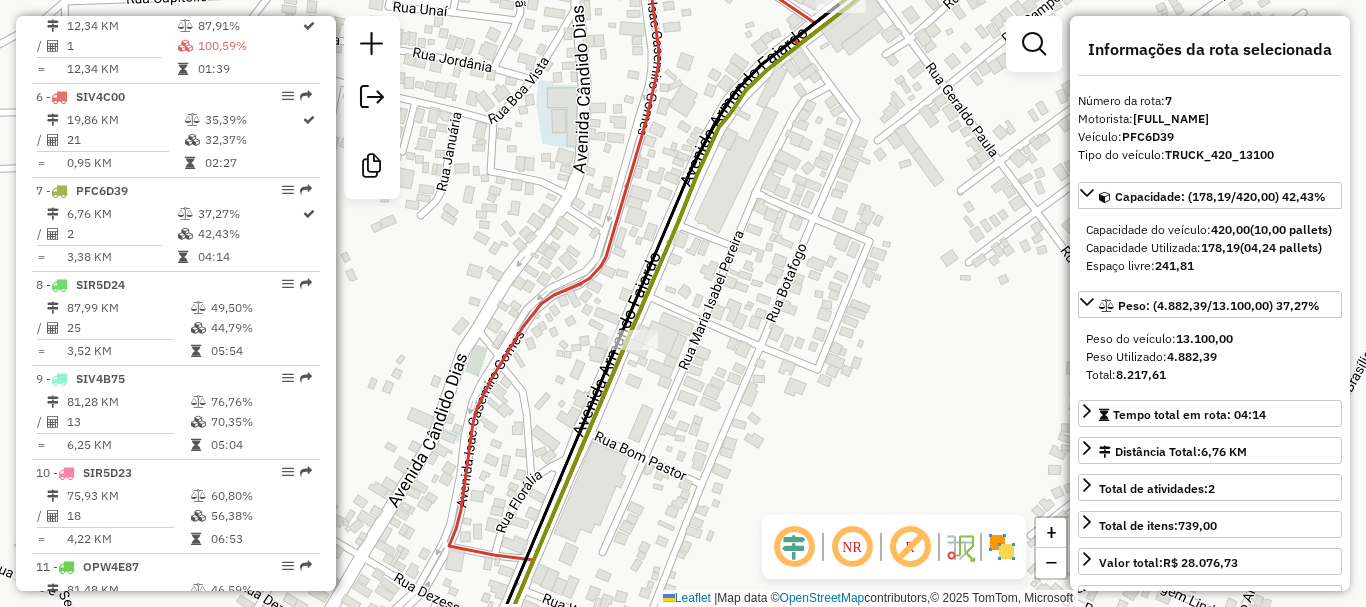 drag, startPoint x: 768, startPoint y: 300, endPoint x: 784, endPoint y: 213, distance: 88.45903 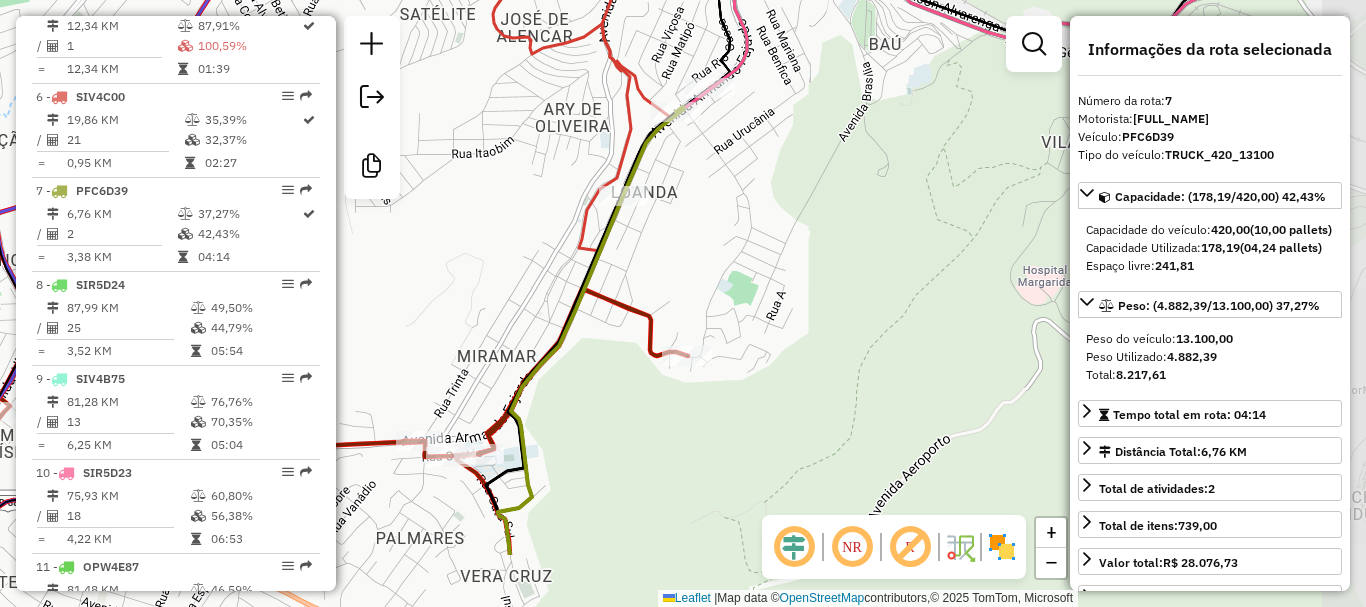 drag, startPoint x: 817, startPoint y: 371, endPoint x: 725, endPoint y: 259, distance: 144.94136 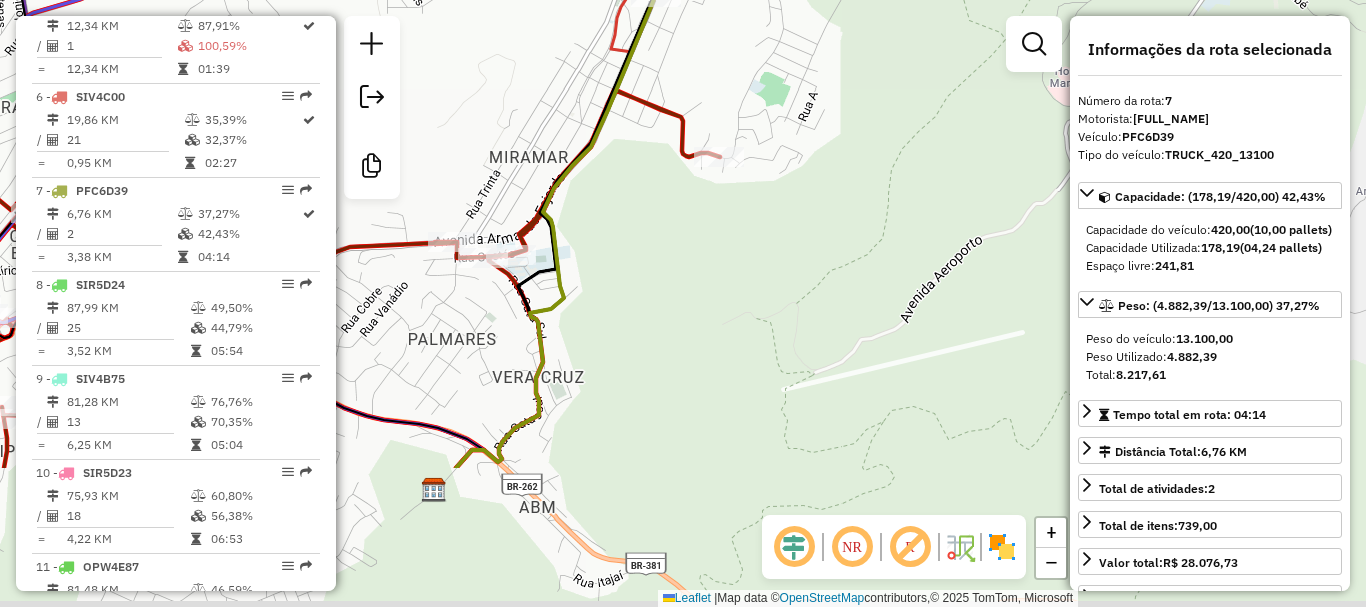 drag, startPoint x: 689, startPoint y: 246, endPoint x: 698, endPoint y: 178, distance: 68.593 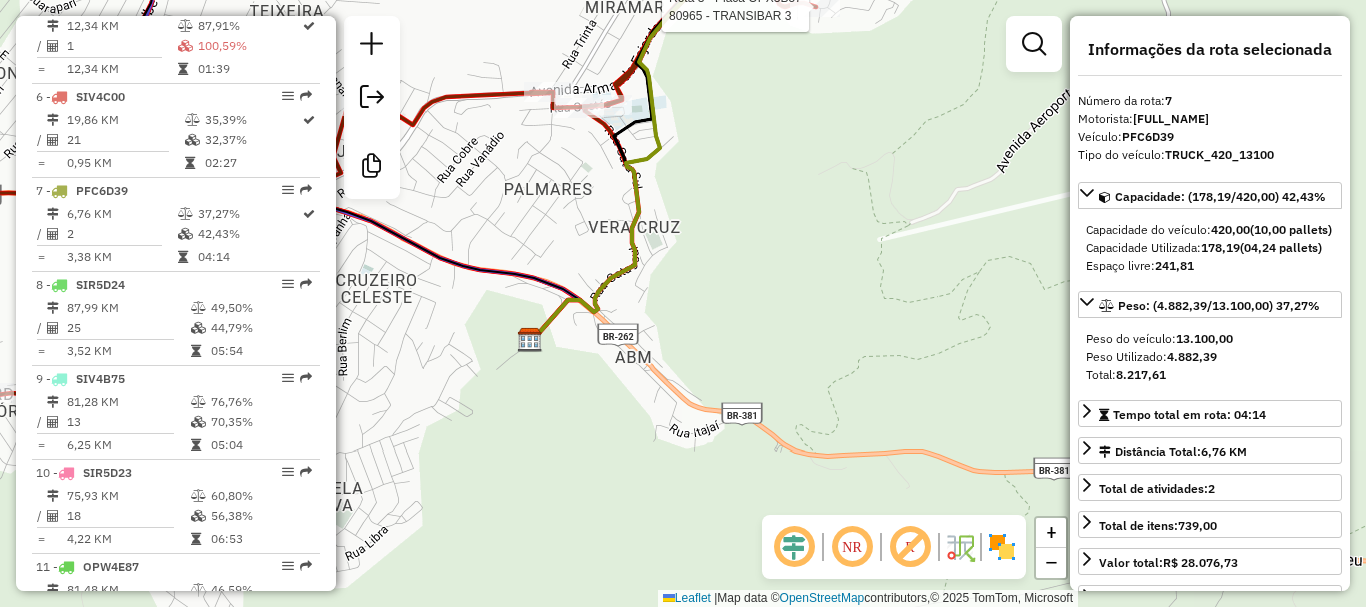 drag, startPoint x: 733, startPoint y: 300, endPoint x: 837, endPoint y: 197, distance: 146.37282 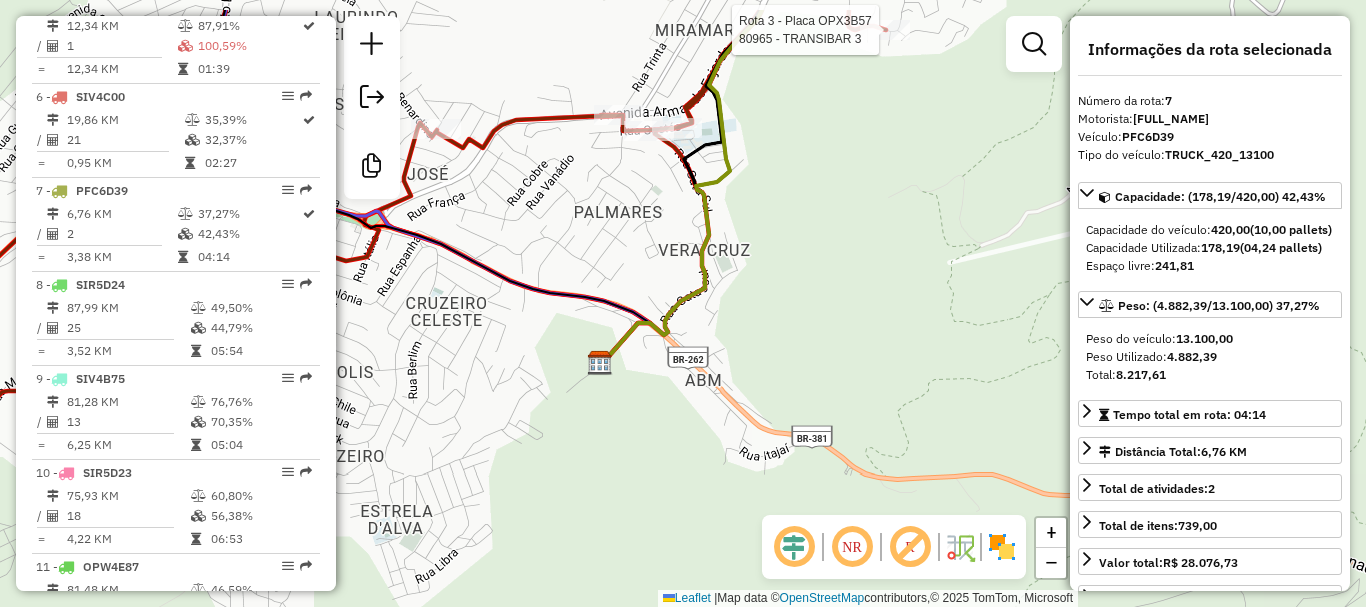drag, startPoint x: 801, startPoint y: 325, endPoint x: 778, endPoint y: 219, distance: 108.46658 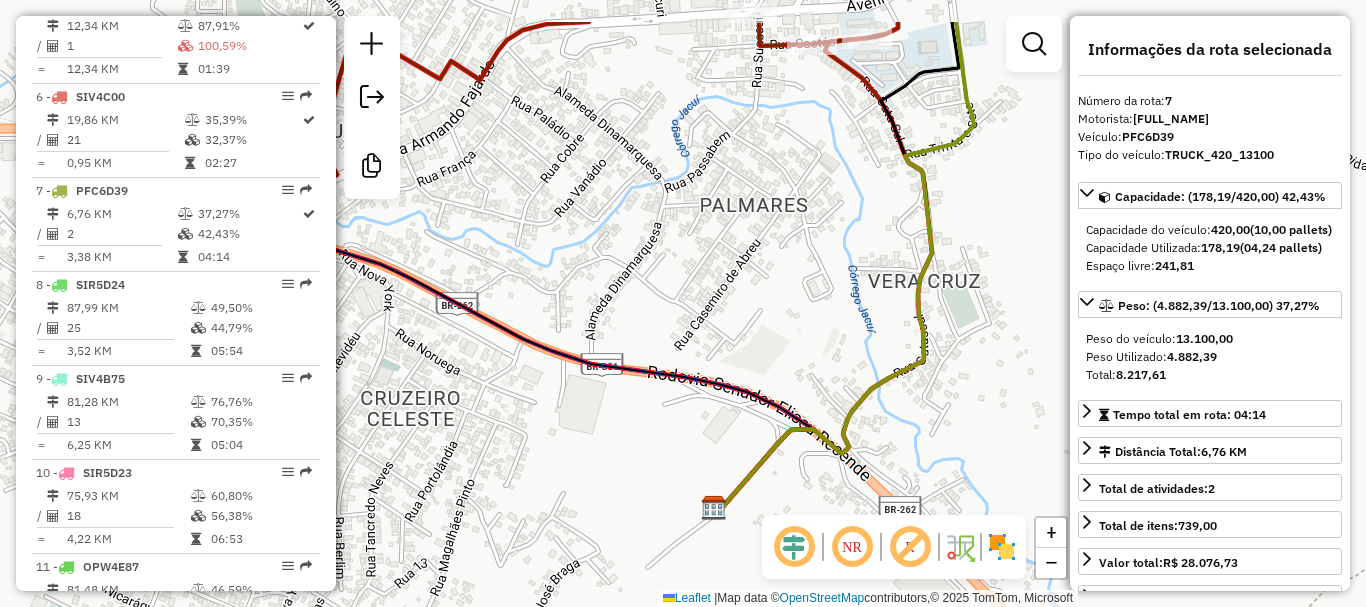 drag, startPoint x: 615, startPoint y: 225, endPoint x: 802, endPoint y: 316, distance: 207.96634 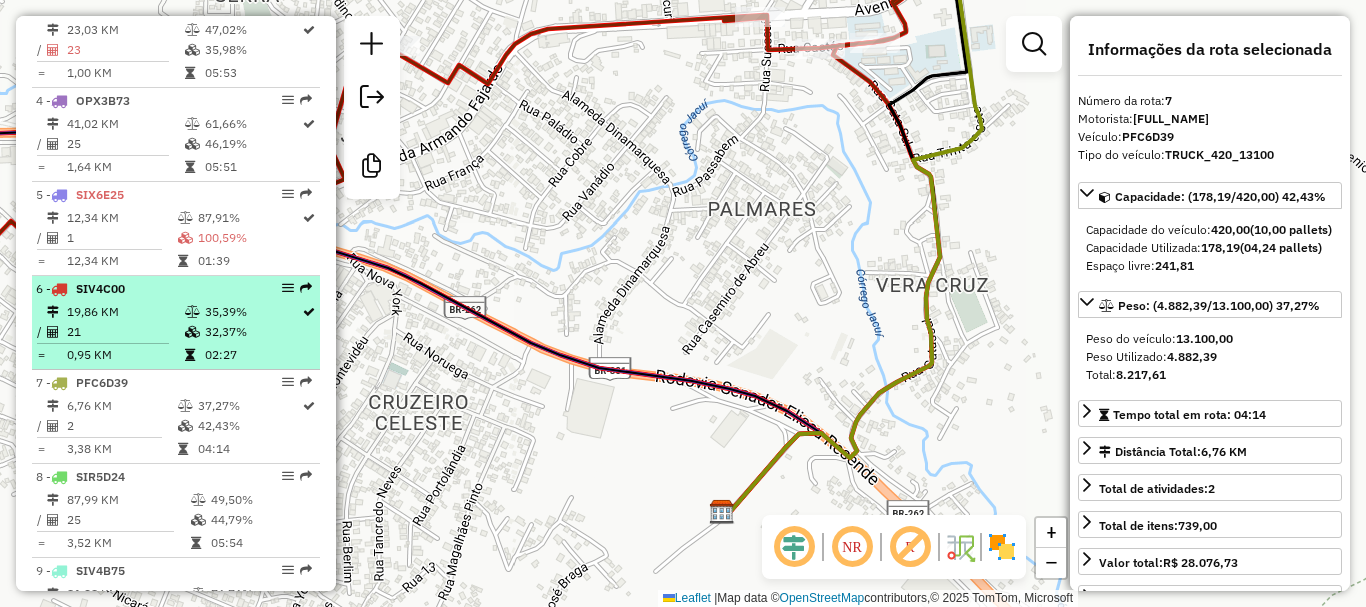 scroll, scrollTop: 990, scrollLeft: 0, axis: vertical 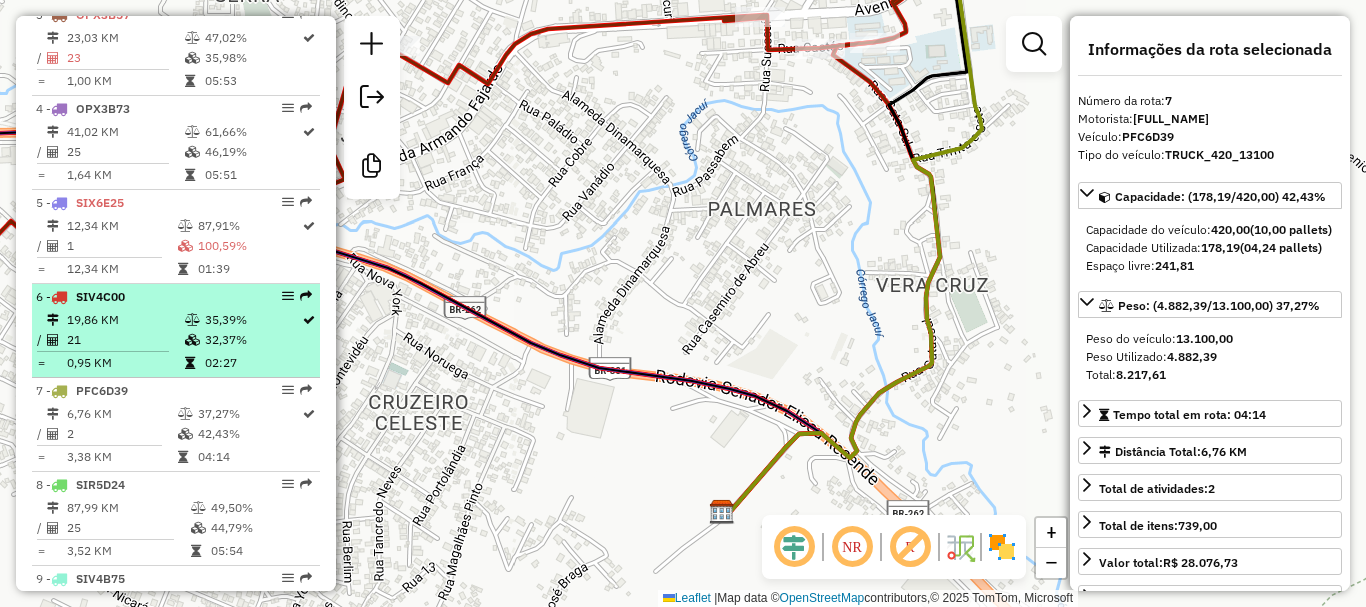 click on "[NUMBER] - SIV4C00" at bounding box center (142, 297) 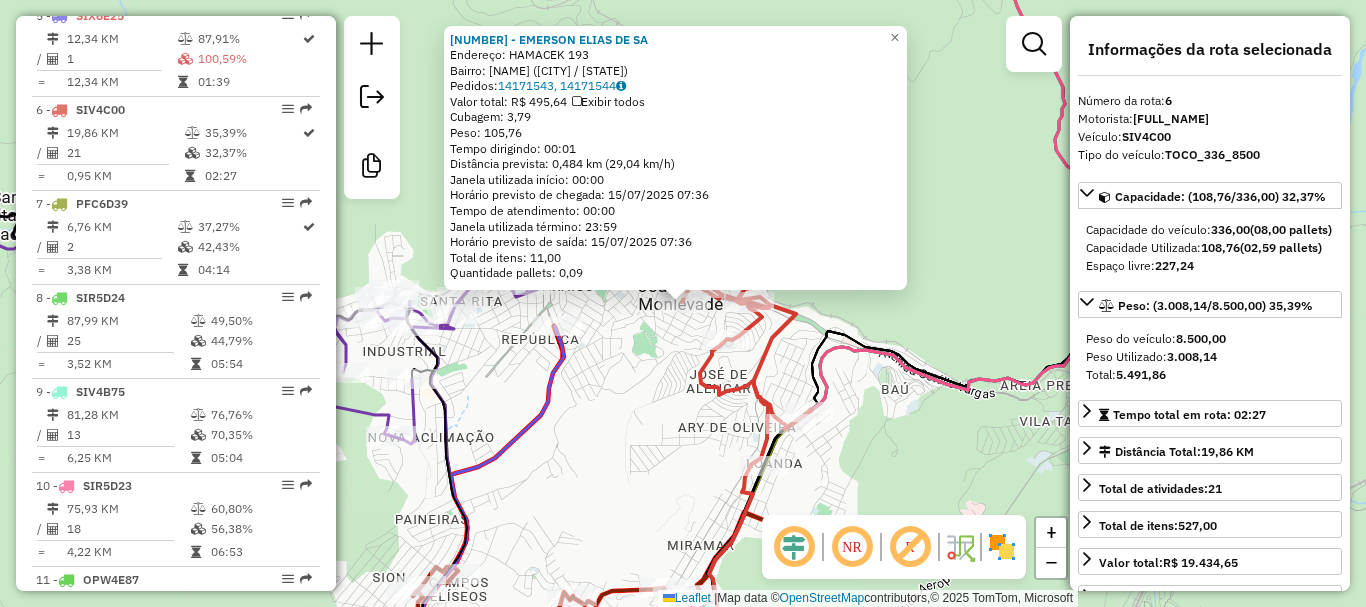 scroll, scrollTop: 1258, scrollLeft: 0, axis: vertical 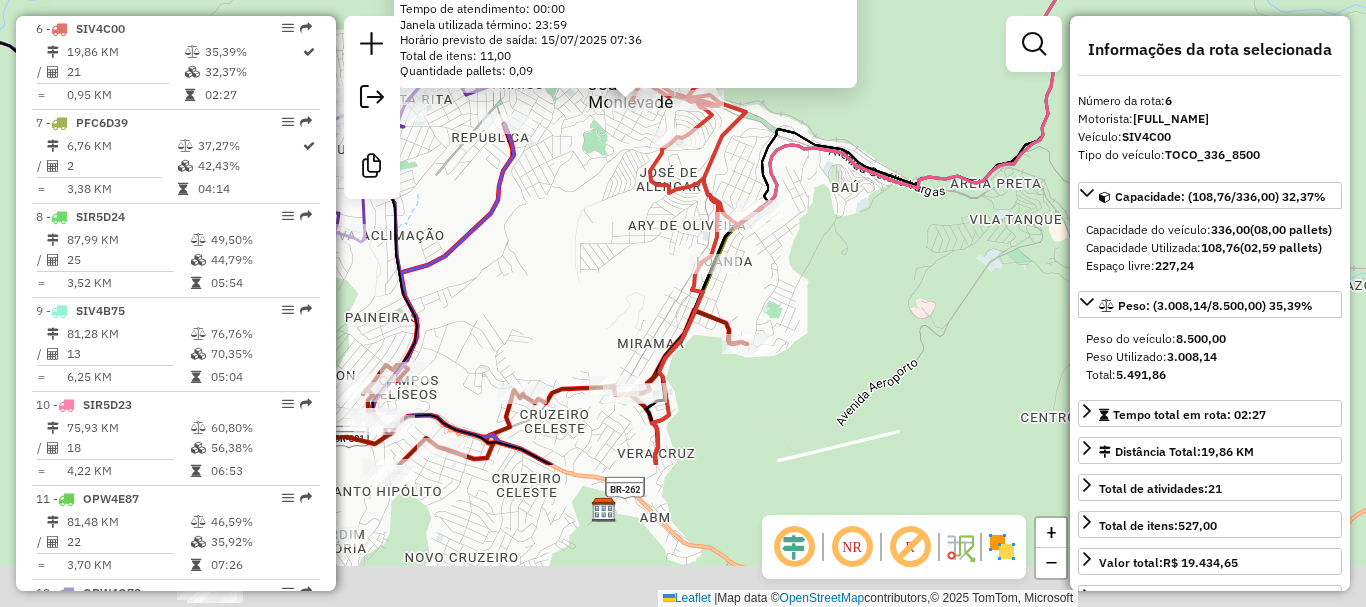 drag, startPoint x: 881, startPoint y: 471, endPoint x: 828, endPoint y: 267, distance: 210.77238 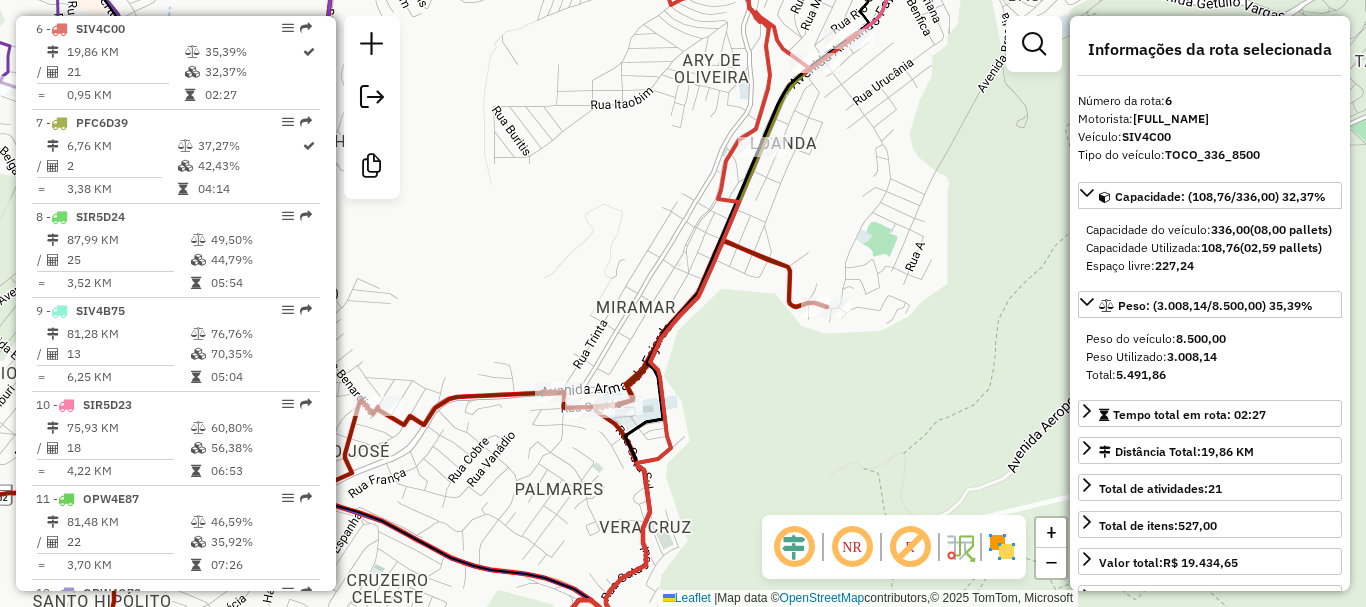 drag, startPoint x: 649, startPoint y: 449, endPoint x: 741, endPoint y: 426, distance: 94.83143 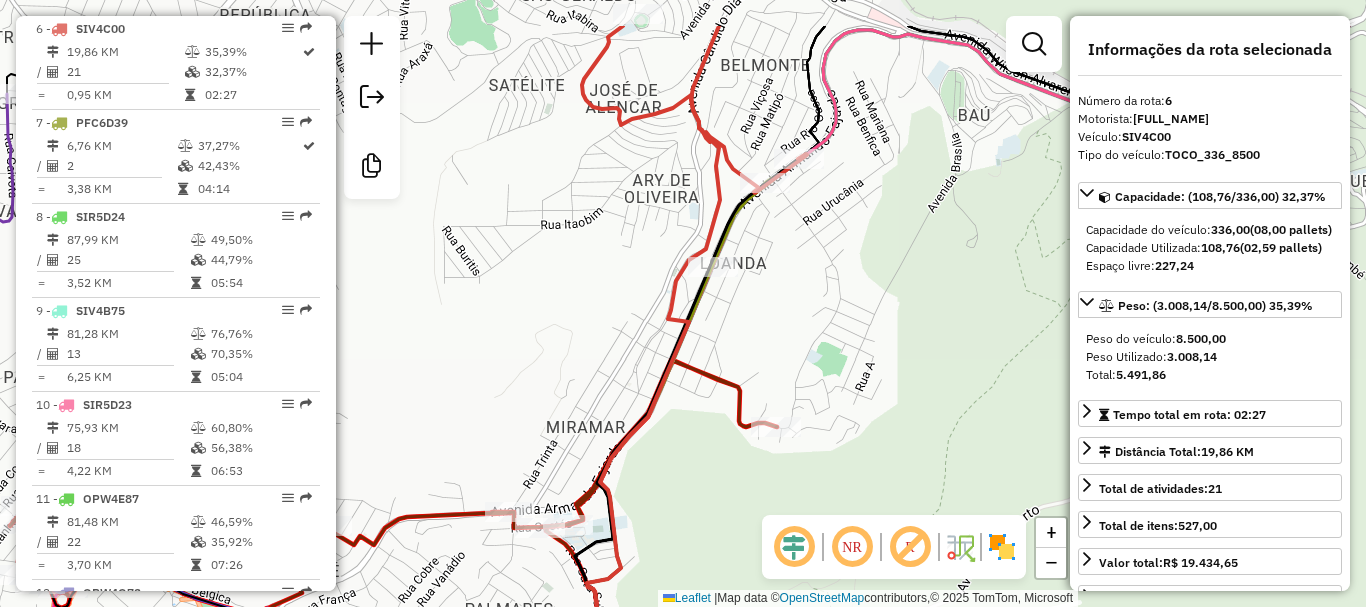 drag, startPoint x: 779, startPoint y: 319, endPoint x: 750, endPoint y: 366, distance: 55.226807 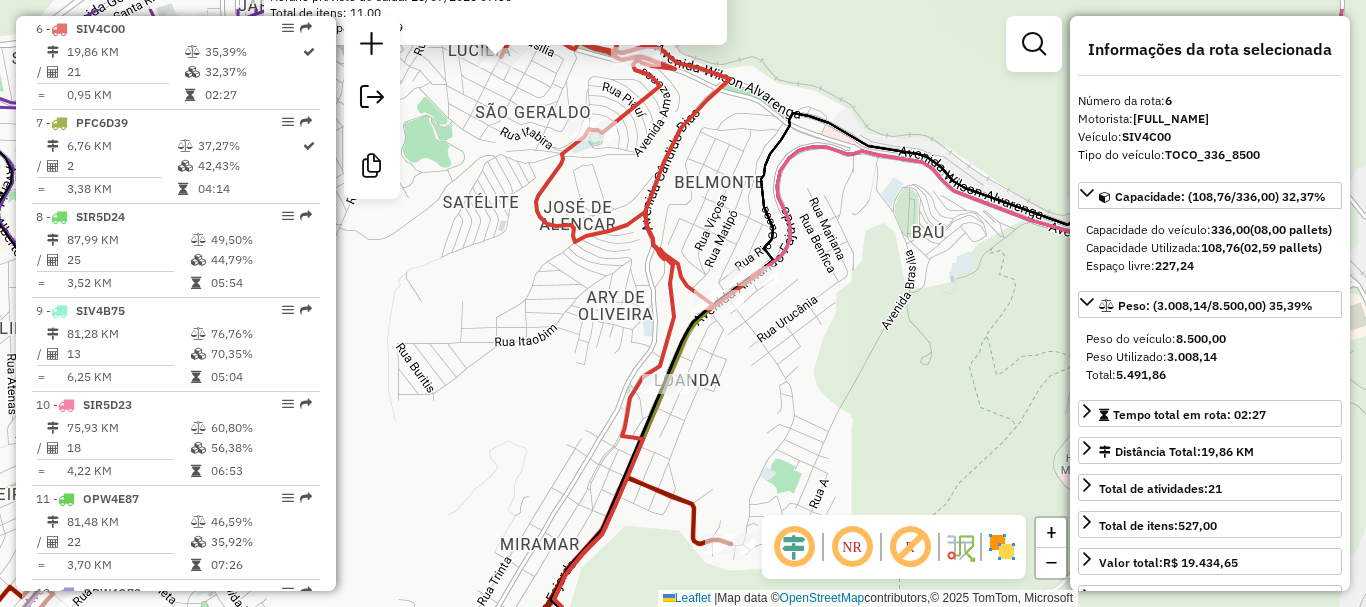 drag, startPoint x: 741, startPoint y: 134, endPoint x: 724, endPoint y: 204, distance: 72.03471 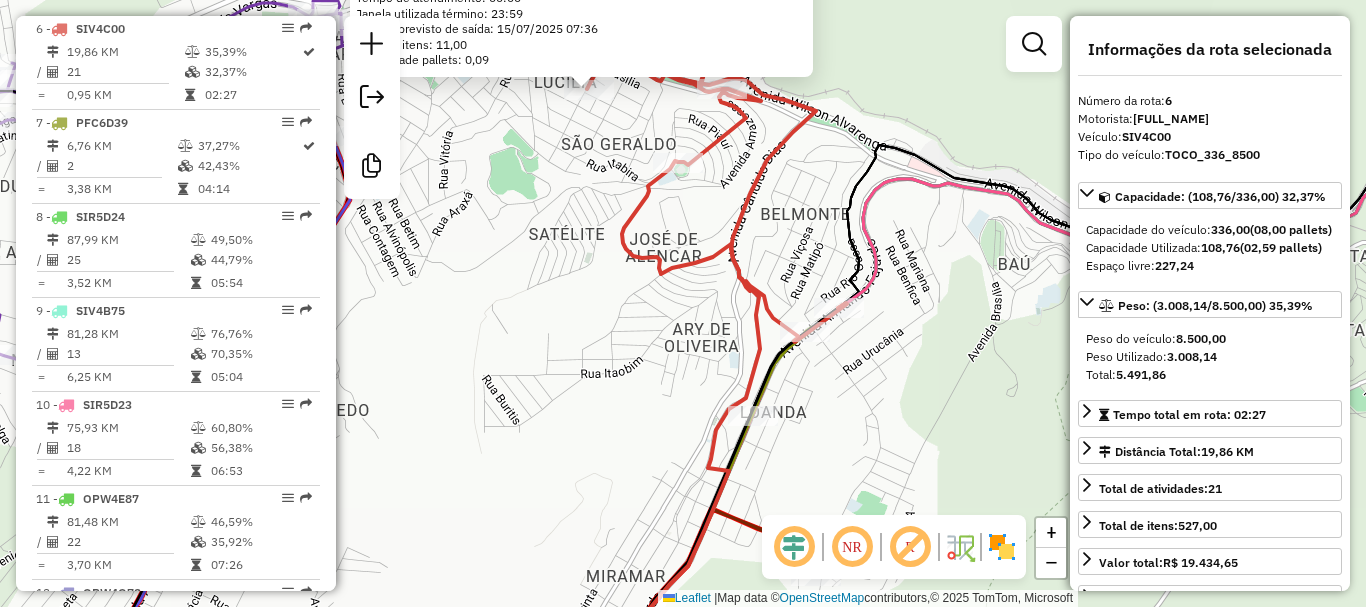 click on "[NUMBER] - [FIRST] [LAST]  Endereço:  [STREET] [NUMBER]   Bairro: [NEIGHBORHOOD] ([NEIGHBORHOOD] / [STATE])   Pedidos:  [NUMBER], [NUMBER]   Valor total: R$ [PRICE]   Exibir todos   Cubagem: [NUMBER]  Peso: [NUMBER]  Tempo dirigindo: [TIME]   Distância prevista: [DISTANCE] km ([SPEED] km/h)   Janela utilizada início: [TIME]   Horário previsto de chegada: [DATE] [TIME]   Tempo de atendimento: [TIME]   Janela utilizada término: [TIME]   Horário previsto de saída: [DATE] [TIME]   Total de itens: [NUMBER]   Quantidade pallets: [NUMBER]  × Janela de atendimento Grade de atendimento Capacidade Transportadoras Veículos Cliente Pedidos  Rotas Selecione os dias de semana para filtrar as janelas de atendimento  Seg   Ter   Qua   Qui   Sex   Sáb   Dom  Informe o período da janela de atendimento: De: Até:  Filtrar exatamente a janela do cliente  Considerar janela de atendimento padrão  Selecione os dias de semana para filtrar as grades de atendimento  Seg   Ter   Qua   Qui   Sex   Sáb   Dom   Clientes fora do dia de atendimento selecionado +" 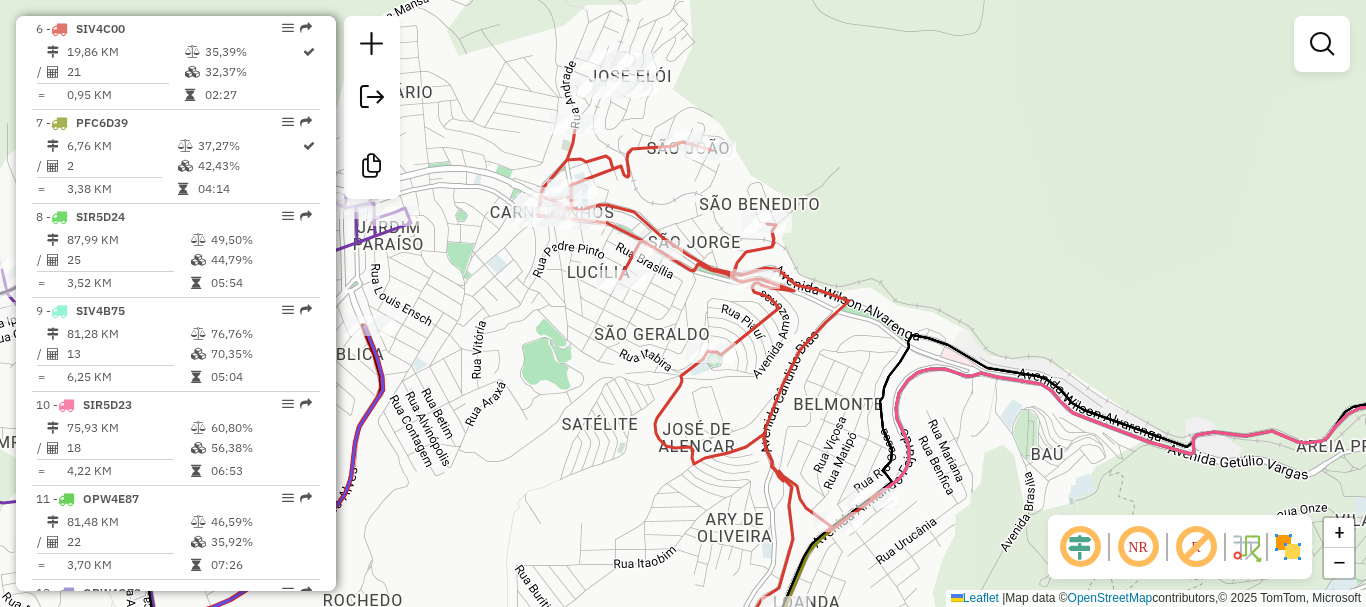drag, startPoint x: 571, startPoint y: 199, endPoint x: 604, endPoint y: 377, distance: 181.03314 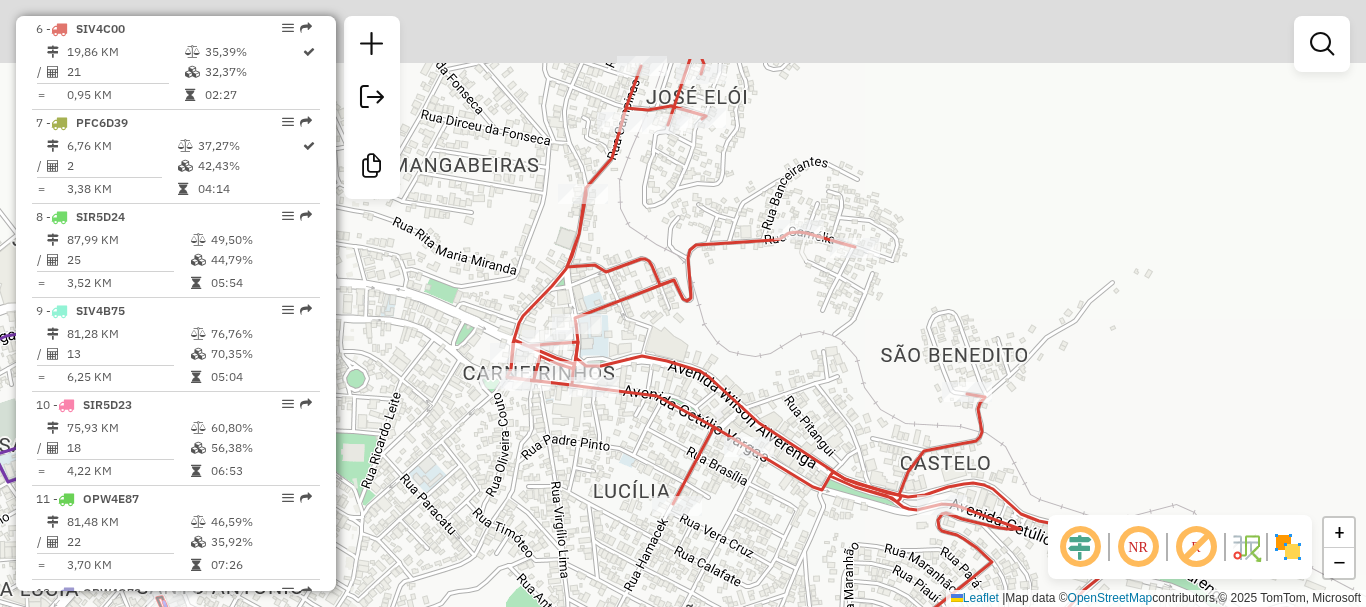 drag, startPoint x: 571, startPoint y: 116, endPoint x: 659, endPoint y: 236, distance: 148.80861 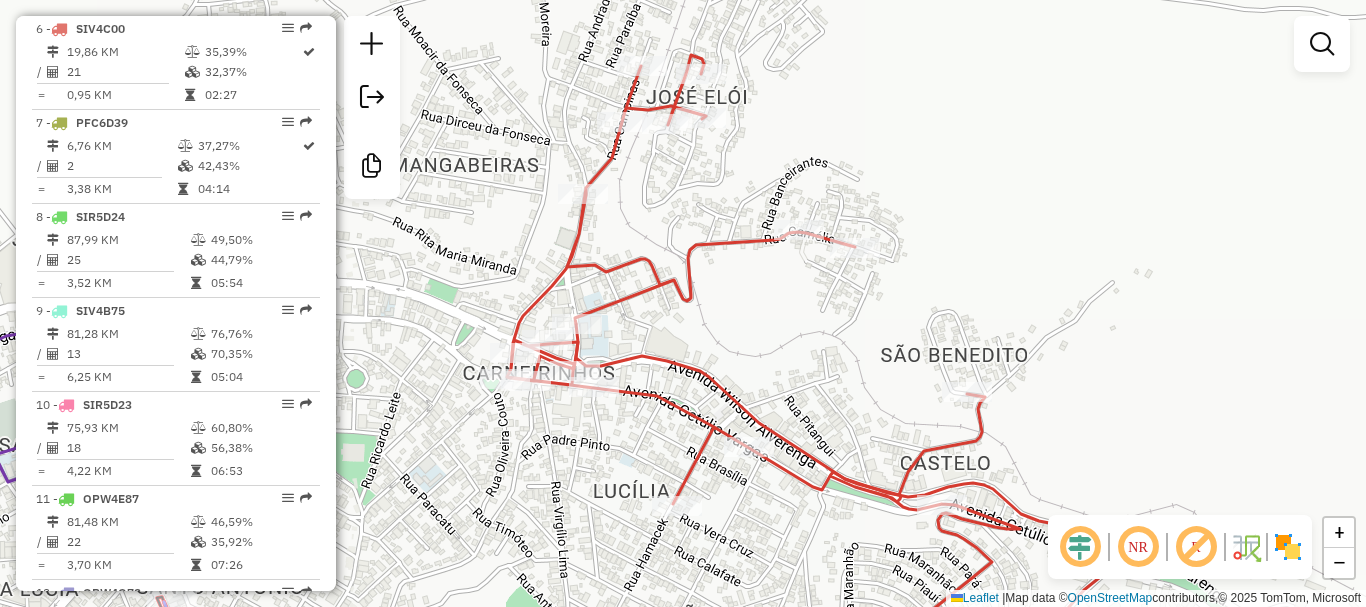 click on "Janela de atendimento Grade de atendimento Capacidade Transportadoras Veículos Cliente Pedidos  Rotas Selecione os dias de semana para filtrar as janelas de atendimento  Seg   Ter   Qua   Qui   Sex   Sáb   Dom  Informe o período da janela de atendimento: De: Até:  Filtrar exatamente a janela do cliente  Considerar janela de atendimento padrão  Selecione os dias de semana para filtrar as grades de atendimento  Seg   Ter   Qua   Qui   Sex   Sáb   Dom   Considerar clientes sem dia de atendimento cadastrado  Clientes fora do dia de atendimento selecionado Filtrar as atividades entre os valores definidos abaixo:  Peso mínimo:   Peso máximo:   Cubagem mínima:   Cubagem máxima:   De:   Até:  Filtrar as atividades entre o tempo de atendimento definido abaixo:  De:   Até:   Considerar capacidade total dos clientes não roteirizados Transportadora: Selecione um ou mais itens Tipo de veículo: Selecione um ou mais itens Veículo: Selecione um ou mais itens Motorista: Selecione um ou mais itens Nome: Rótulo:" 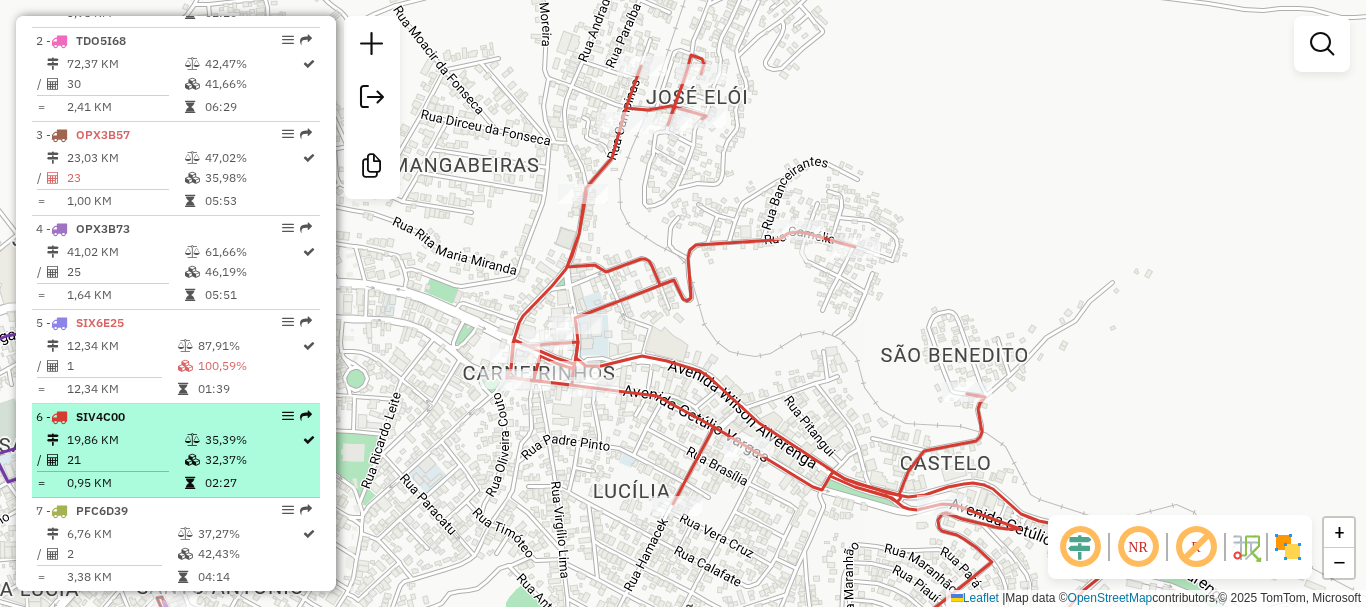 scroll, scrollTop: 858, scrollLeft: 0, axis: vertical 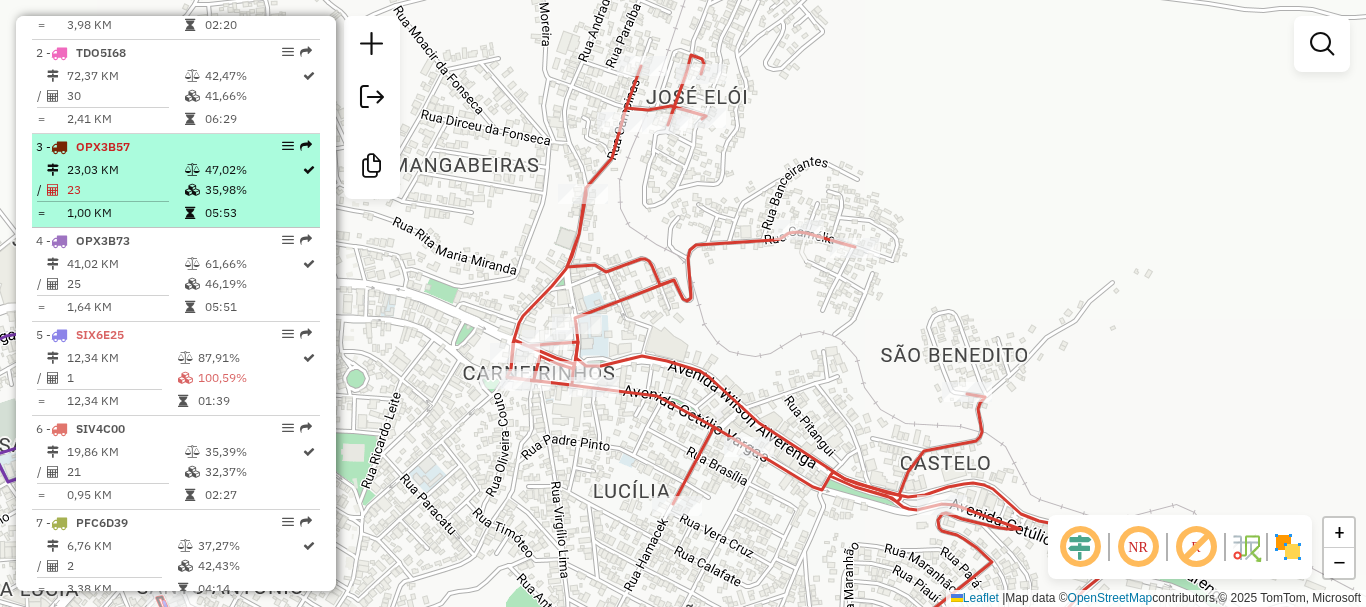 click on "[NUMBER] - S [PLATE]" at bounding box center (142, 147) 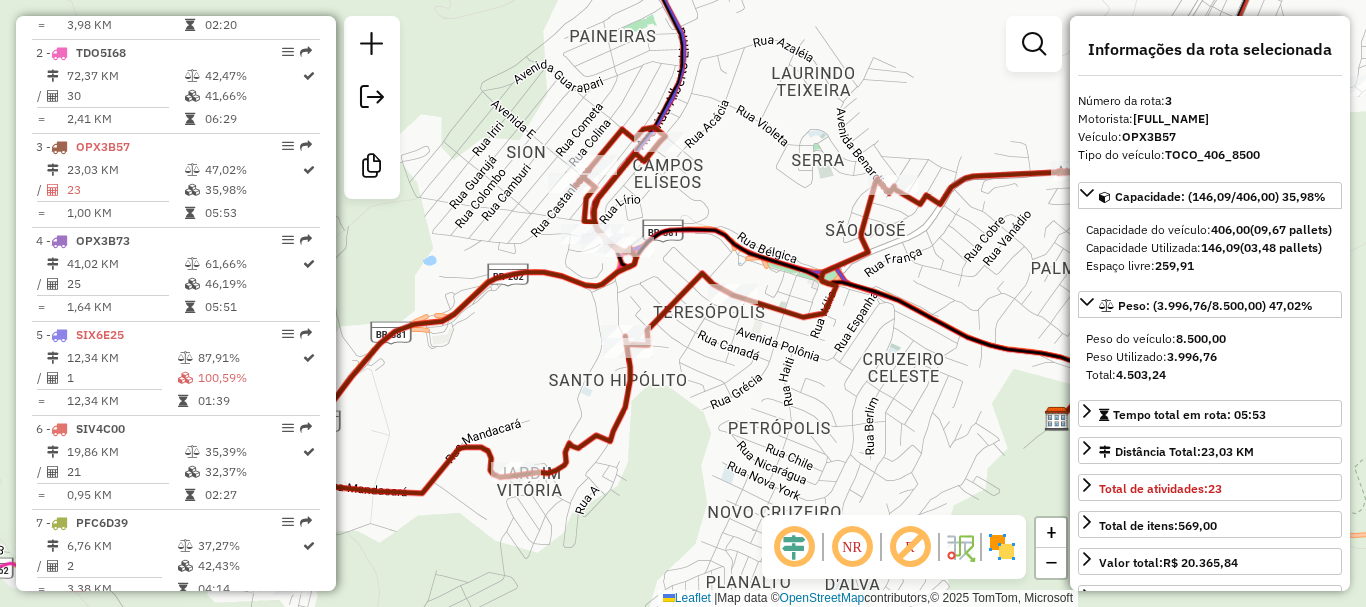 drag, startPoint x: 656, startPoint y: 470, endPoint x: 736, endPoint y: 427, distance: 90.824005 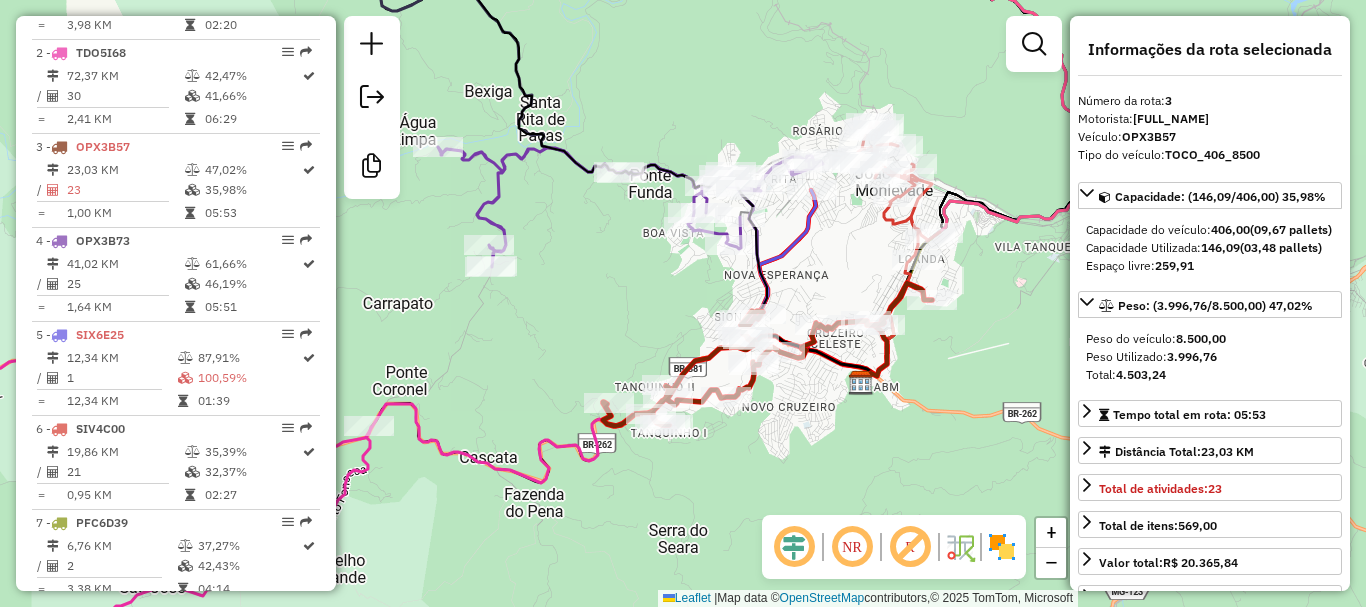 drag, startPoint x: 753, startPoint y: 466, endPoint x: 777, endPoint y: 426, distance: 46.647614 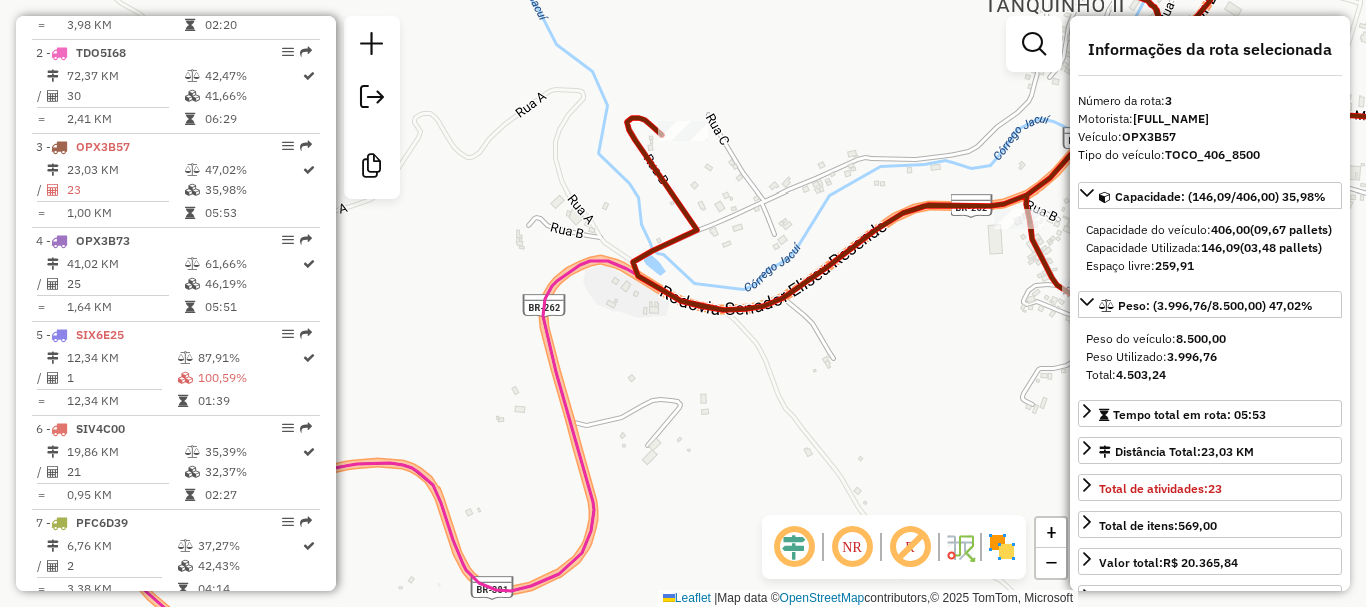 drag, startPoint x: 628, startPoint y: 454, endPoint x: 772, endPoint y: 467, distance: 144.58562 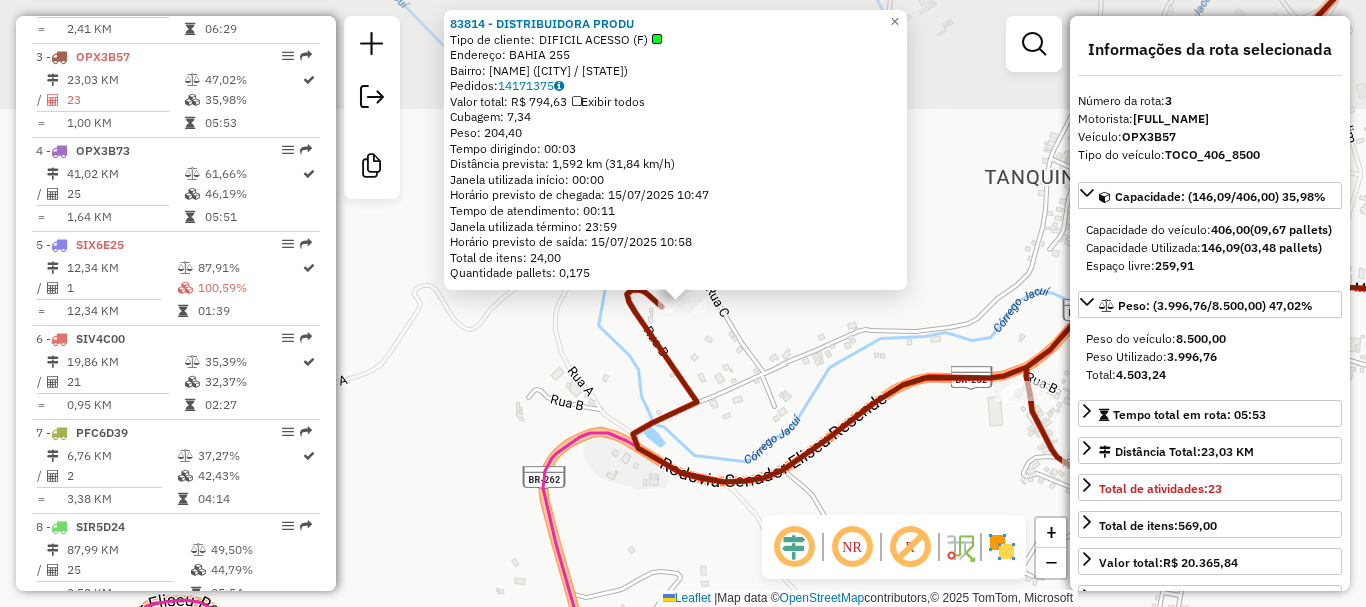 scroll, scrollTop: 976, scrollLeft: 0, axis: vertical 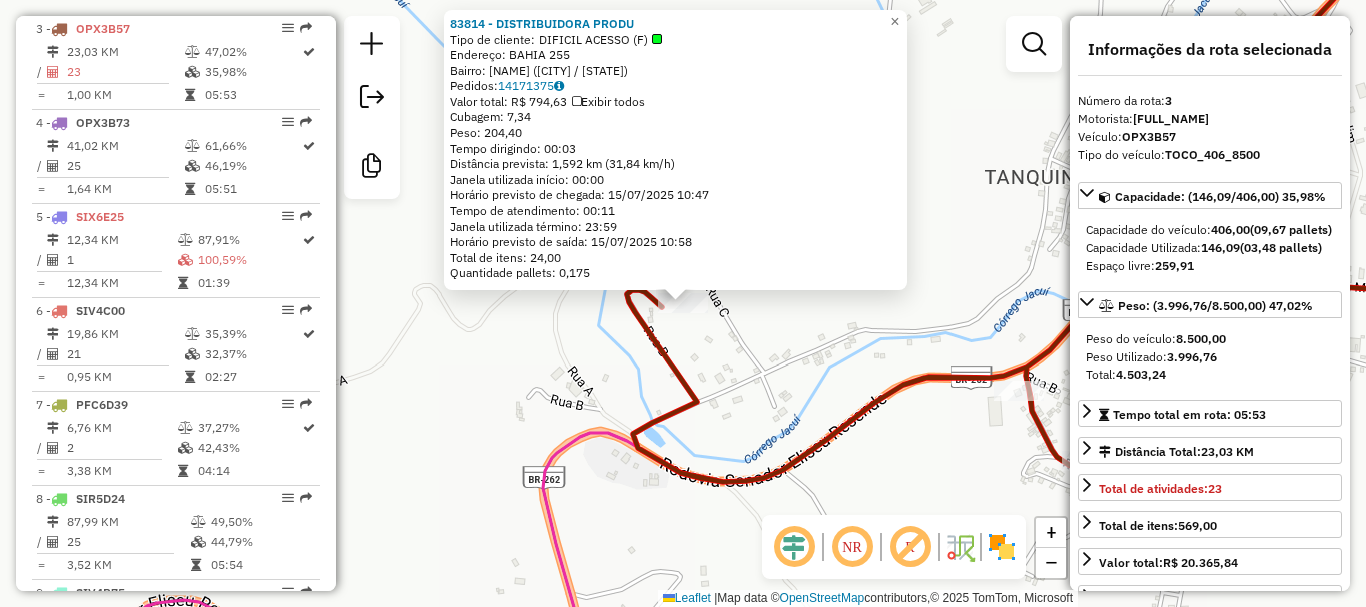 click on "[NUMBER] - DISTRIBUIDORA PRODU Tipo de cliente: DIFICIL ACESSO (F) Endereço: [STREET_NAME] [NUMBER] Bairro: [NAME] ([CITY] / [STATE]) Pedidos: [NUMBER] Valor total: R$ [NUMBER] Exibir todos Cubagem: [NUMBER] Peso: [NUMBER] Tempo dirigindo: [TIME] Distância prevista: [NUMBER] km ([NUMBER] km/h) Janela utilizada início: [TIME] Horário previsto de chegada: [DATE] [TIME] Tempo de atendimento: [TIME] Janela utilizada término: [TIME] Horário previsto de saída: [DATE] [TIME] Total de itens: [NUMBER] Quantidade pallets: [NUMBER] × Janela de atendimento Grade de atendimento Capacidade Transportadoras Veículos Cliente Pedidos Rotas Selecione os dias de semana para filtrar as janelas de atendimento Seg Ter Qua Qui Sex Sáb Dom Informe o período da janela de atendimento: De: Até: Filtrar exatamente a janela do cliente Considerar janela de atendimento padrão Selecione os dias de semana para filtrar as grades de atendimento Seg Ter Qua Qui Sex Sáb Dom Peso mínimo: +" 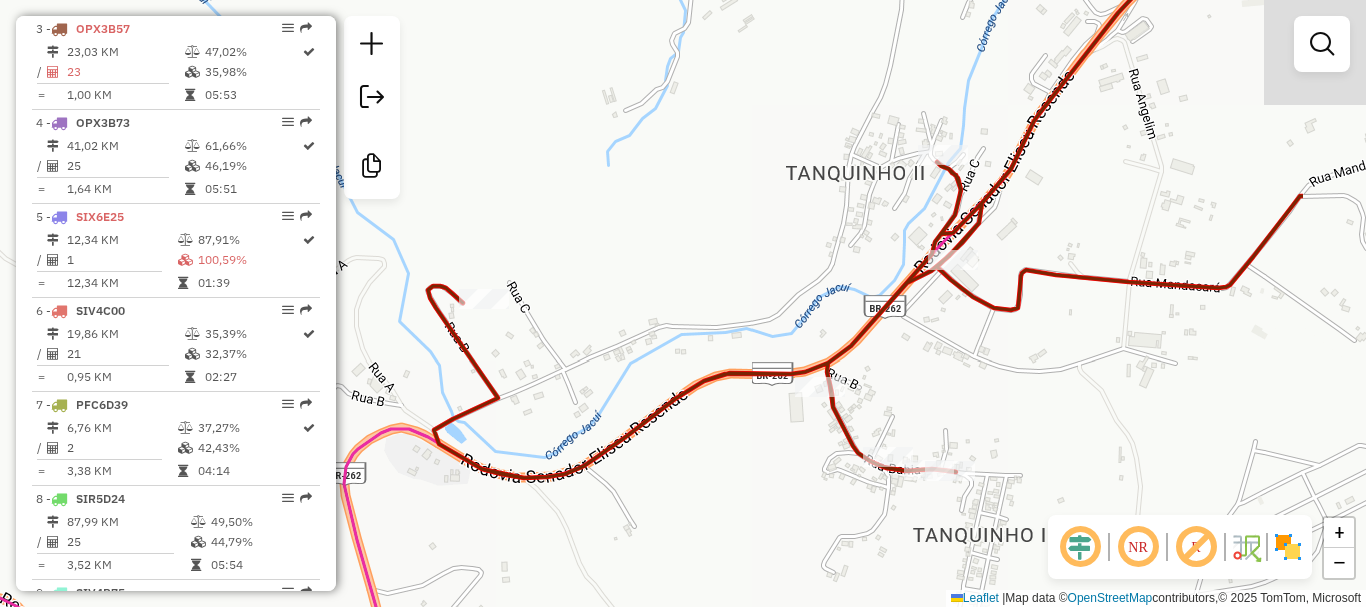 drag, startPoint x: 704, startPoint y: 216, endPoint x: 520, endPoint y: 217, distance: 184.00272 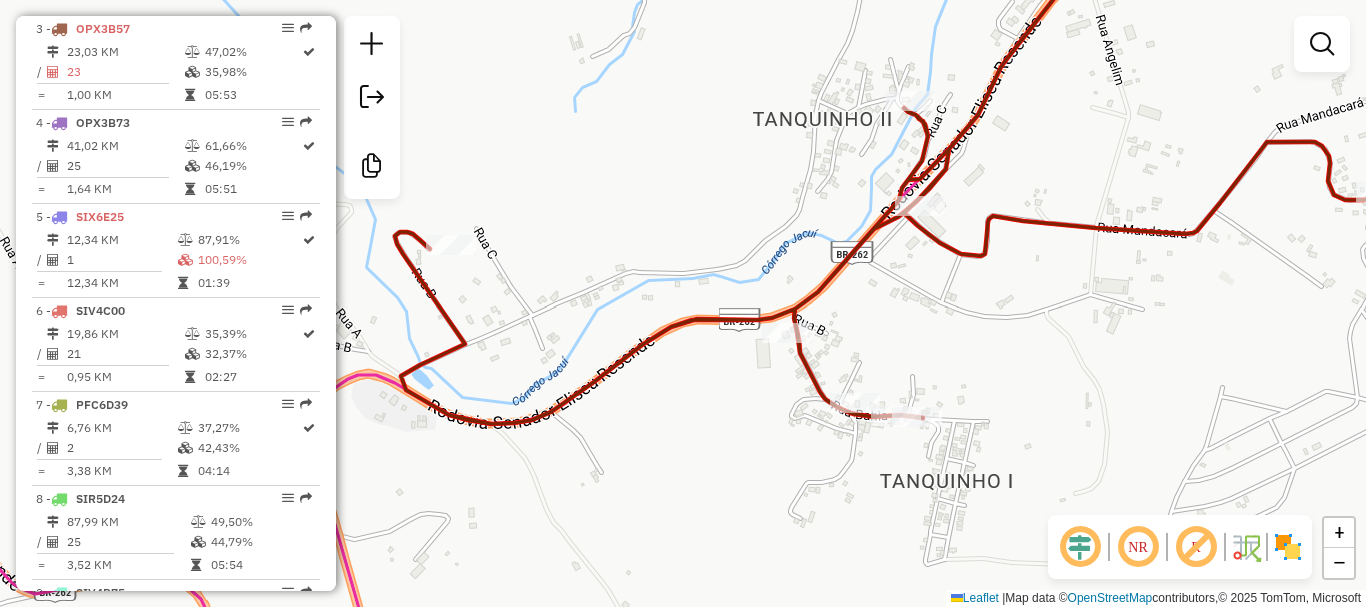 drag, startPoint x: 952, startPoint y: 427, endPoint x: 865, endPoint y: 421, distance: 87.20665 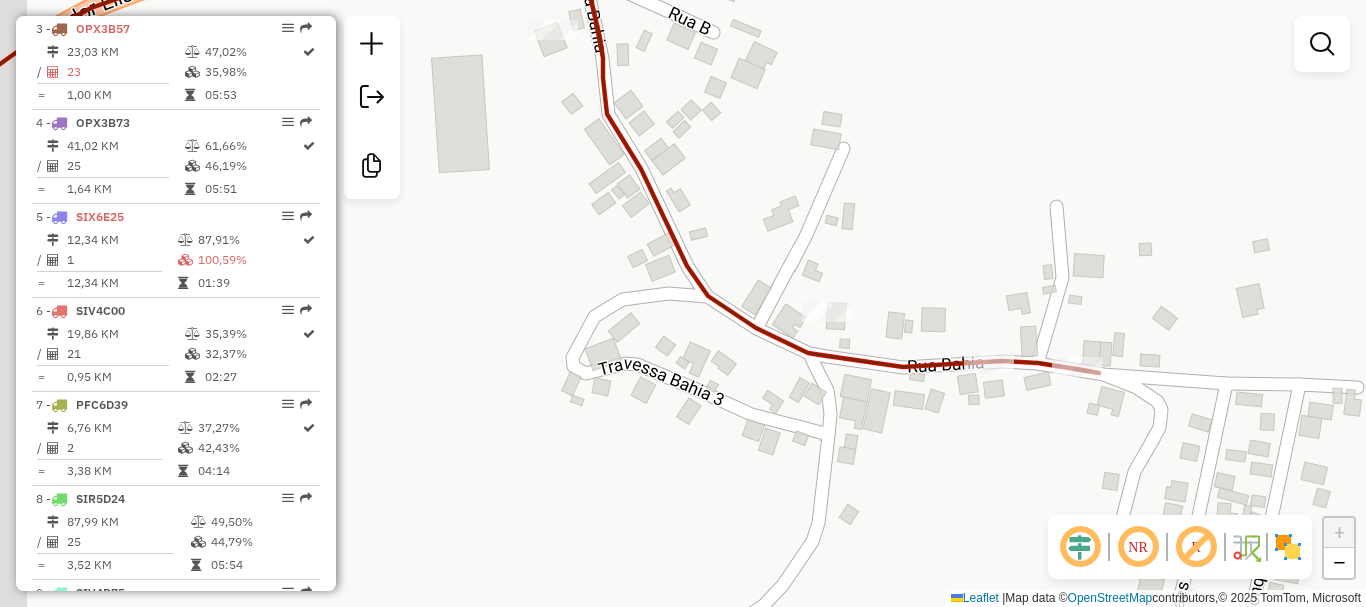 drag, startPoint x: 813, startPoint y: 271, endPoint x: 1152, endPoint y: 391, distance: 359.6123 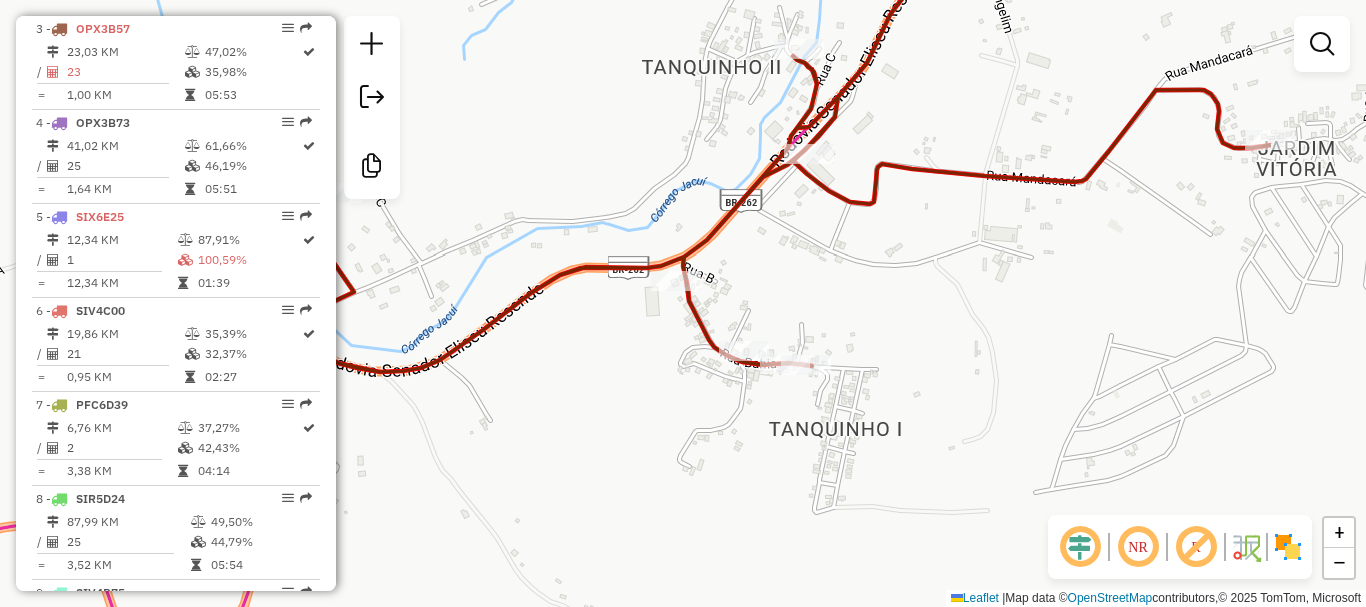 drag, startPoint x: 1065, startPoint y: 371, endPoint x: 827, endPoint y: 375, distance: 238.03362 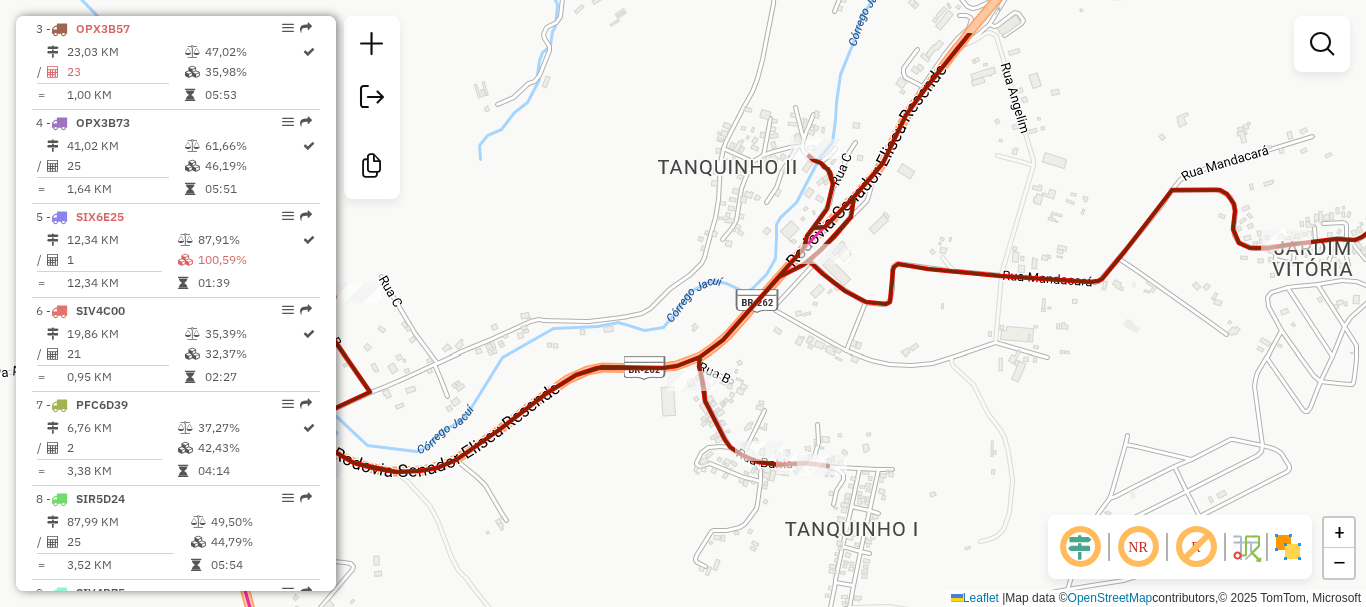 drag, startPoint x: 821, startPoint y: 264, endPoint x: 859, endPoint y: 352, distance: 95.85406 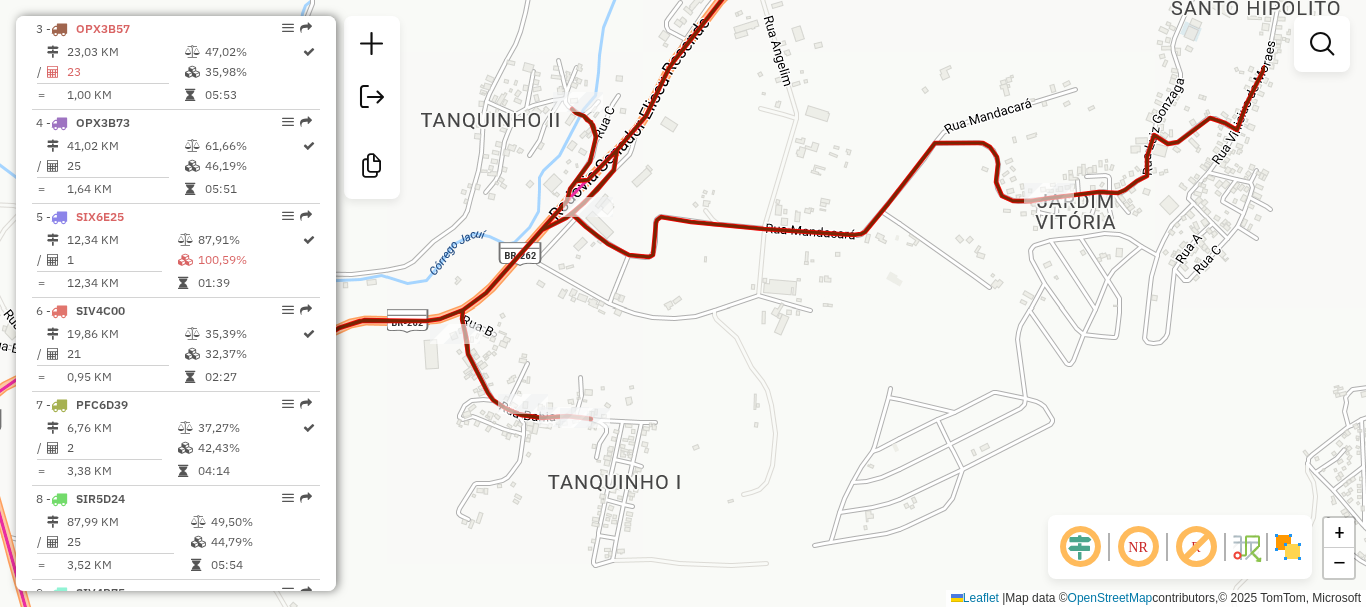 drag, startPoint x: 892, startPoint y: 383, endPoint x: 654, endPoint y: 351, distance: 240.14163 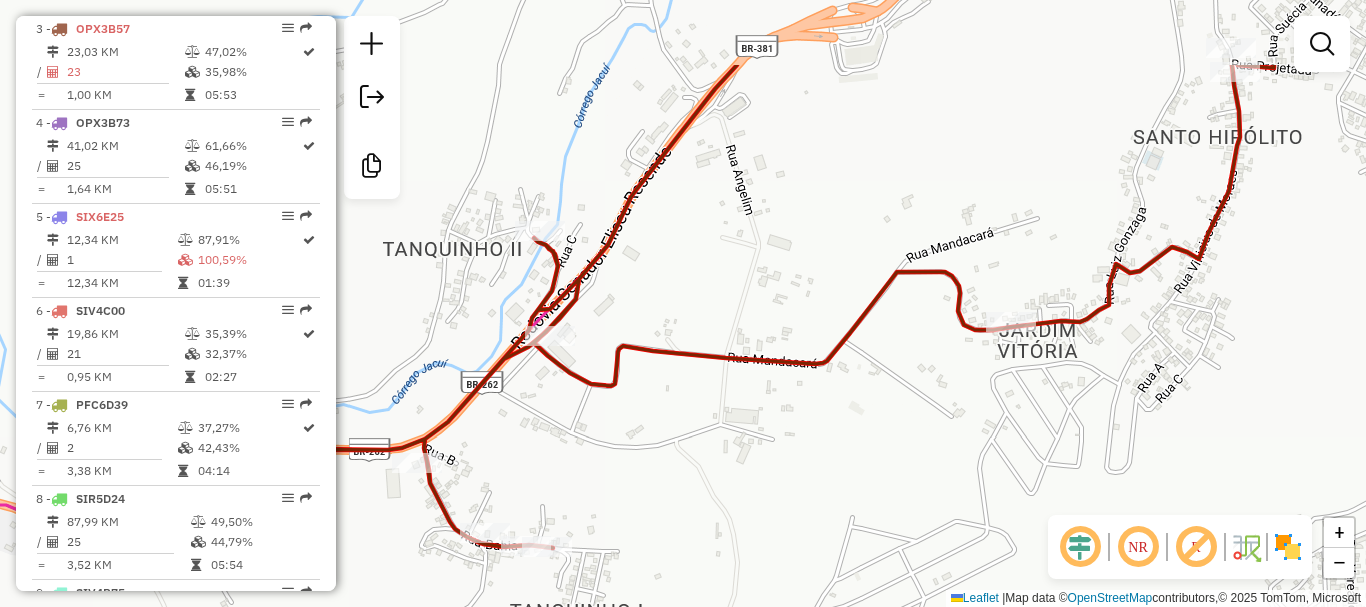 drag, startPoint x: 811, startPoint y: 429, endPoint x: 787, endPoint y: 468, distance: 45.79301 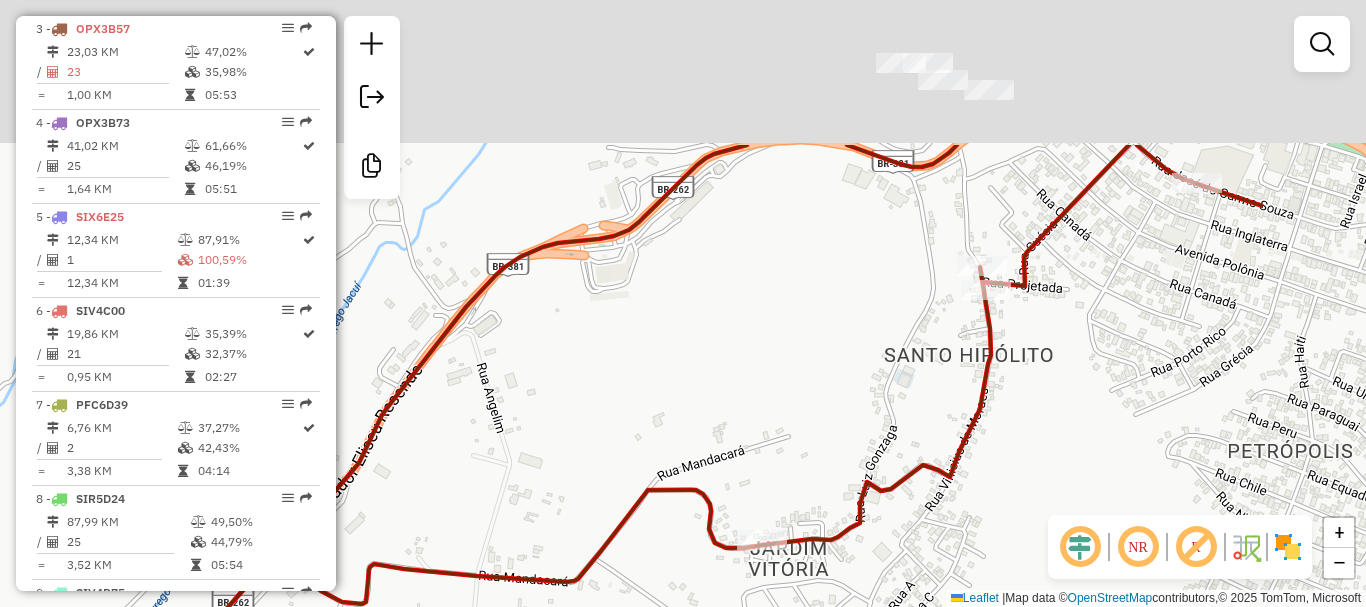 drag, startPoint x: 900, startPoint y: 166, endPoint x: 659, endPoint y: 368, distance: 314.45987 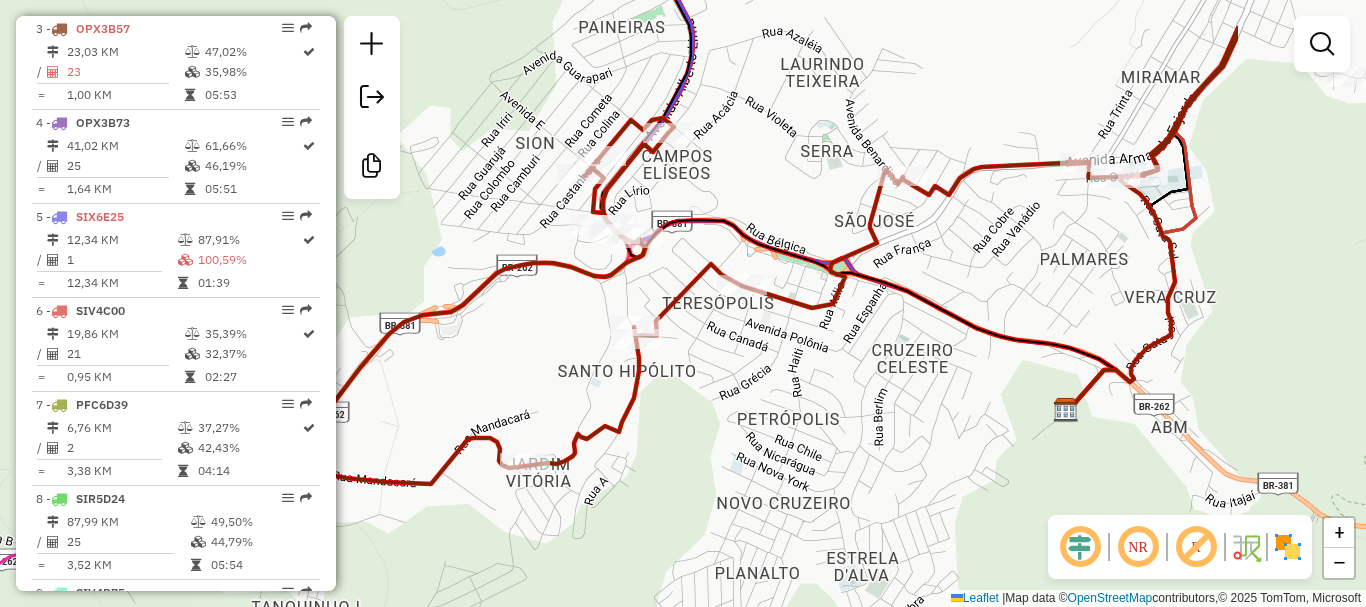 drag, startPoint x: 998, startPoint y: 142, endPoint x: 734, endPoint y: 169, distance: 265.37708 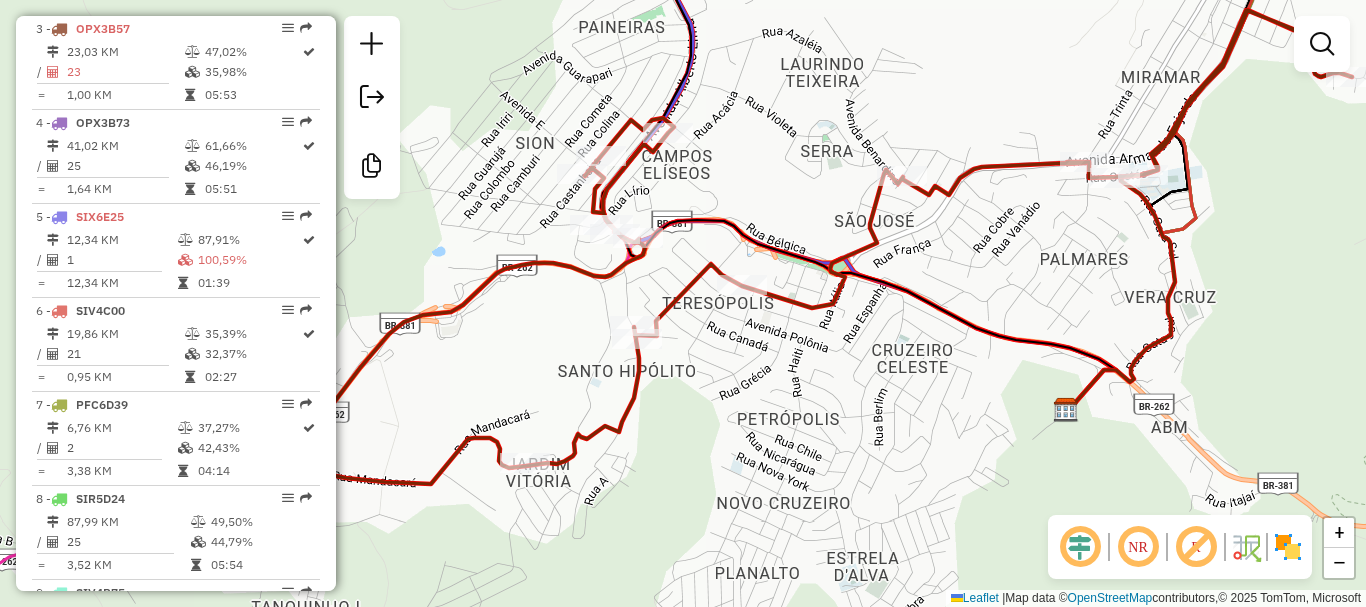 click on "Janela de atendimento Grade de atendimento Capacidade Transportadoras Veículos Cliente Pedidos  Rotas Selecione os dias de semana para filtrar as janelas de atendimento  Seg   Ter   Qua   Qui   Sex   Sáb   Dom  Informe o período da janela de atendimento: De: Até:  Filtrar exatamente a janela do cliente  Considerar janela de atendimento padrão  Selecione os dias de semana para filtrar as grades de atendimento  Seg   Ter   Qua   Qui   Sex   Sáb   Dom   Considerar clientes sem dia de atendimento cadastrado  Clientes fora do dia de atendimento selecionado Filtrar as atividades entre os valores definidos abaixo:  Peso mínimo:   Peso máximo:   Cubagem mínima:   Cubagem máxima:   De:   Até:  Filtrar as atividades entre o tempo de atendimento definido abaixo:  De:   Até:   Considerar capacidade total dos clientes não roteirizados Transportadora: Selecione um ou mais itens Tipo de veículo: Selecione um ou mais itens Veículo: Selecione um ou mais itens Motorista: Selecione um ou mais itens Nome: Rótulo:" 